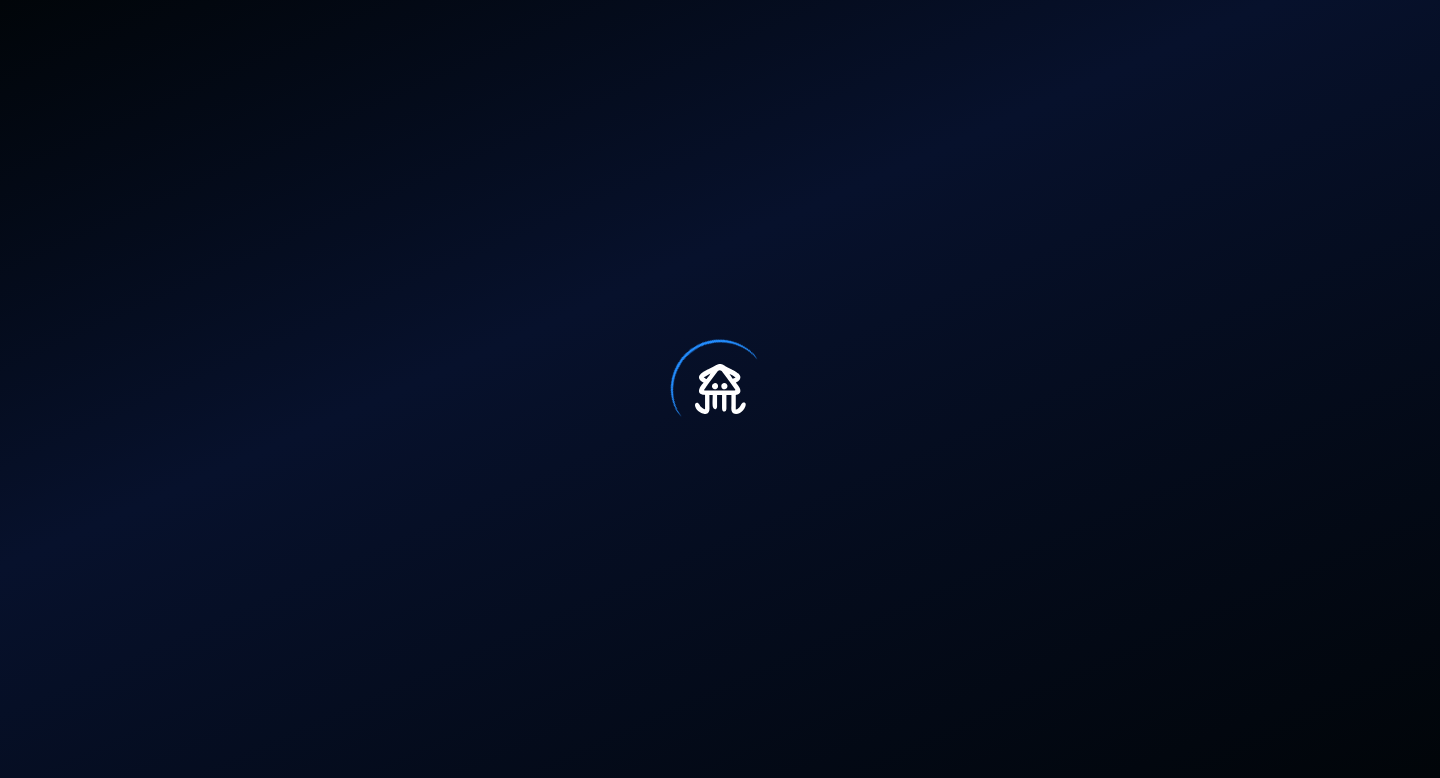 scroll, scrollTop: 0, scrollLeft: 0, axis: both 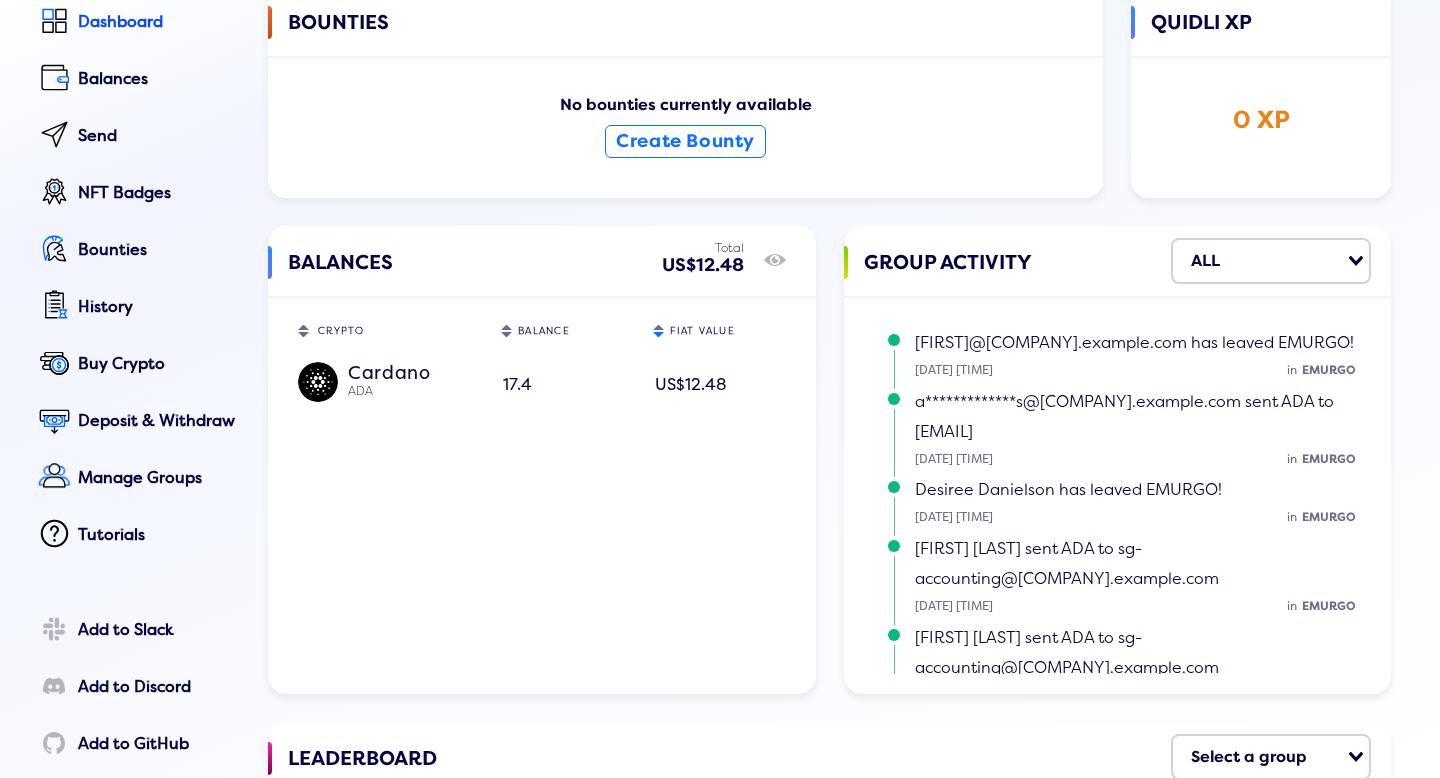 drag, startPoint x: 689, startPoint y: 272, endPoint x: 752, endPoint y: 275, distance: 63.07139 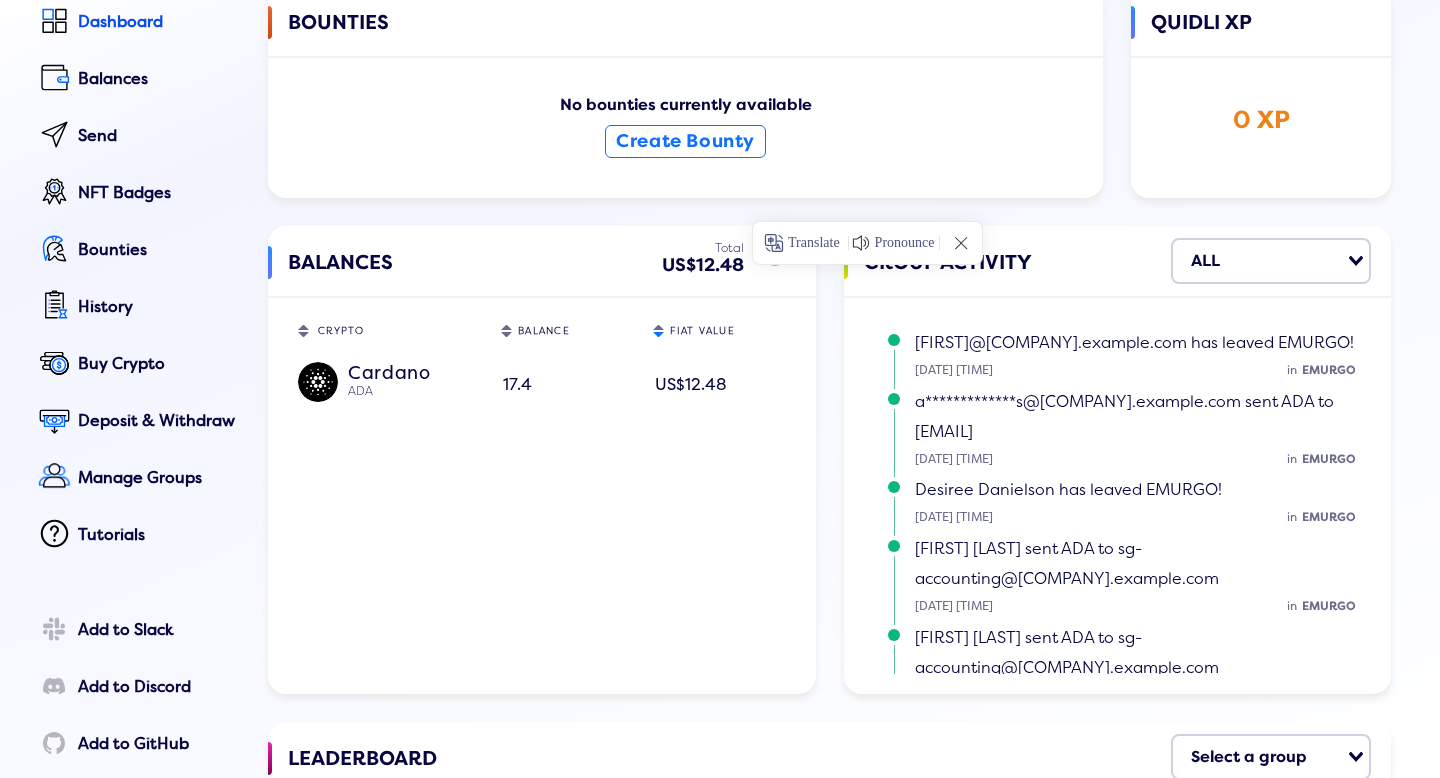 click on "Total
US$12.48
show/hide" 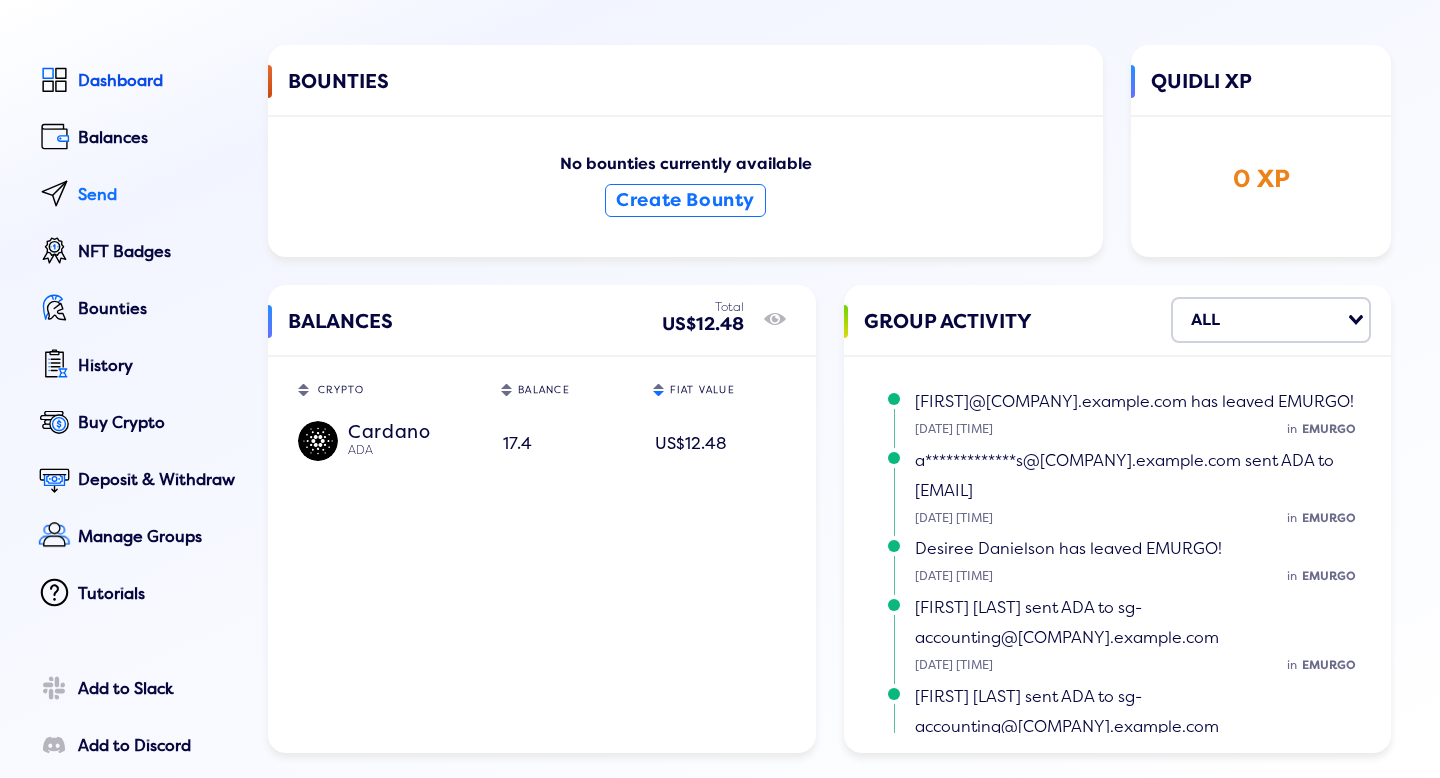 scroll, scrollTop: 74, scrollLeft: 0, axis: vertical 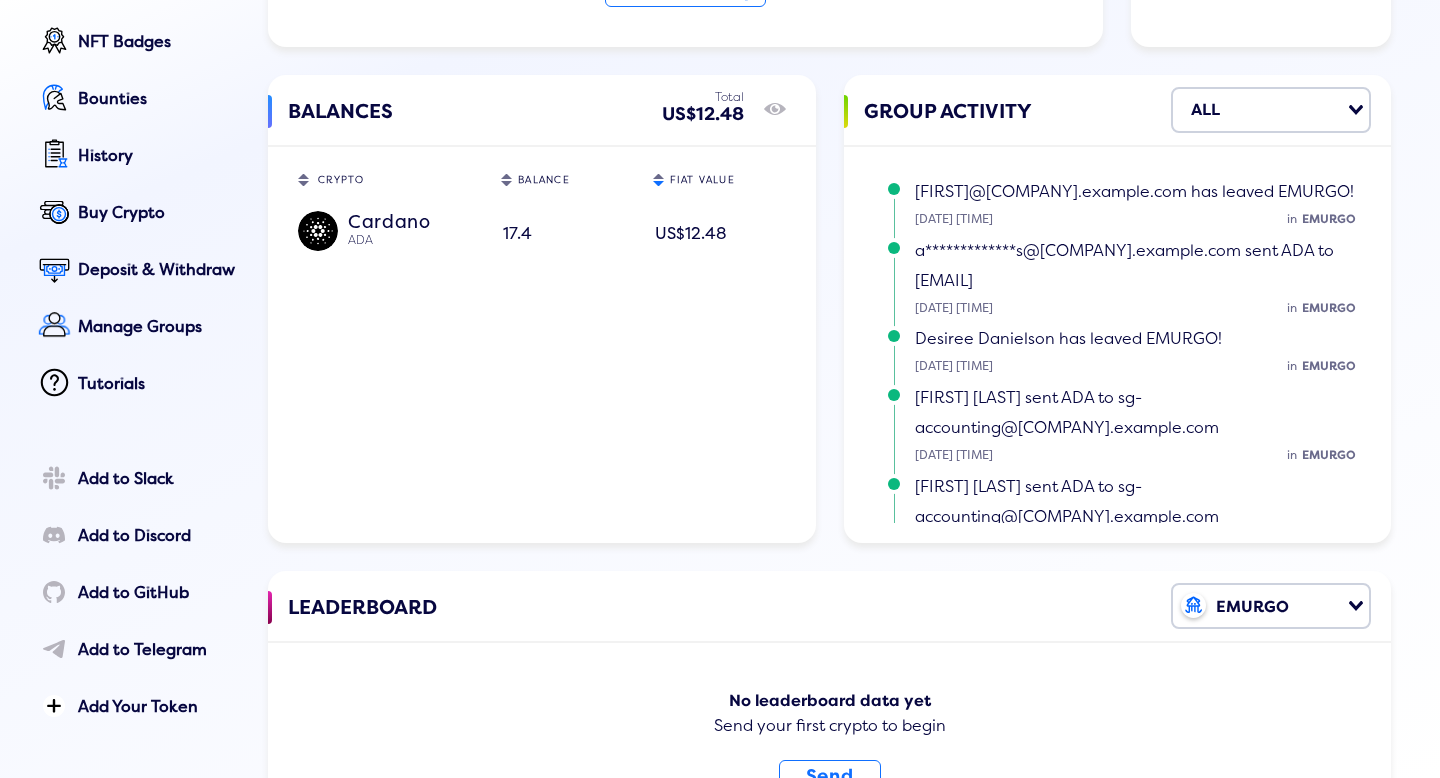 click on "Sort table by FIAT VALUE in descending order" 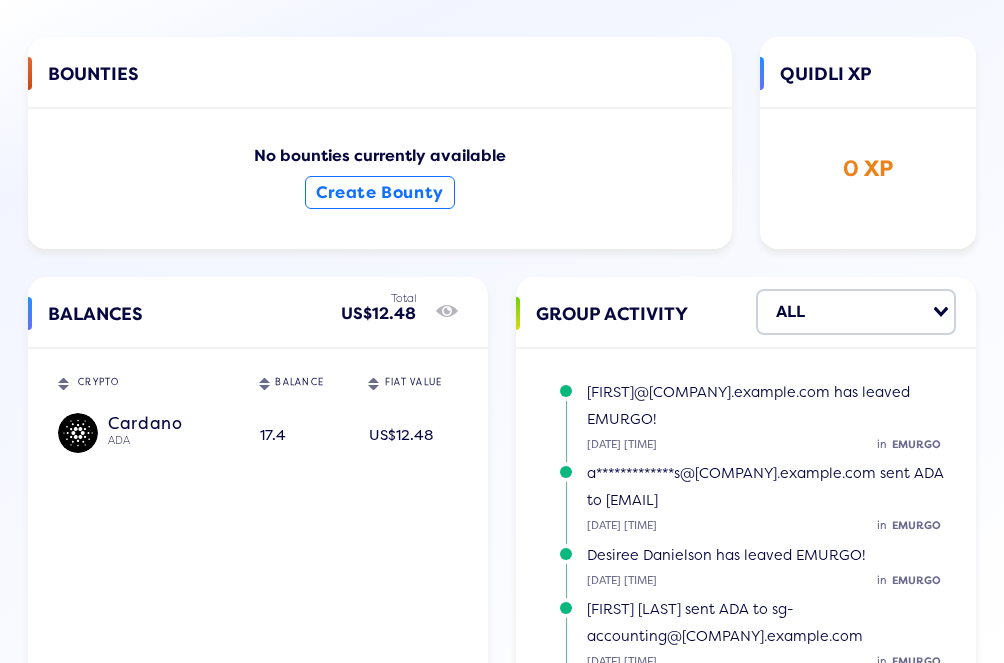 scroll, scrollTop: 0, scrollLeft: 0, axis: both 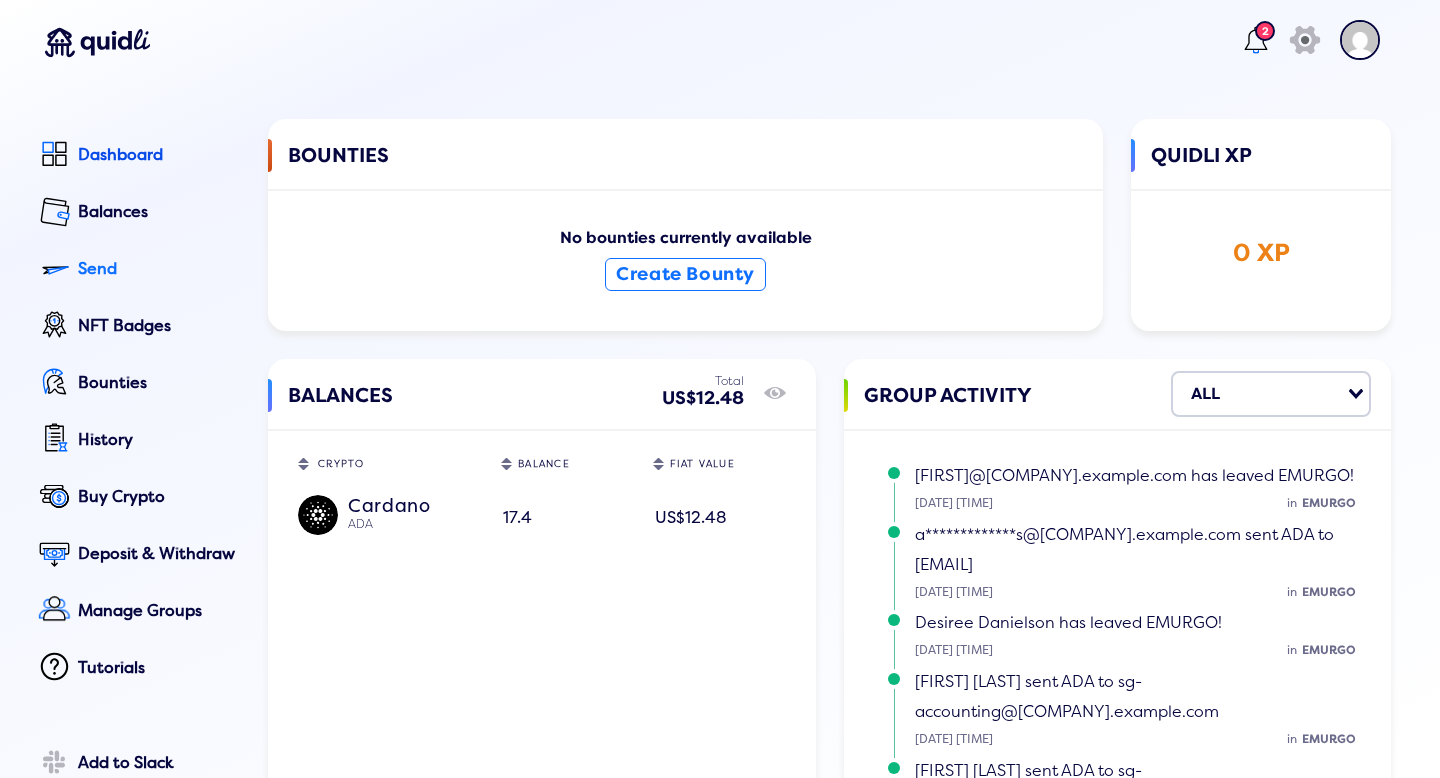 click on "Send" 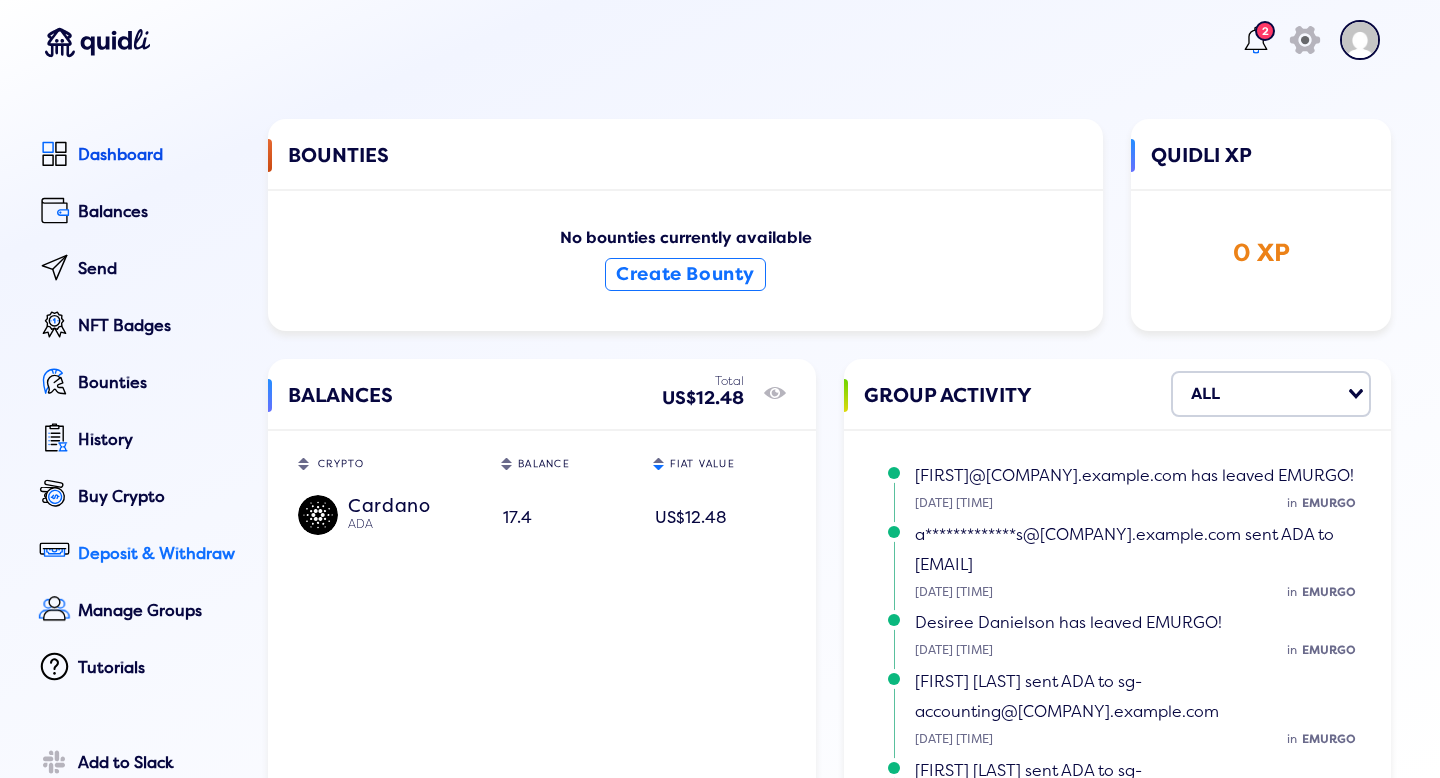 click on "Deposit & Withdraw" 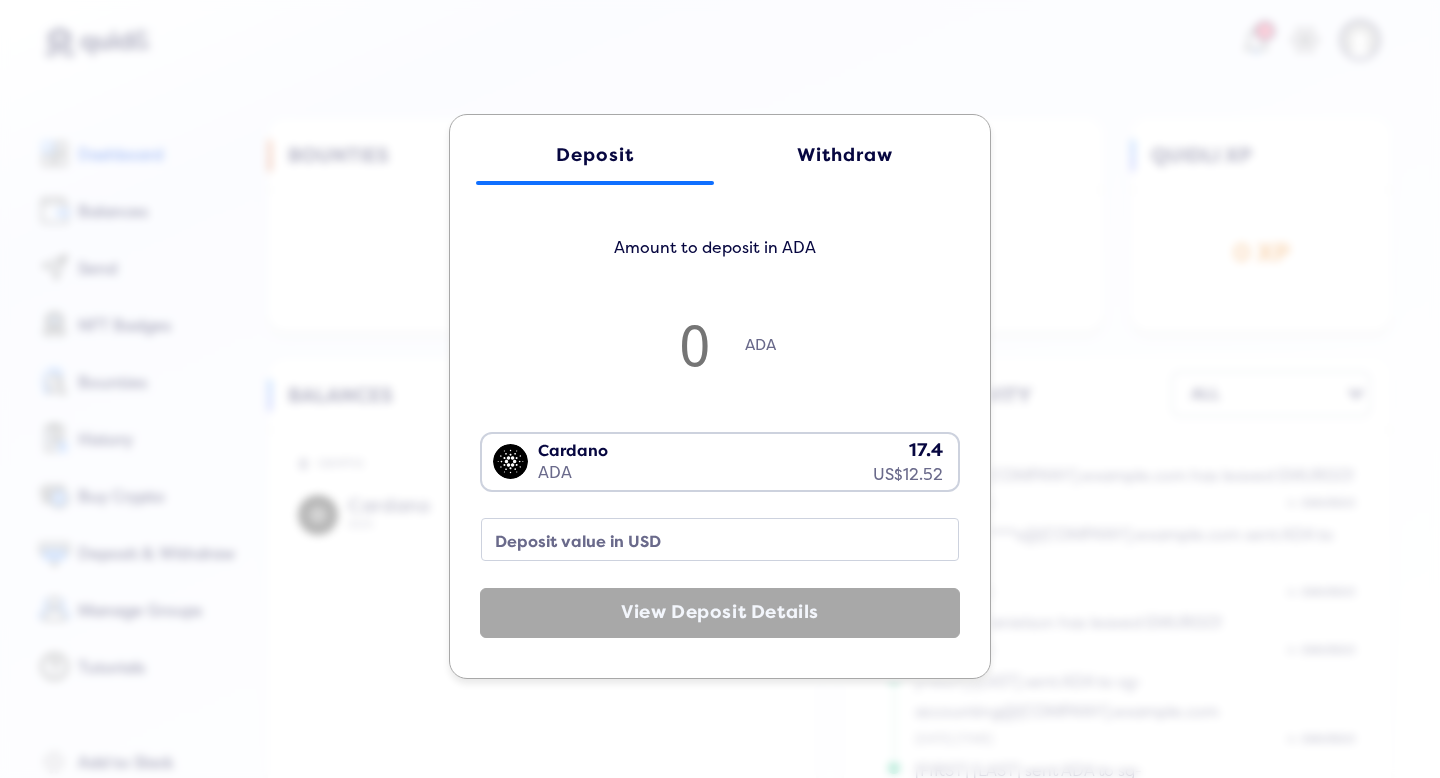 click at bounding box center (695, 344) 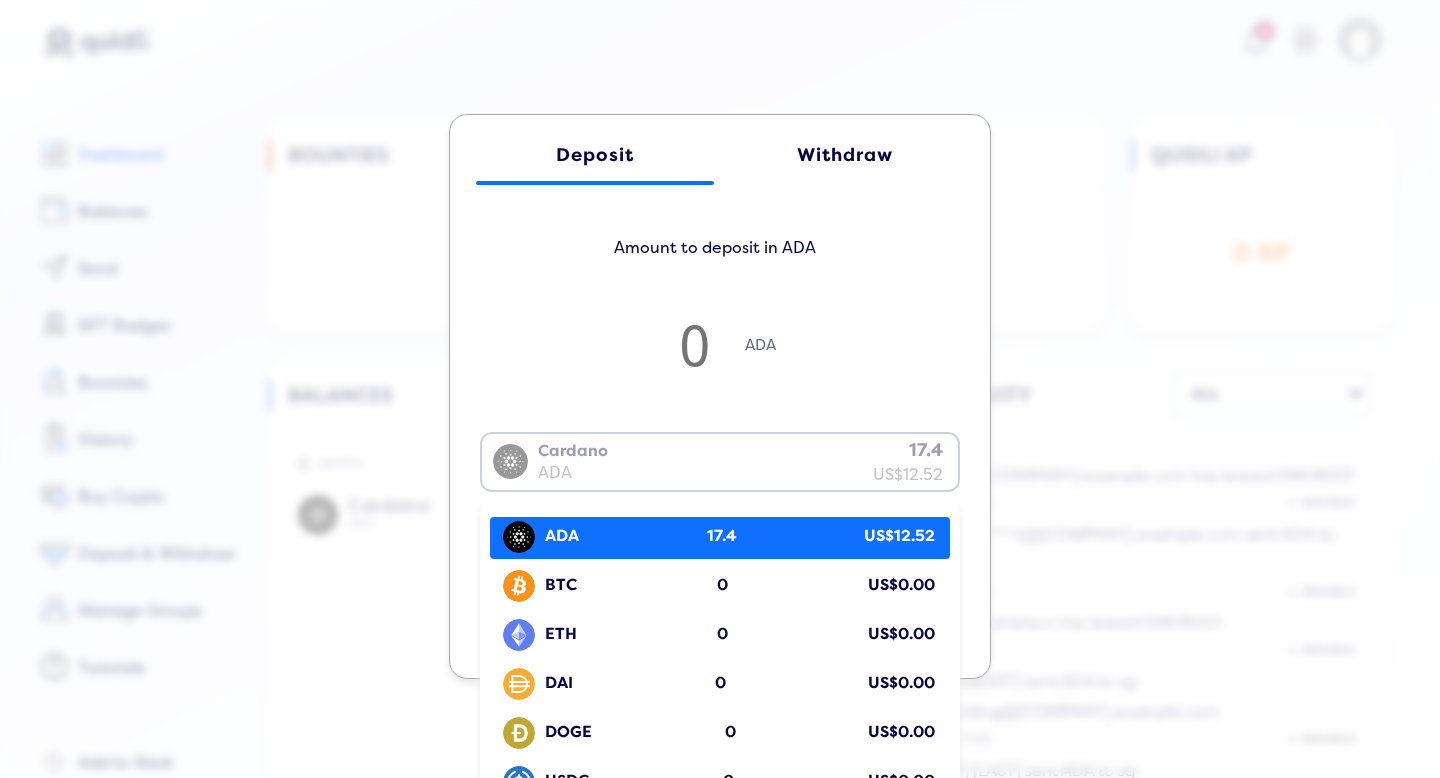 click on "ADA 17.4 US$12.52" at bounding box center (725, 537) 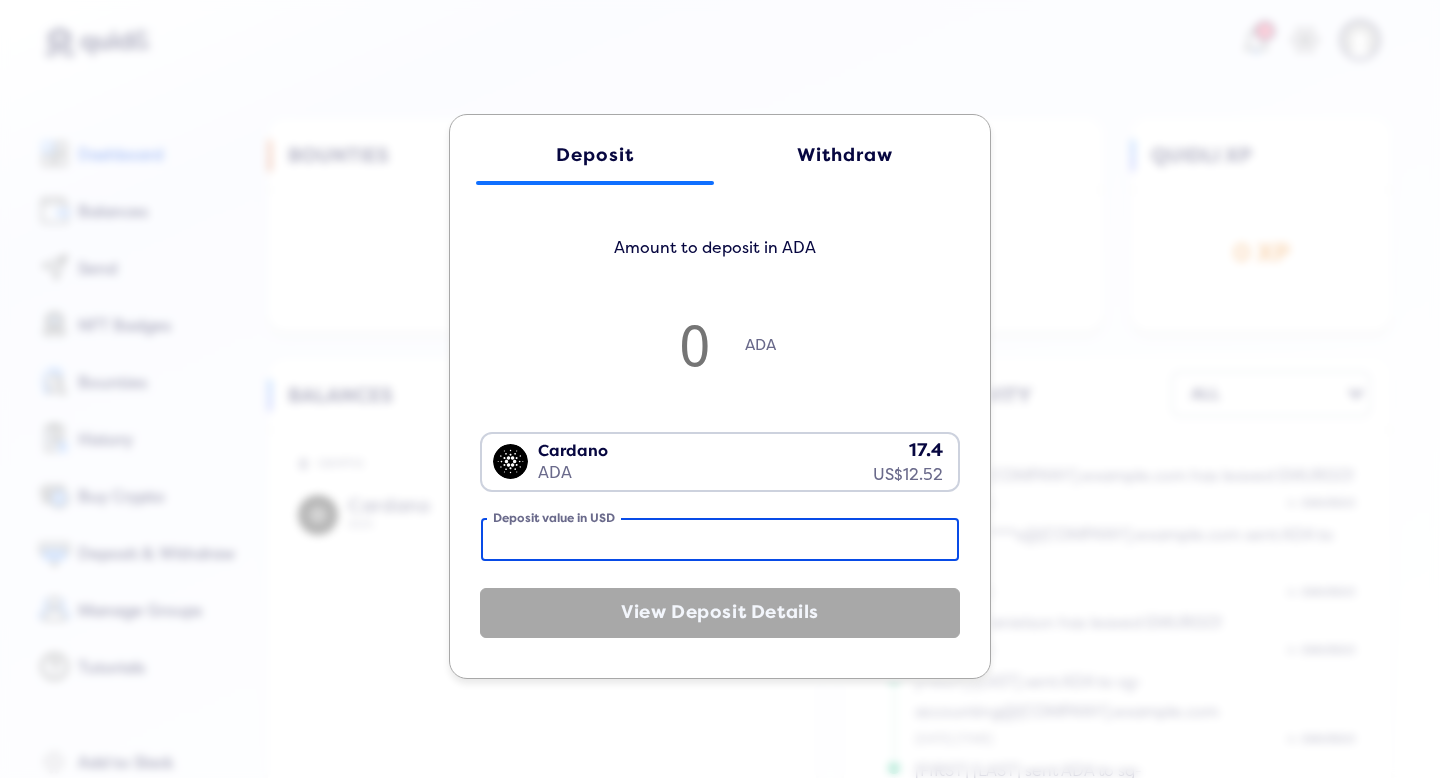 click on "Deposit value in USD" at bounding box center [720, 539] 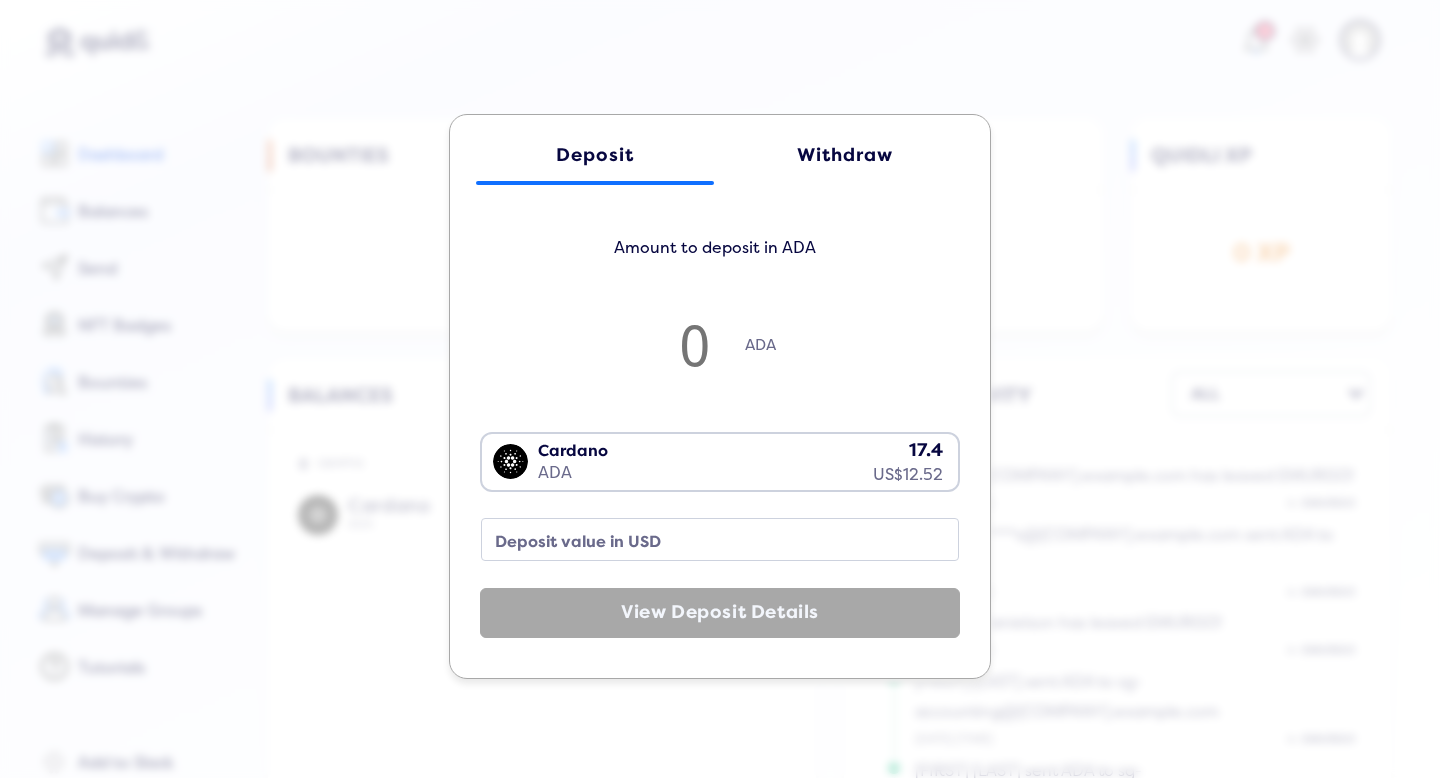 drag, startPoint x: 612, startPoint y: 377, endPoint x: 683, endPoint y: 337, distance: 81.49233 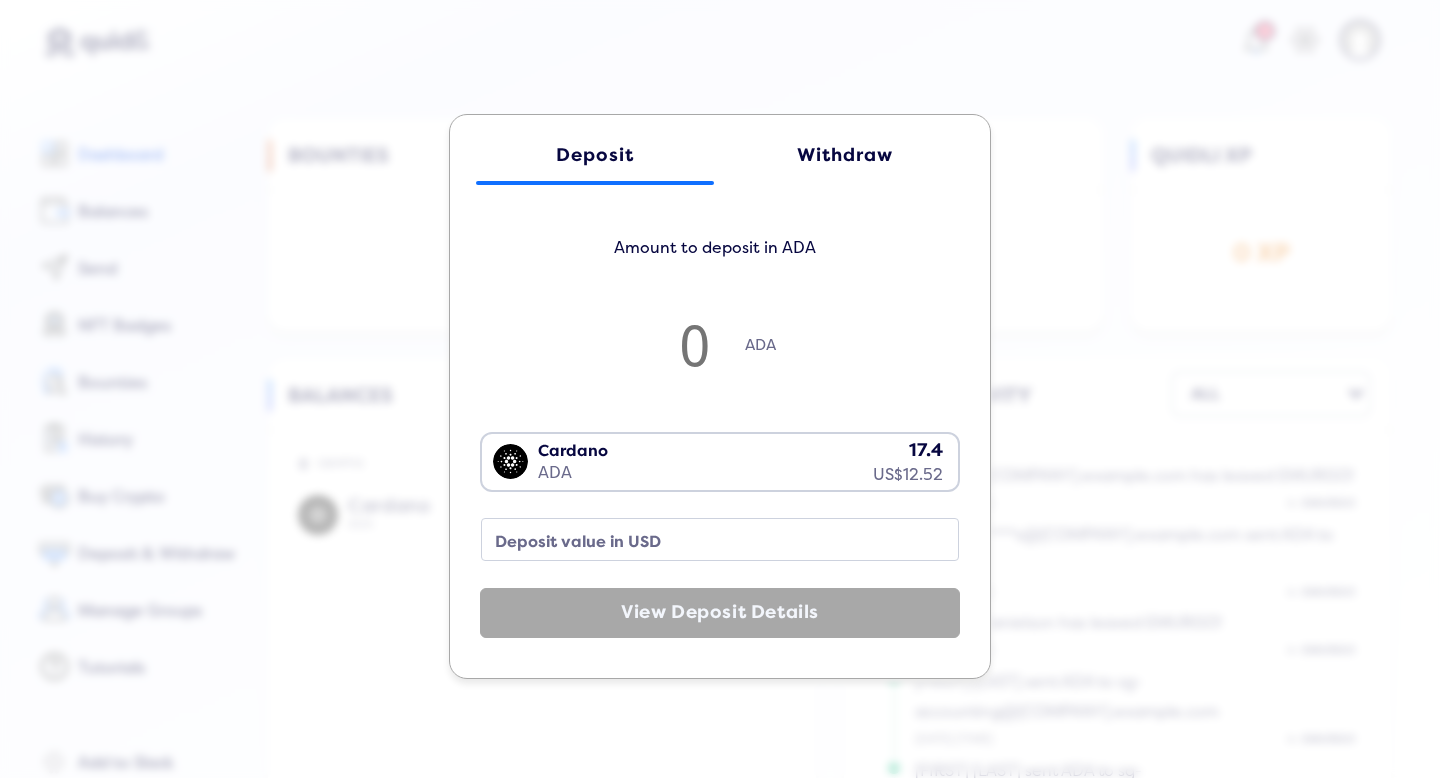 click at bounding box center [695, 344] 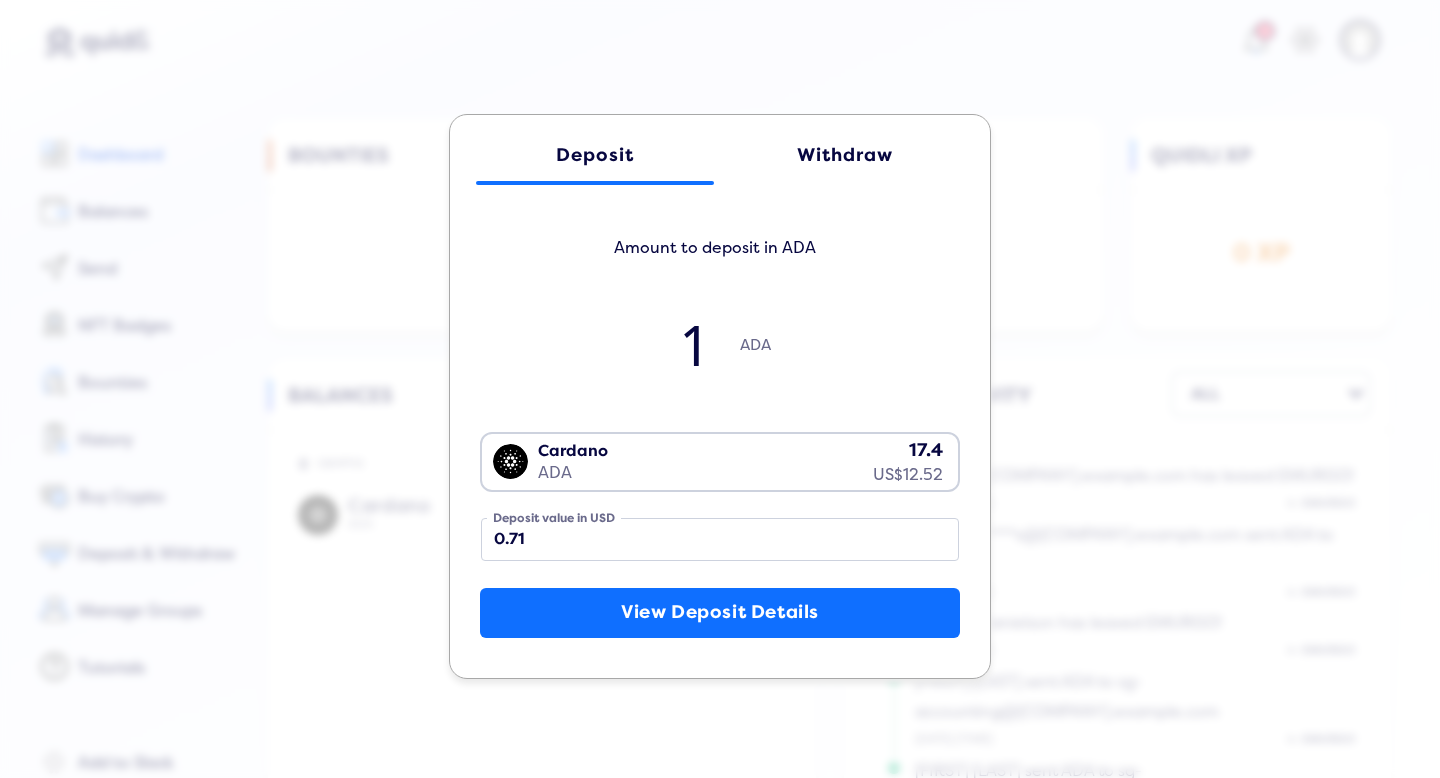 type on "11" 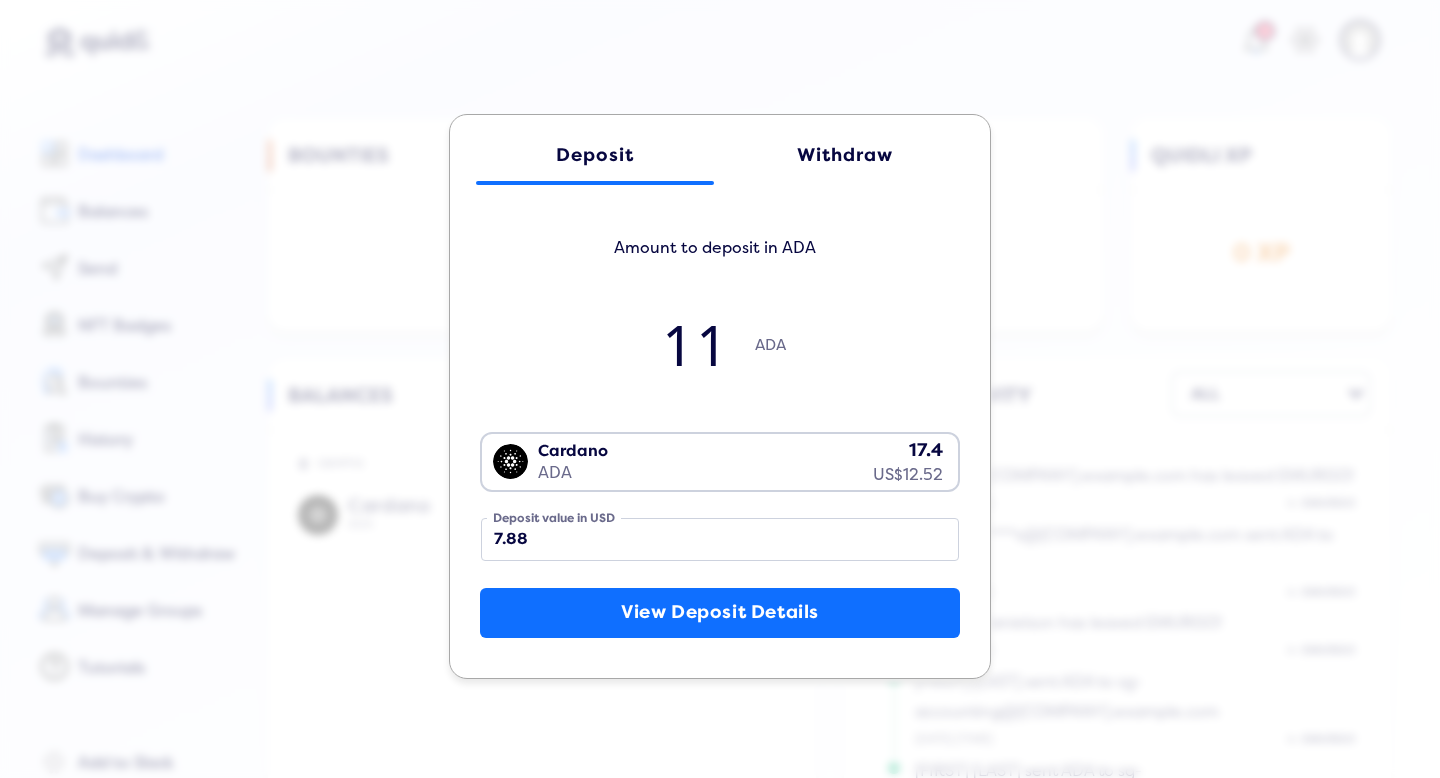 type on "1" 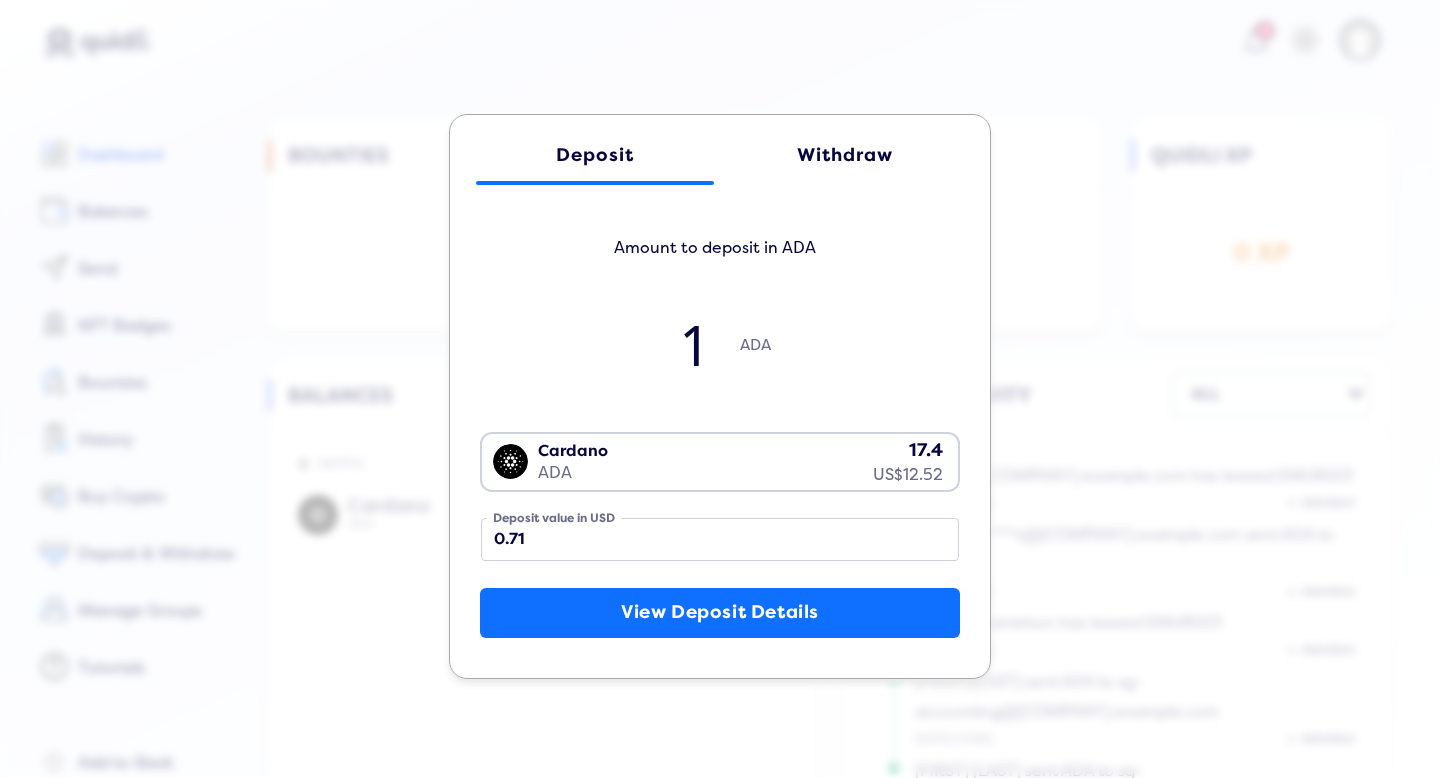 type on "17" 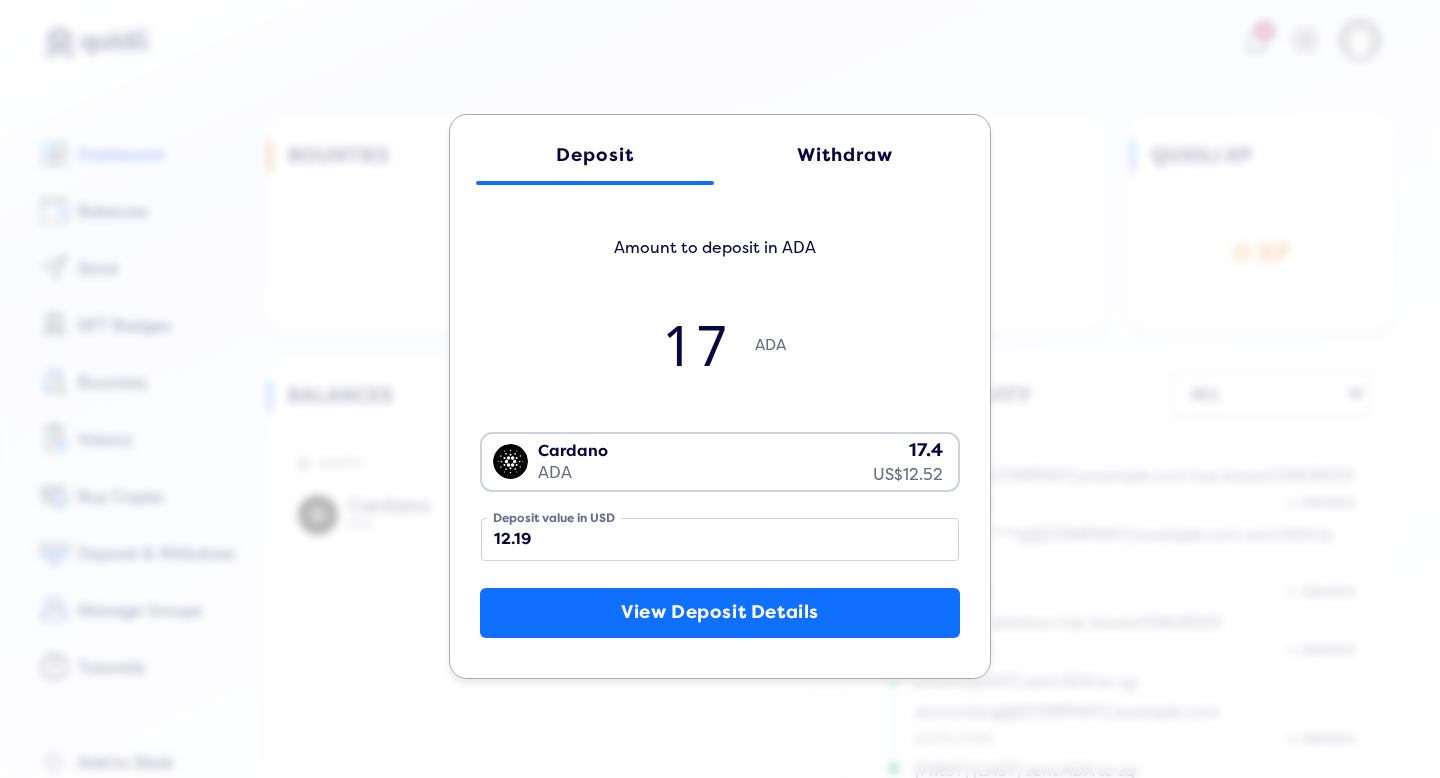 type 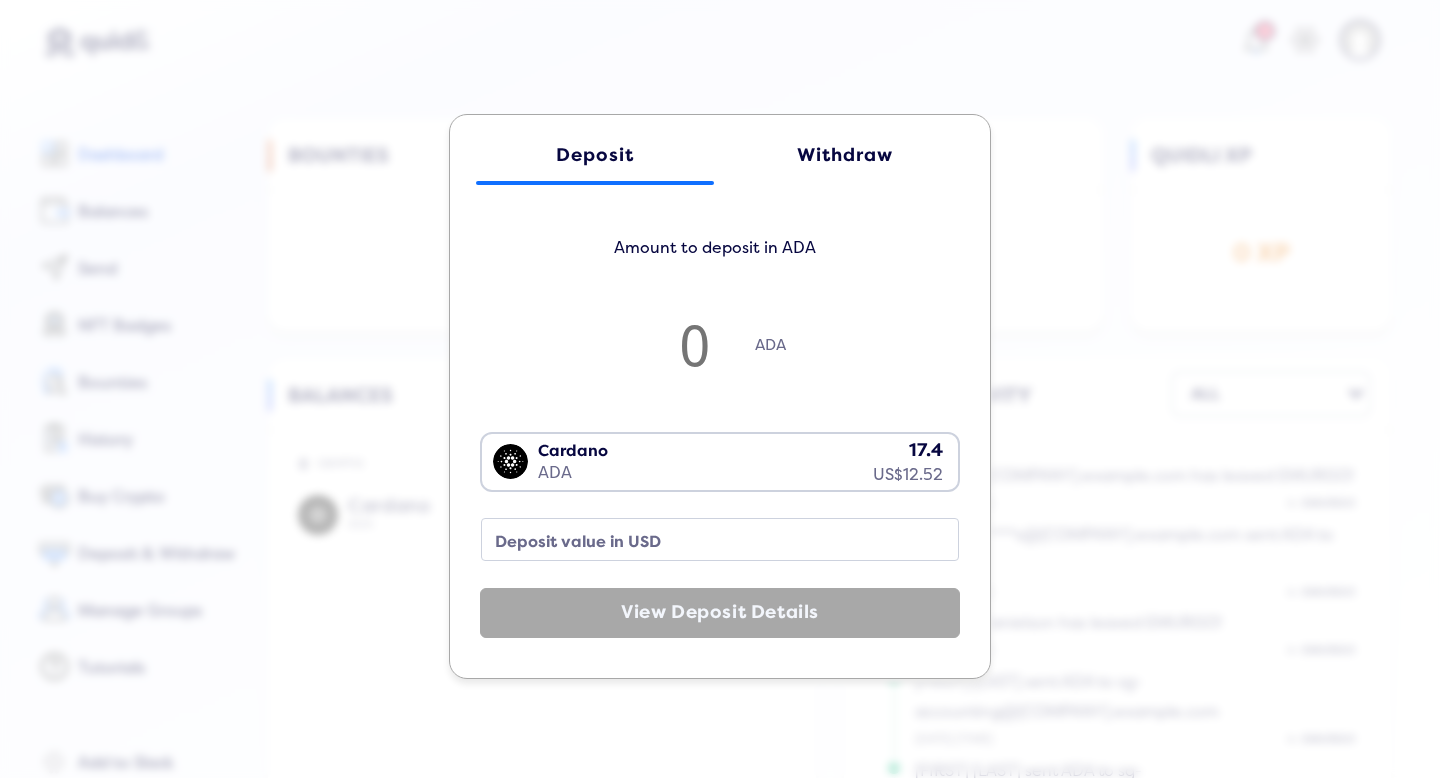 type on "17.4" 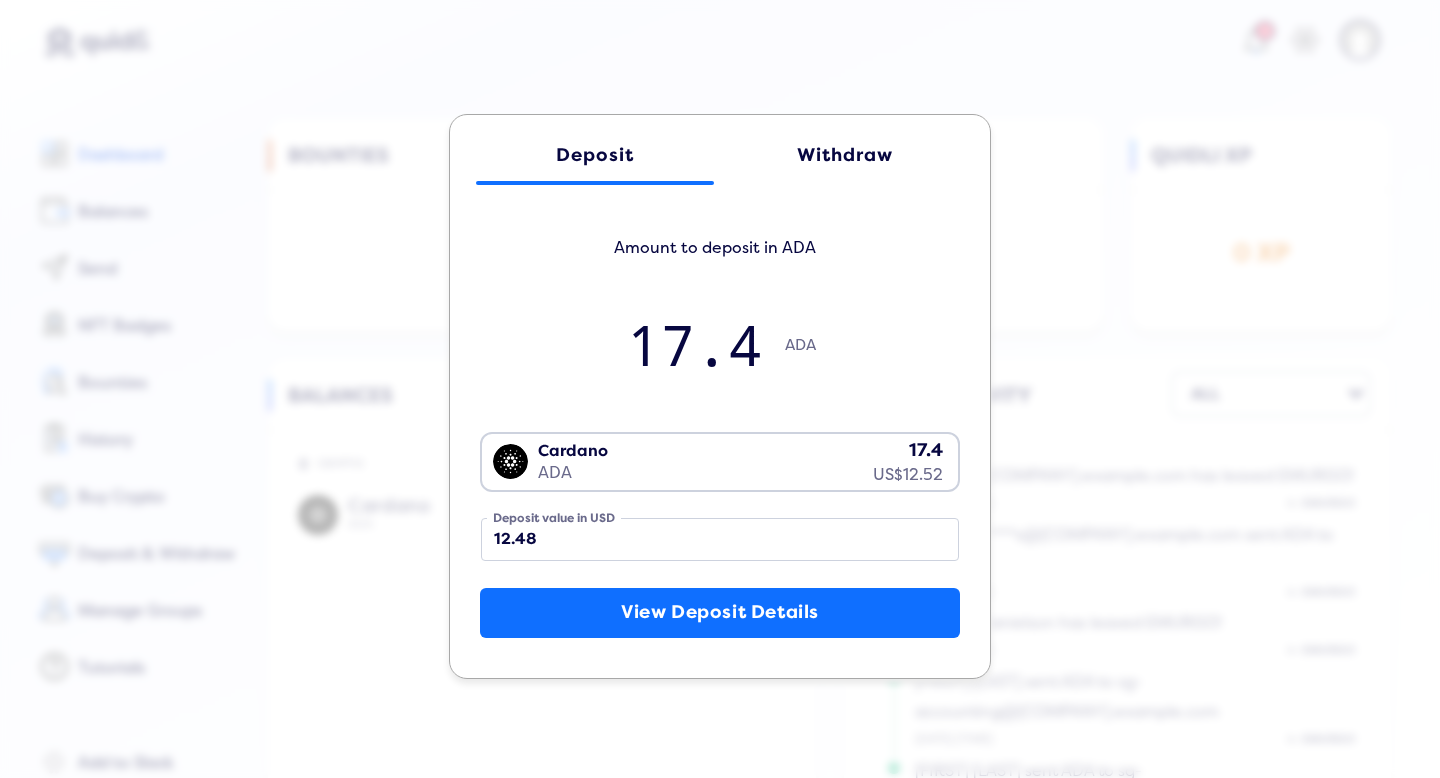type on "17.4" 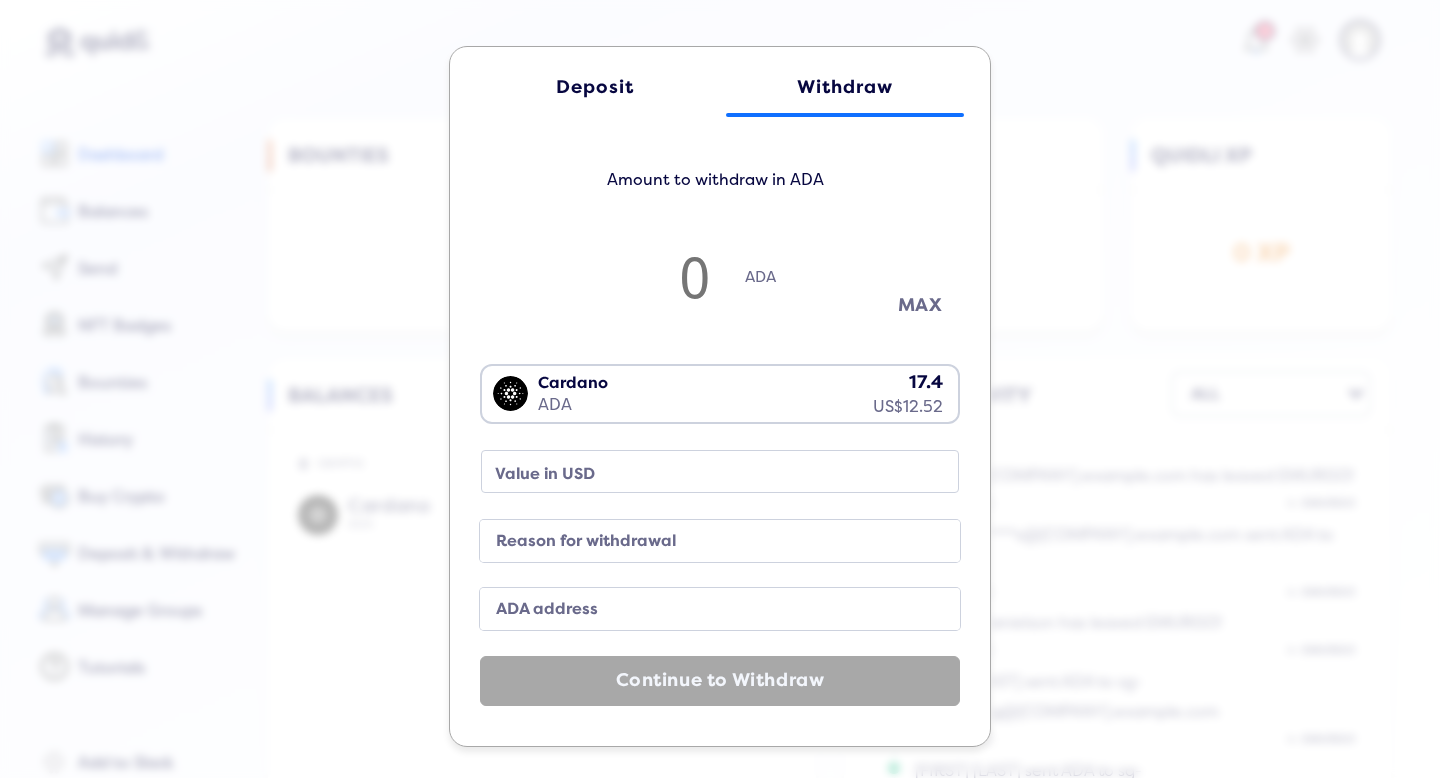 click on "MAX" at bounding box center [920, 305] 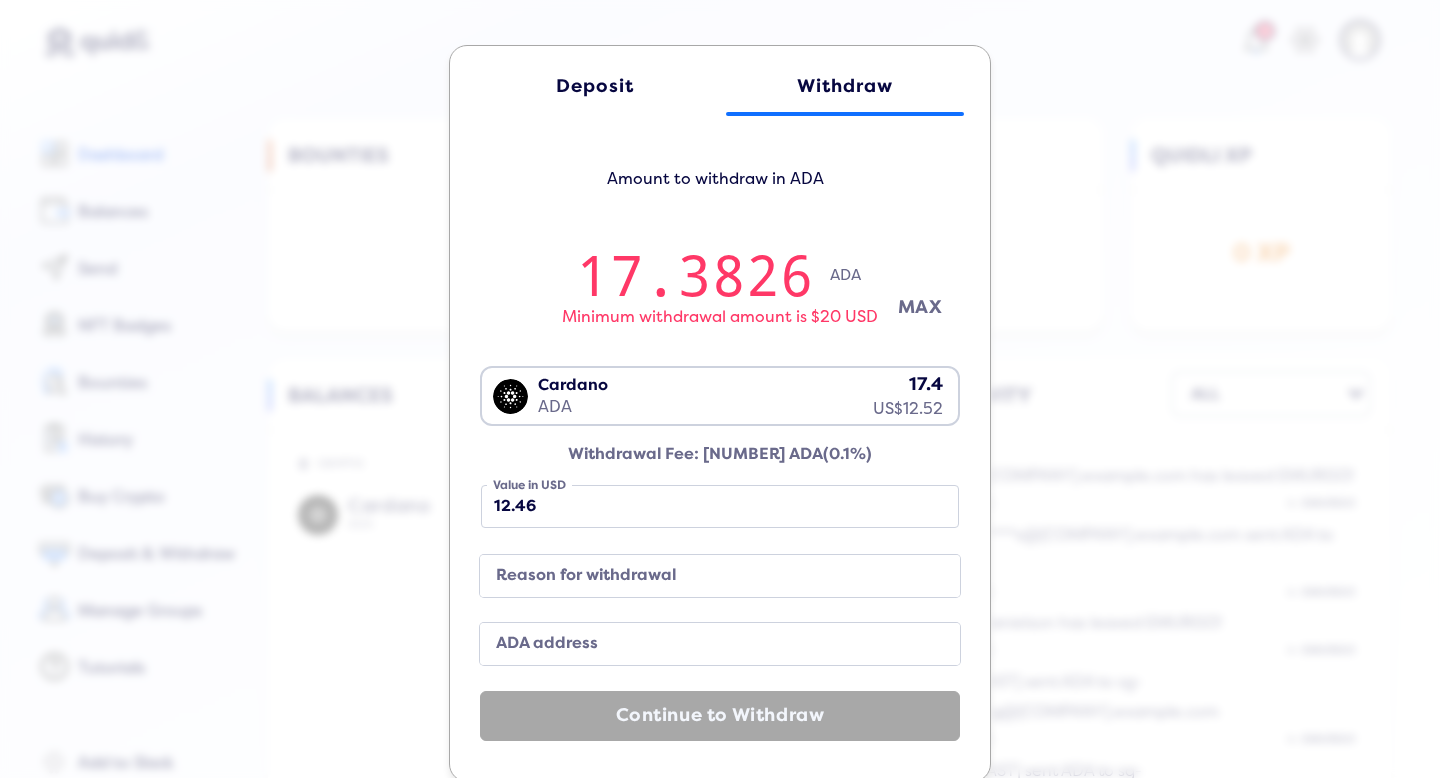 click on "MAX" at bounding box center [920, 307] 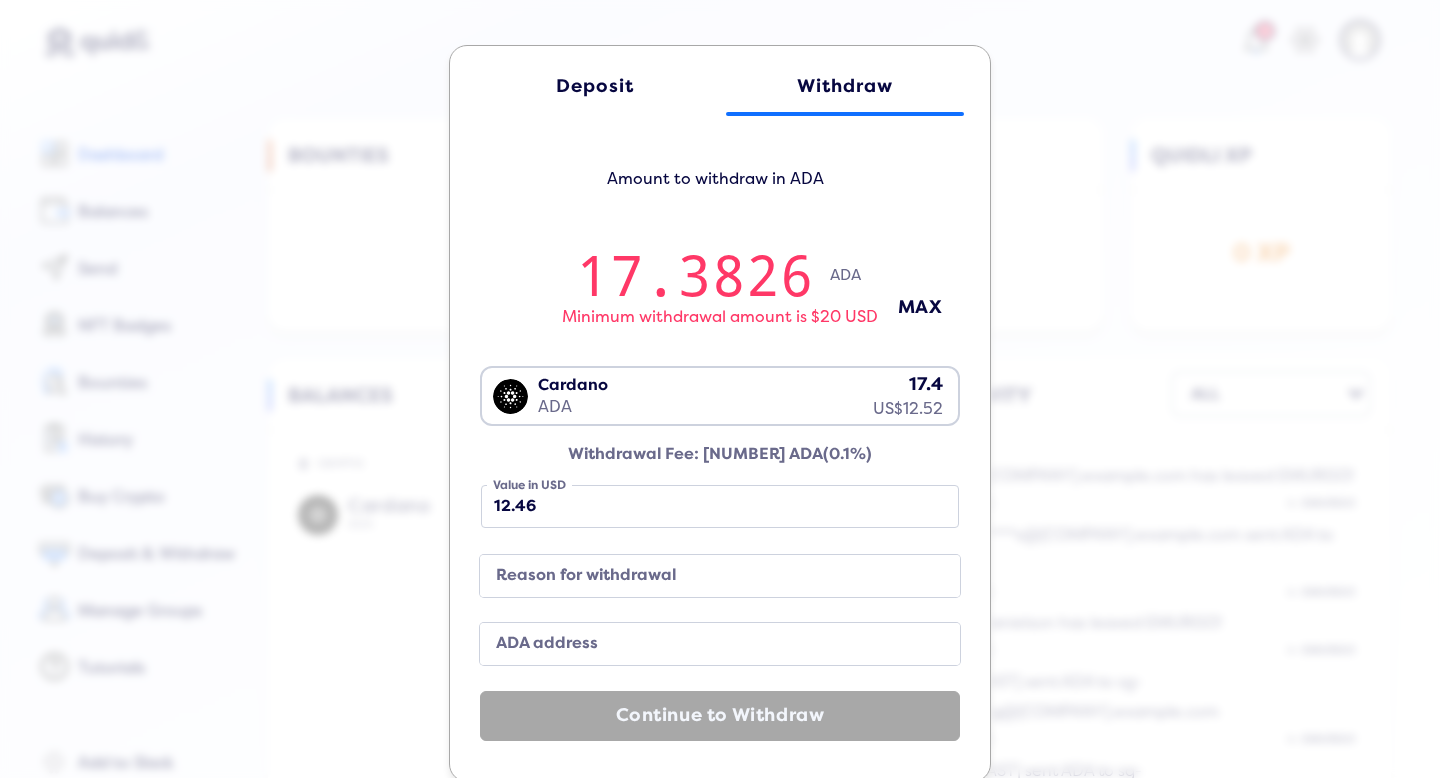 click on "Deposit" 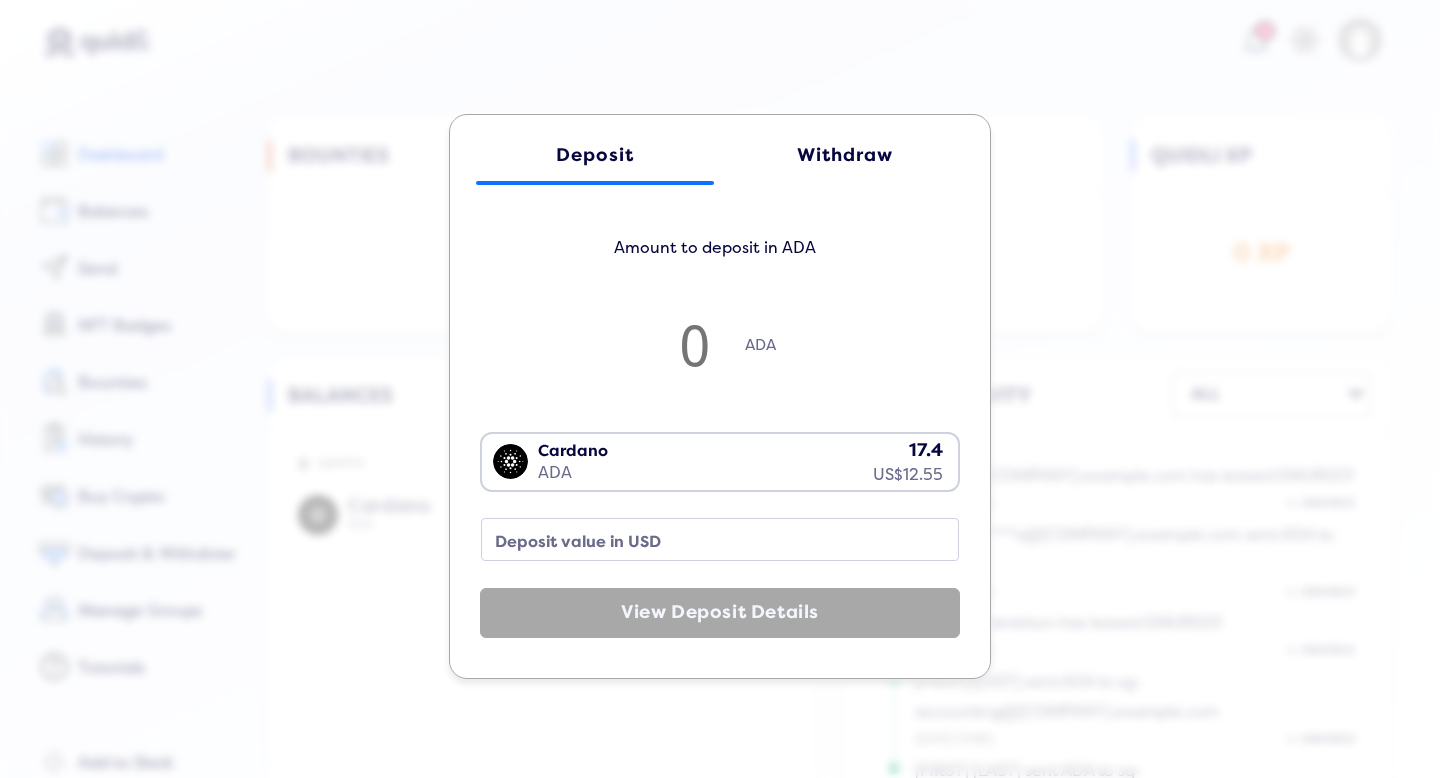click on "Withdraw" 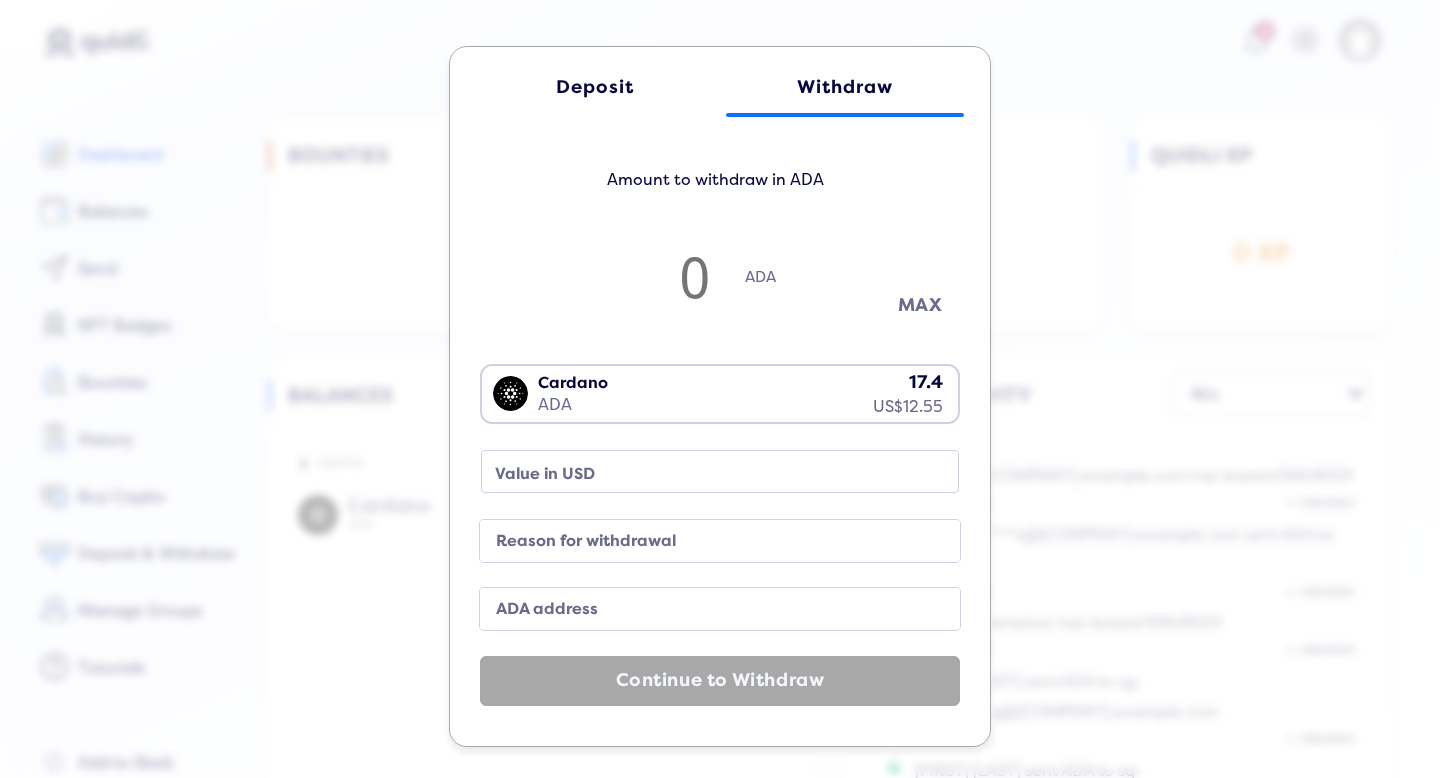 click on "MAX" at bounding box center (920, 305) 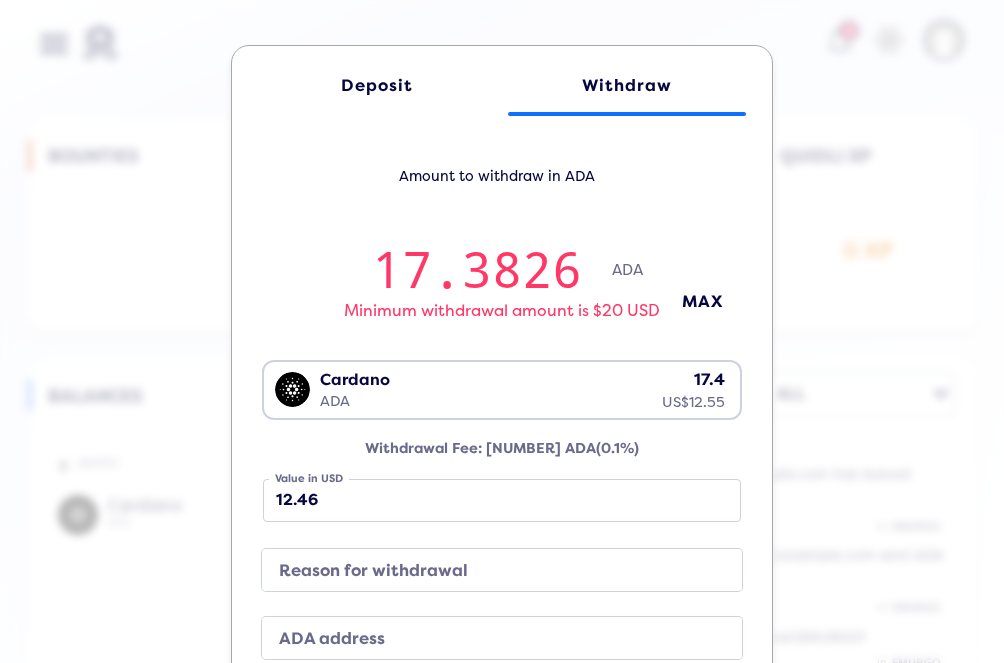 click on "Deposit" 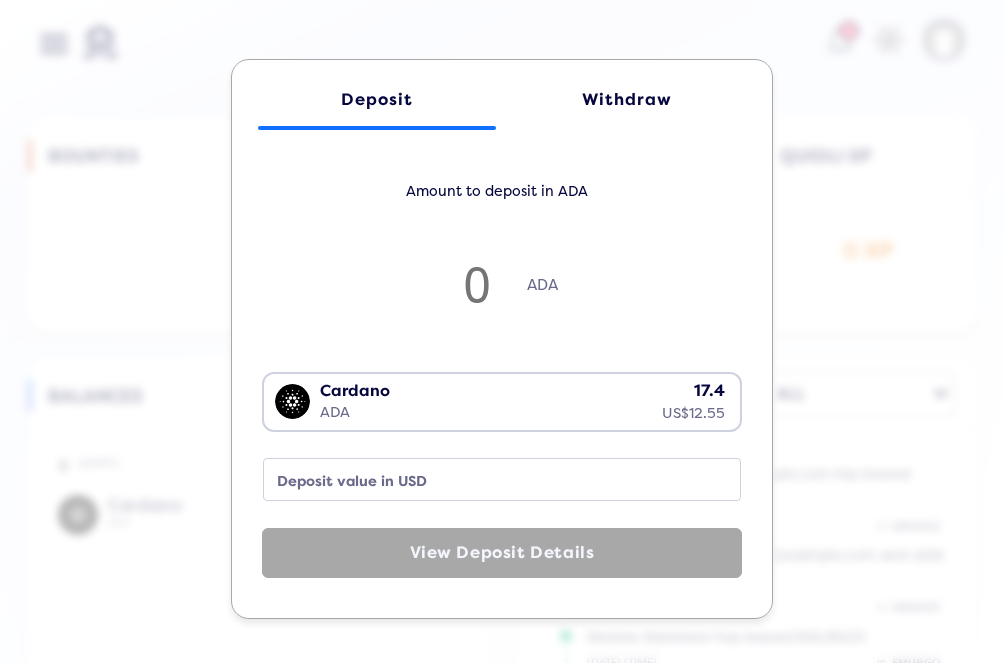 click at bounding box center (477, 284) 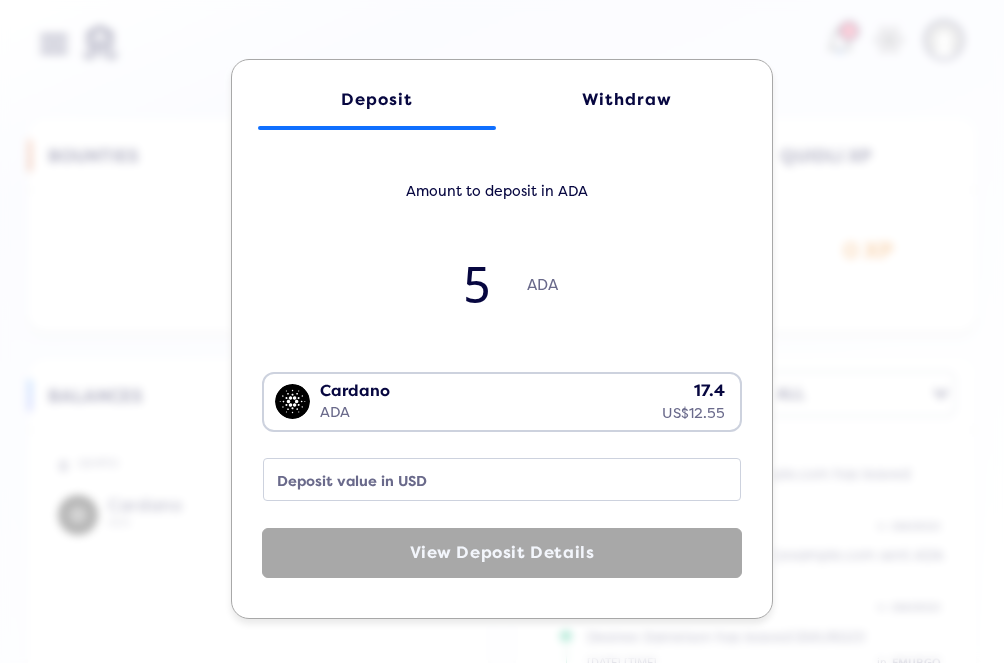 type on "3.58" 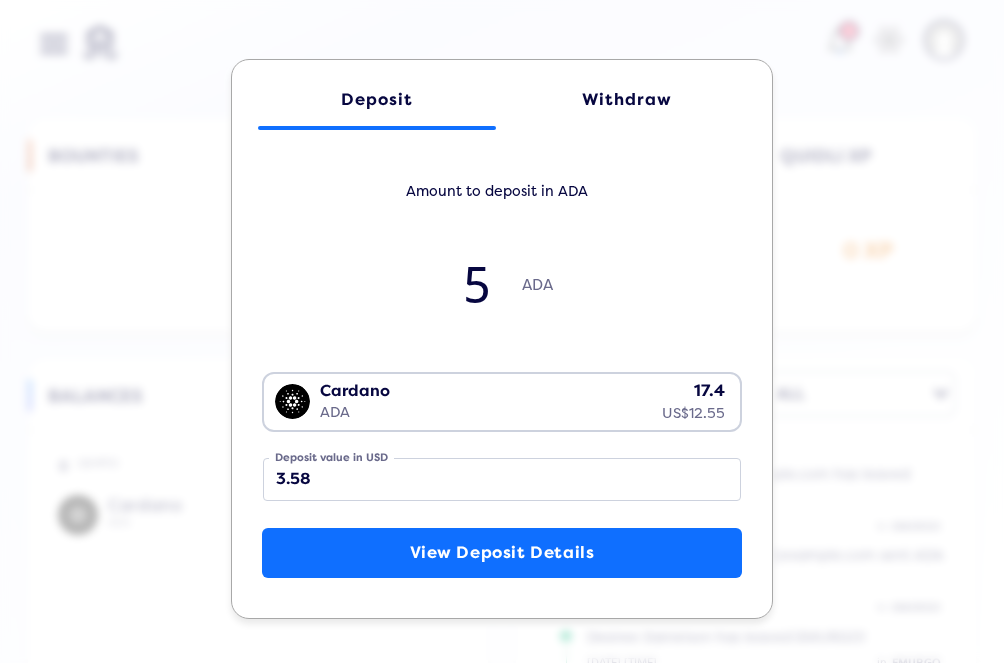 type on "50" 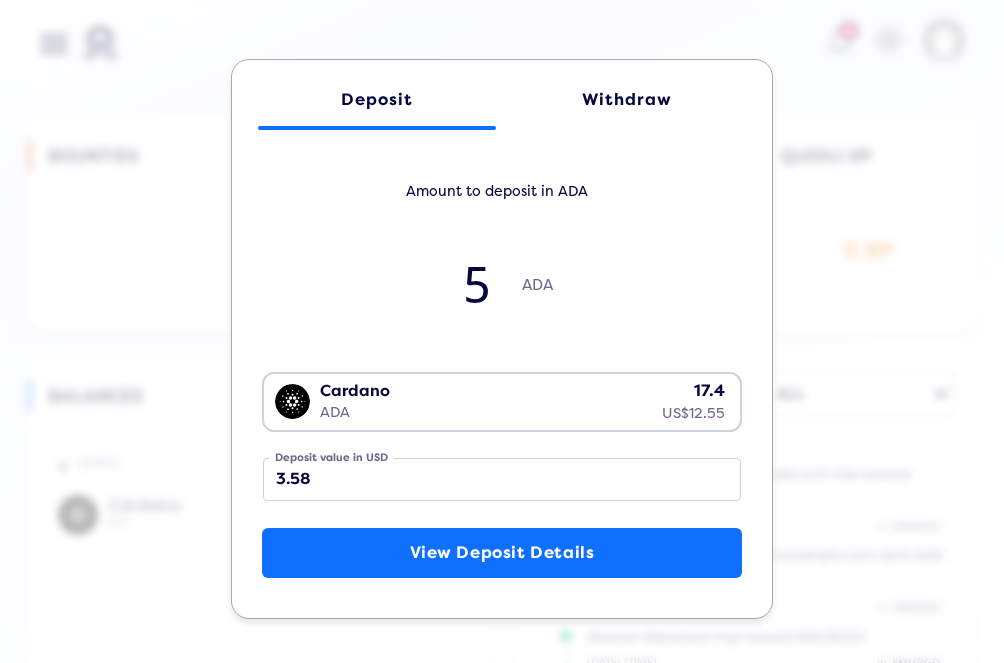 type on "35.86" 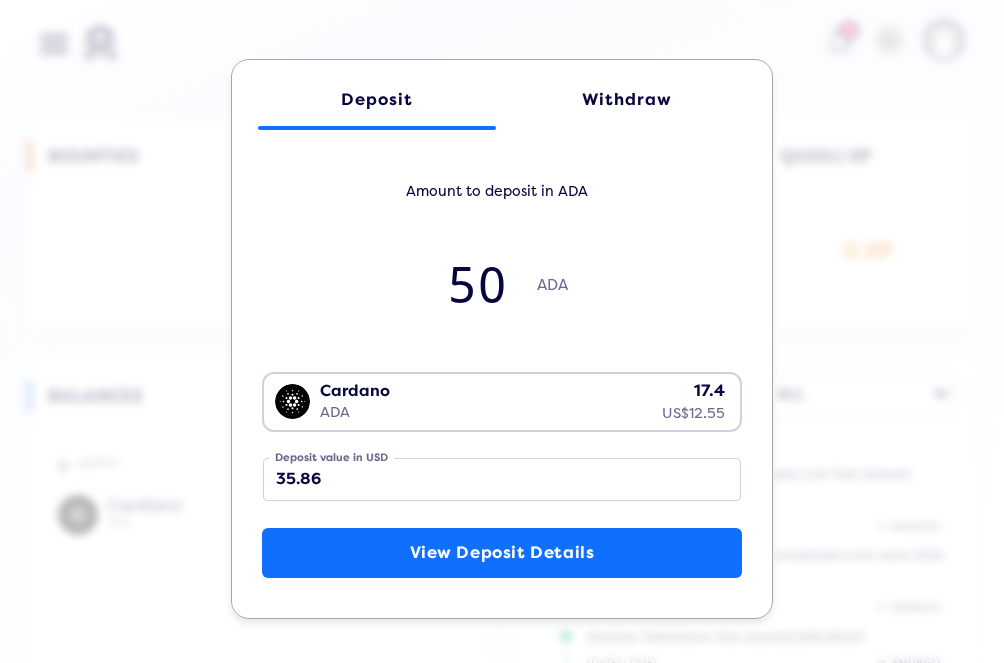 type on "50" 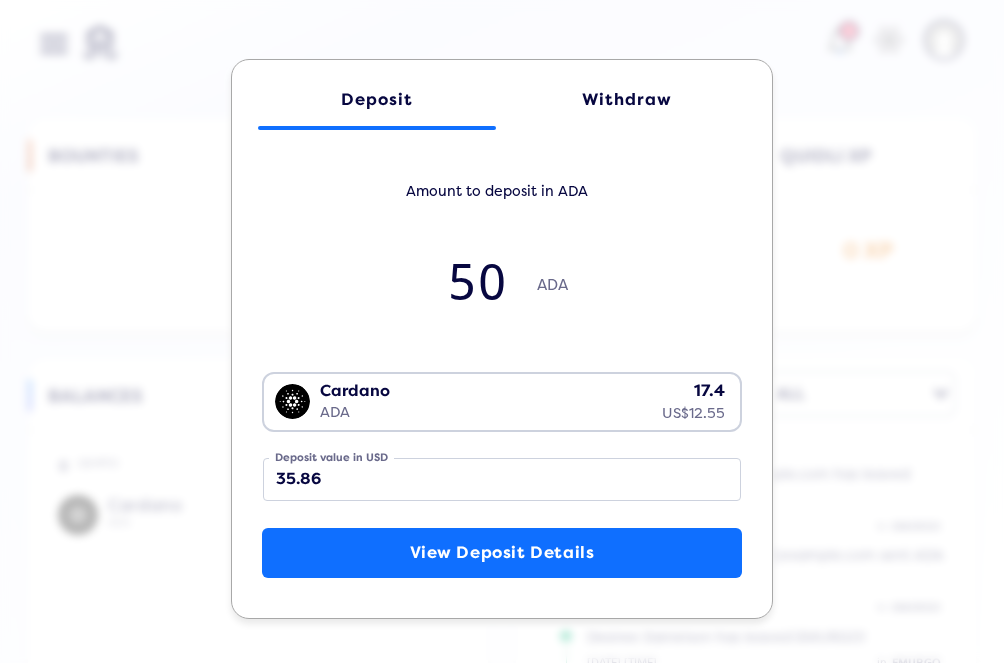 scroll, scrollTop: 4, scrollLeft: 0, axis: vertical 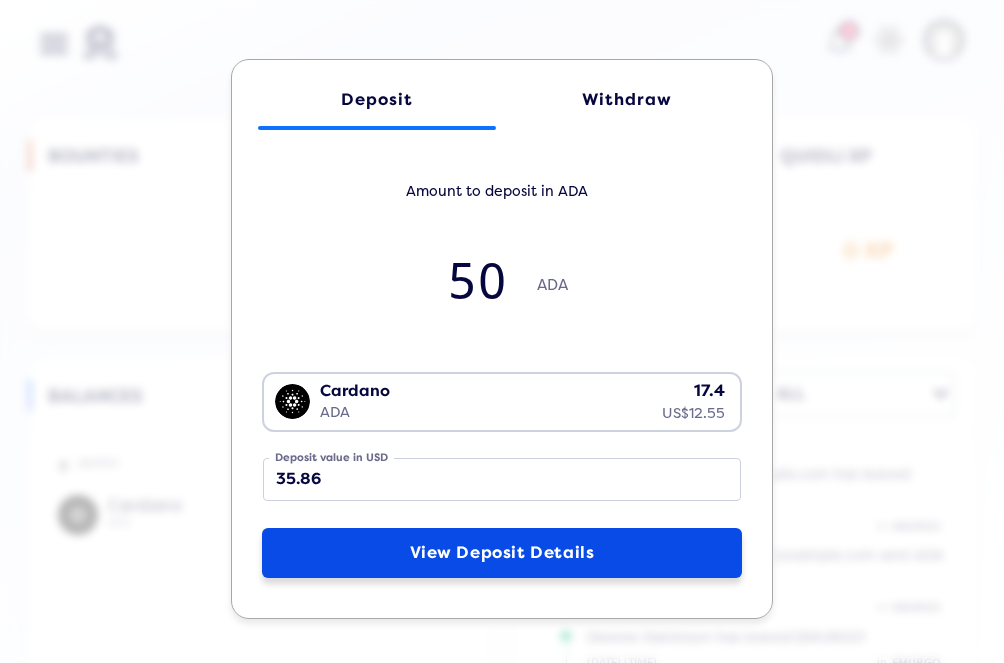 click on "View Deposit Details" at bounding box center (502, 553) 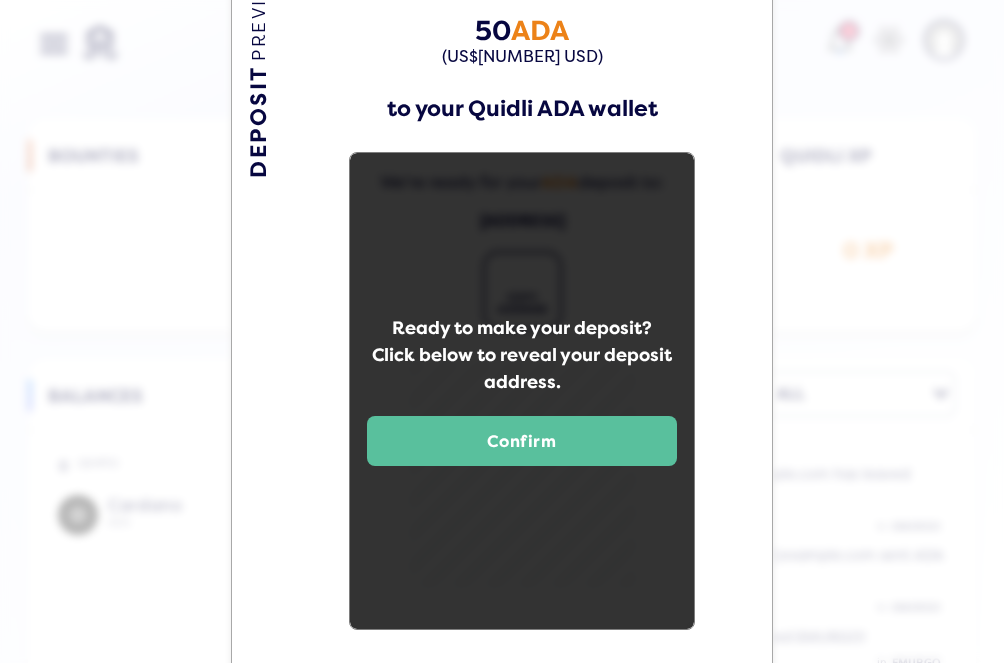 scroll, scrollTop: 246, scrollLeft: 0, axis: vertical 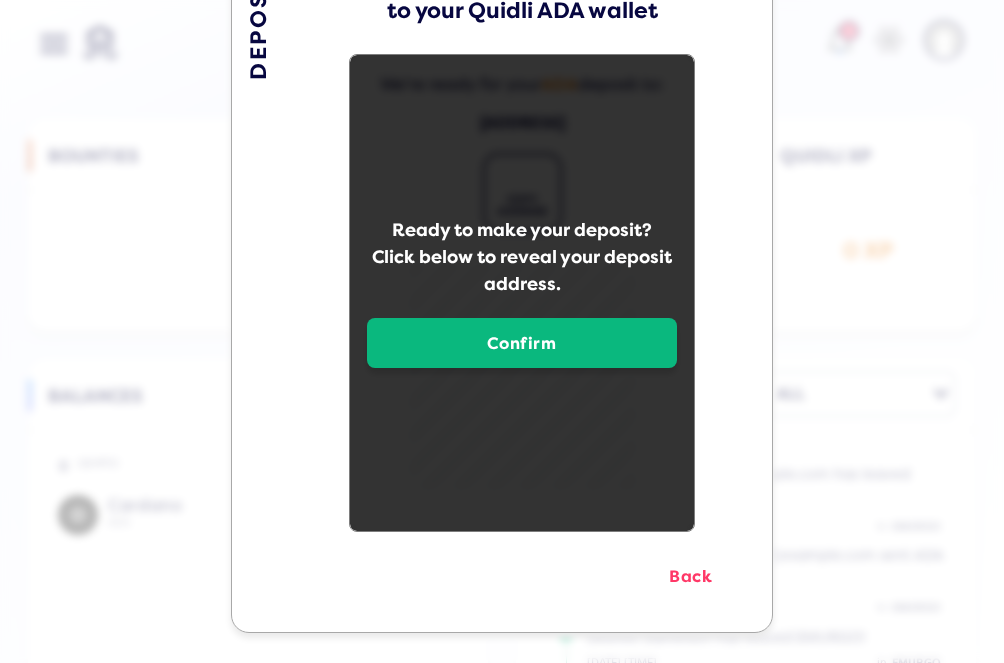 click on "Confirm" at bounding box center [522, 343] 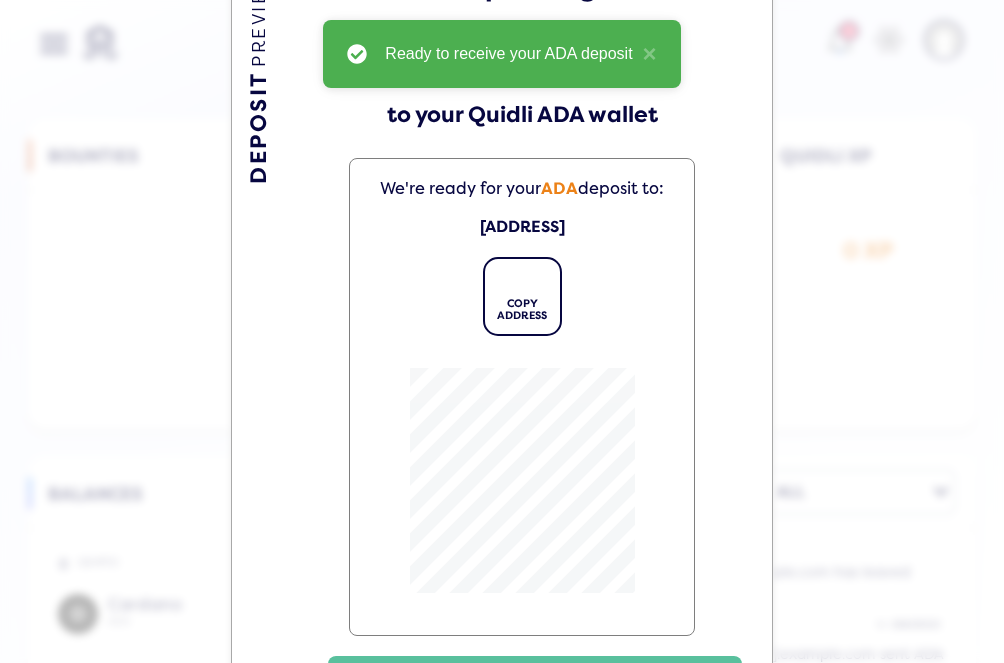 scroll, scrollTop: 98, scrollLeft: 0, axis: vertical 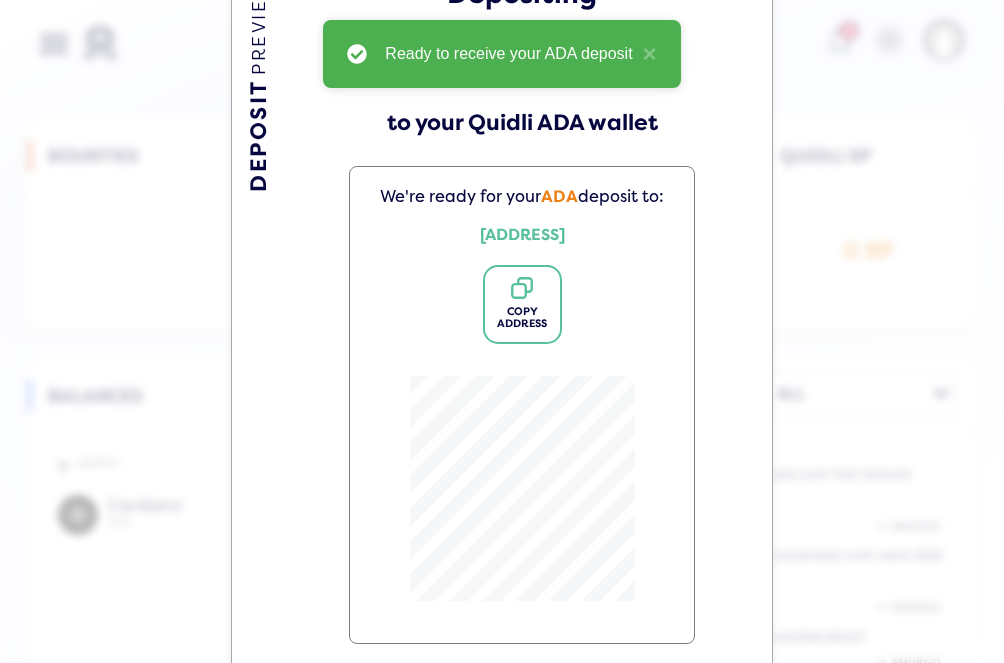 click on "COPY ADDRESS" at bounding box center (522, 318) 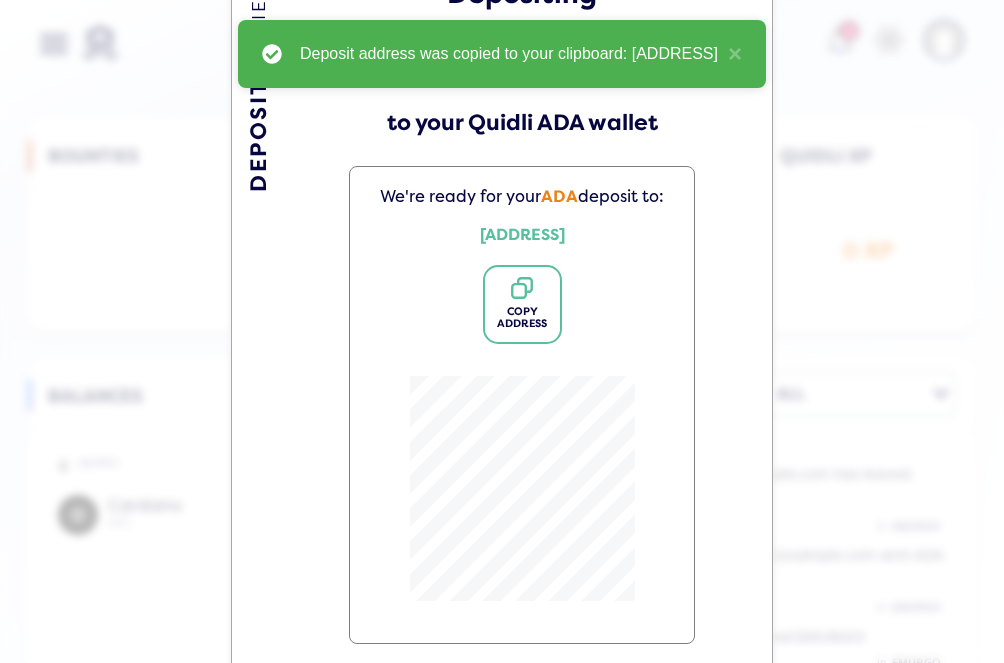 click 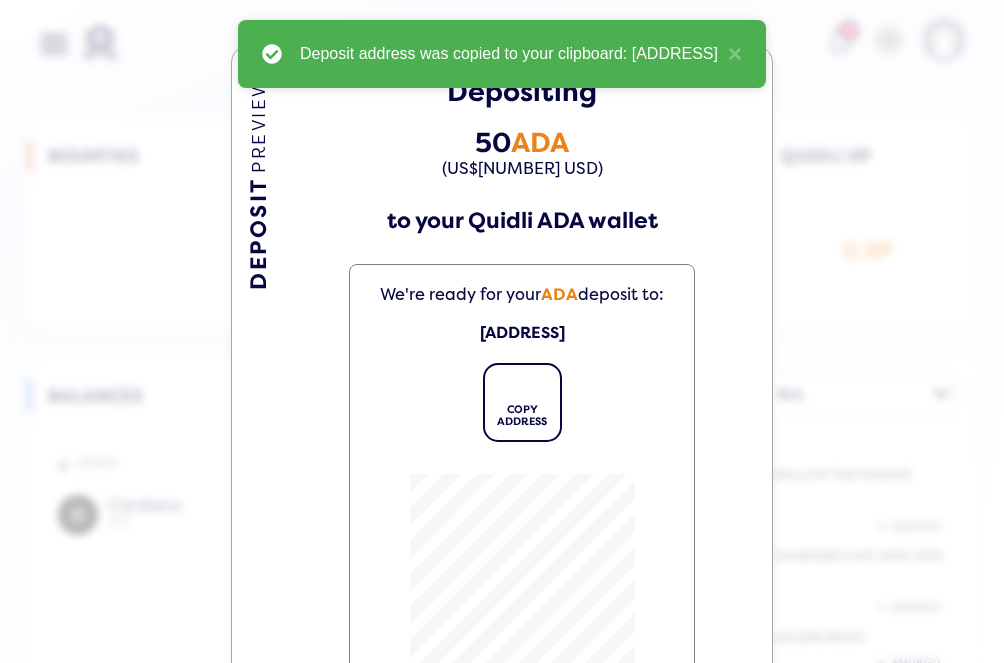 scroll, scrollTop: 0, scrollLeft: 0, axis: both 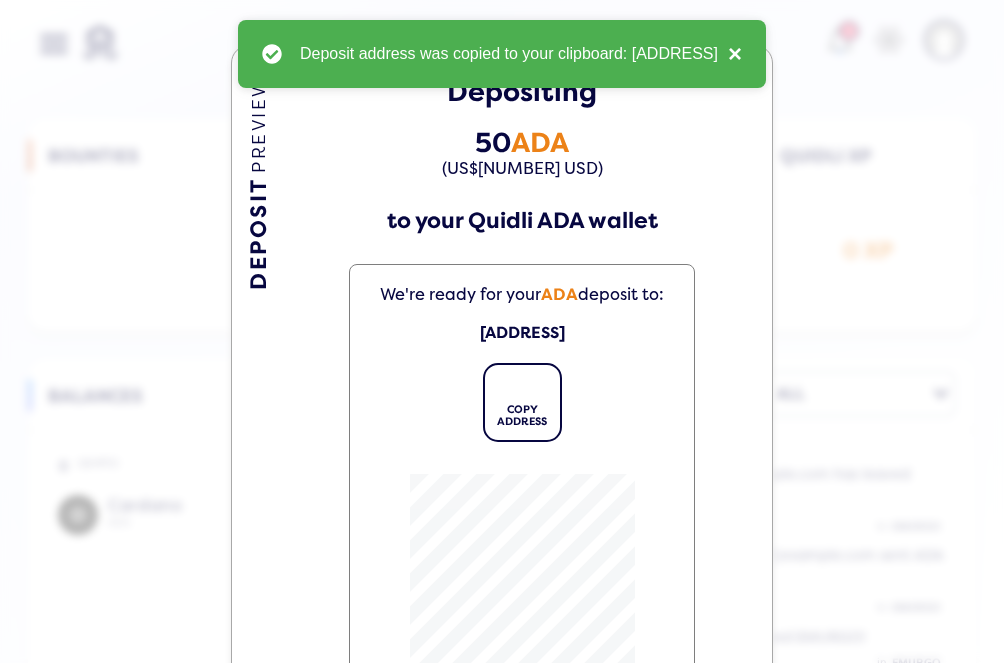 click on "×" at bounding box center [730, 54] 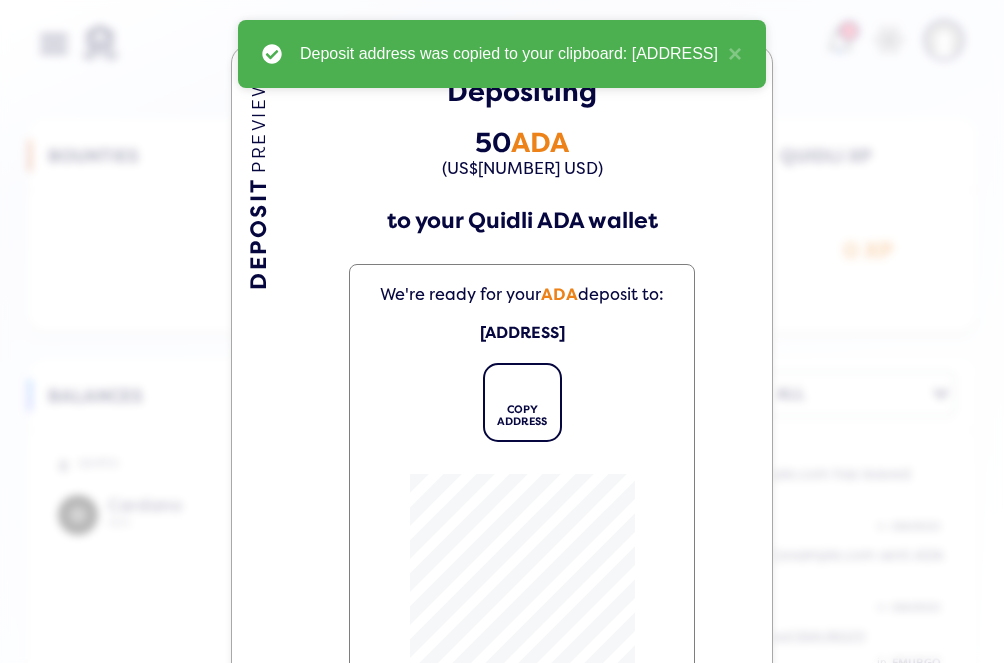 click on "DEPOSIT  PREVIEW Depositing 50  ADA  (US$35.86 USD)  to your Quidli ADA wallet  We're ready for your  ADA  deposit to:  addr1q9y38s0zdda2slxsflhda8zp2dndkr4dqjgvuhmjhmydf8cq7mn4sv543s56t8djx9mkfuvfhytqjl4j545se7yqewjqq4rwn3 icon COPY ADDRESS Done" 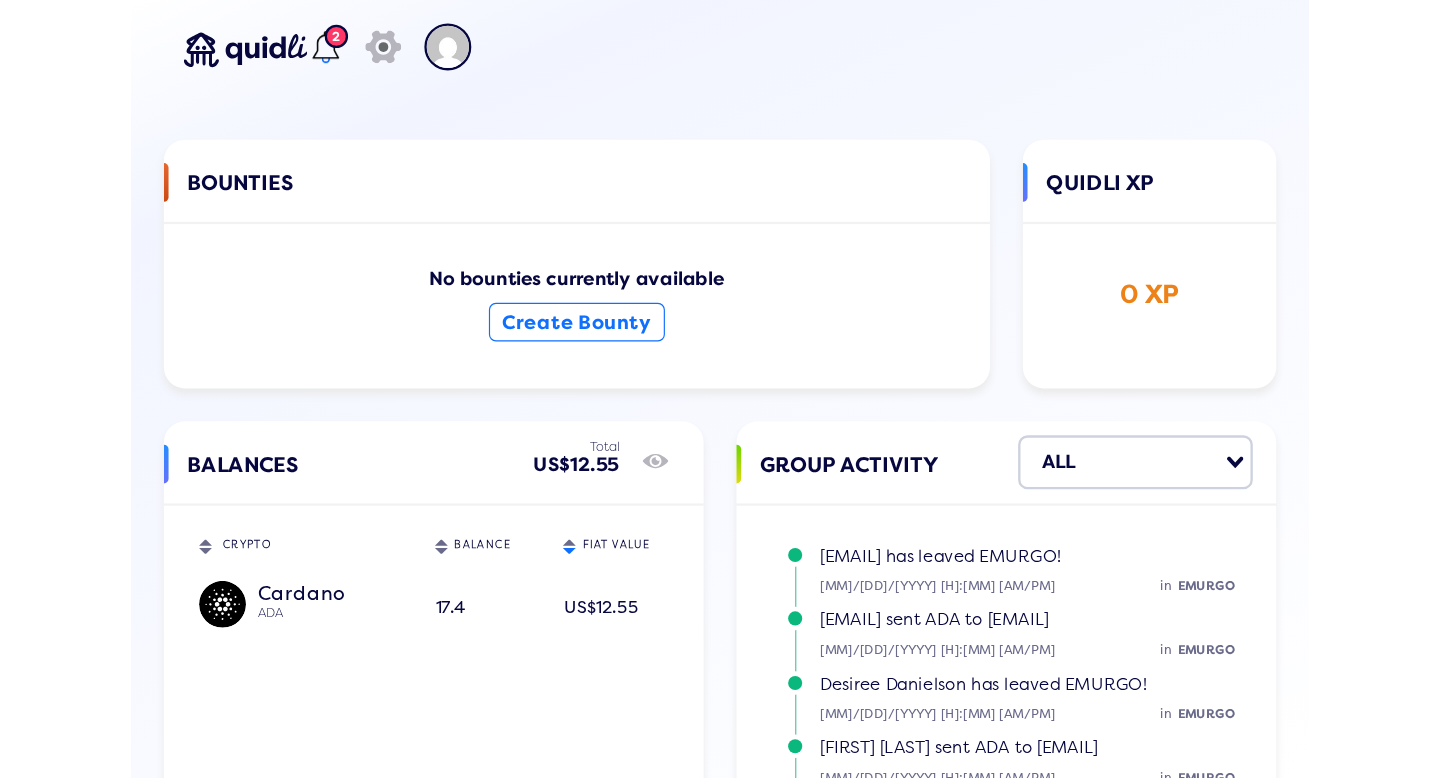 scroll, scrollTop: 0, scrollLeft: 0, axis: both 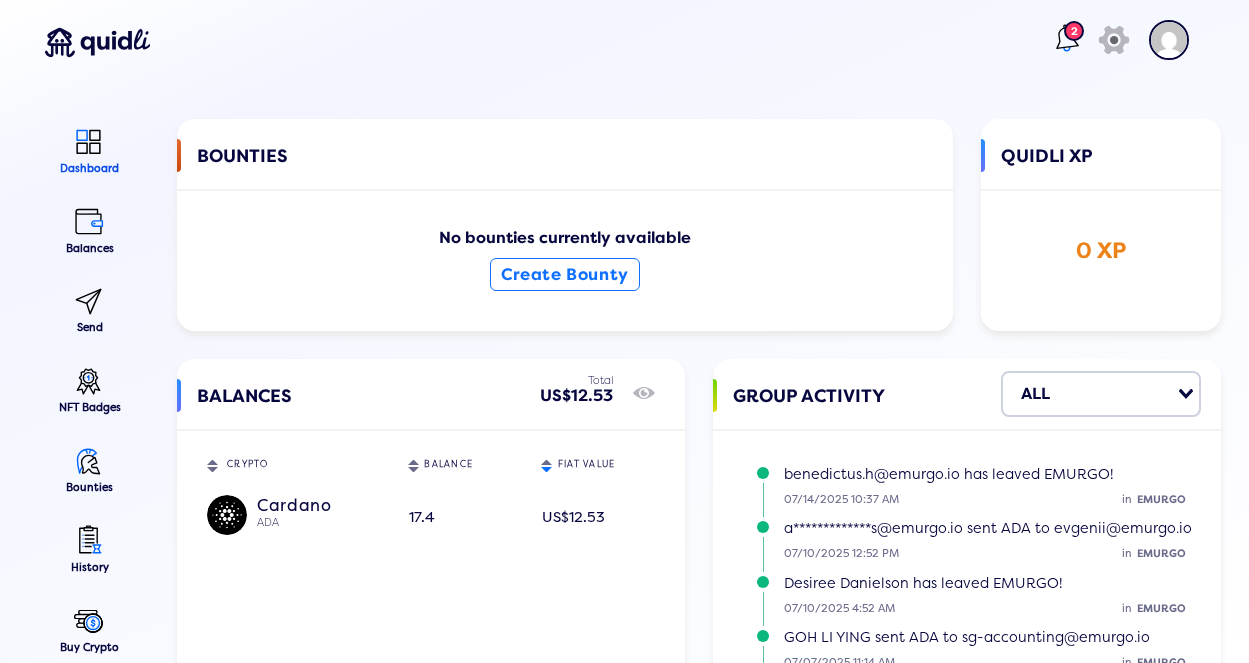 click at bounding box center [1169, 40] 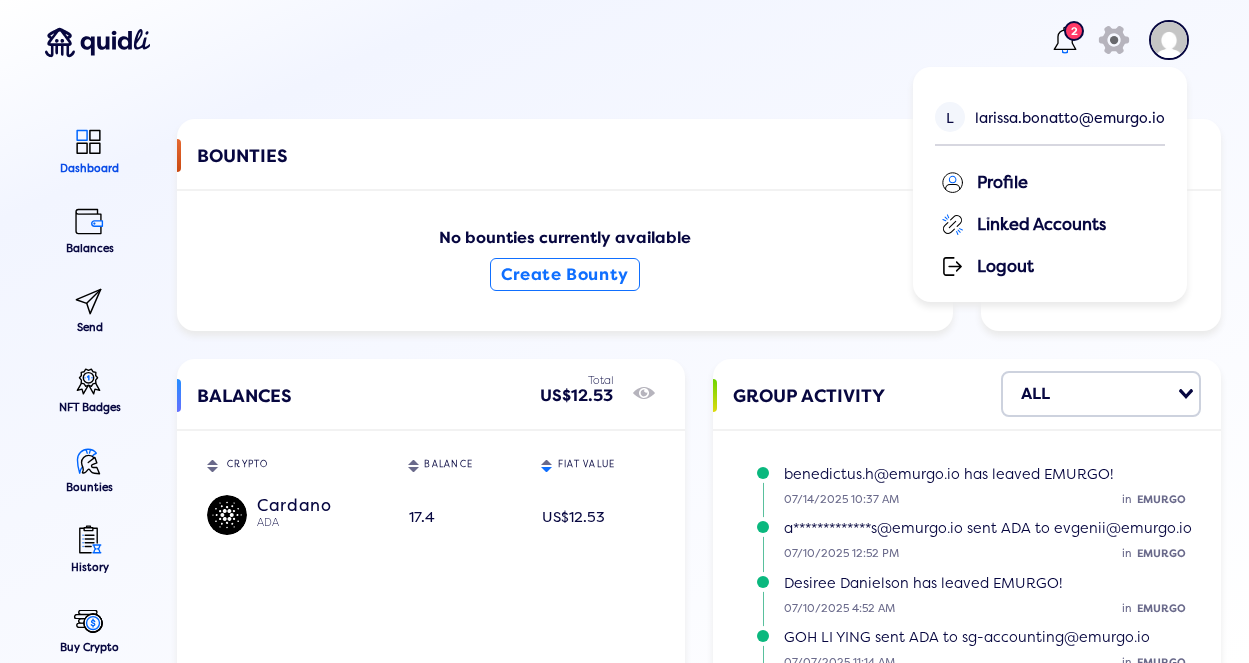 click on "Profile" 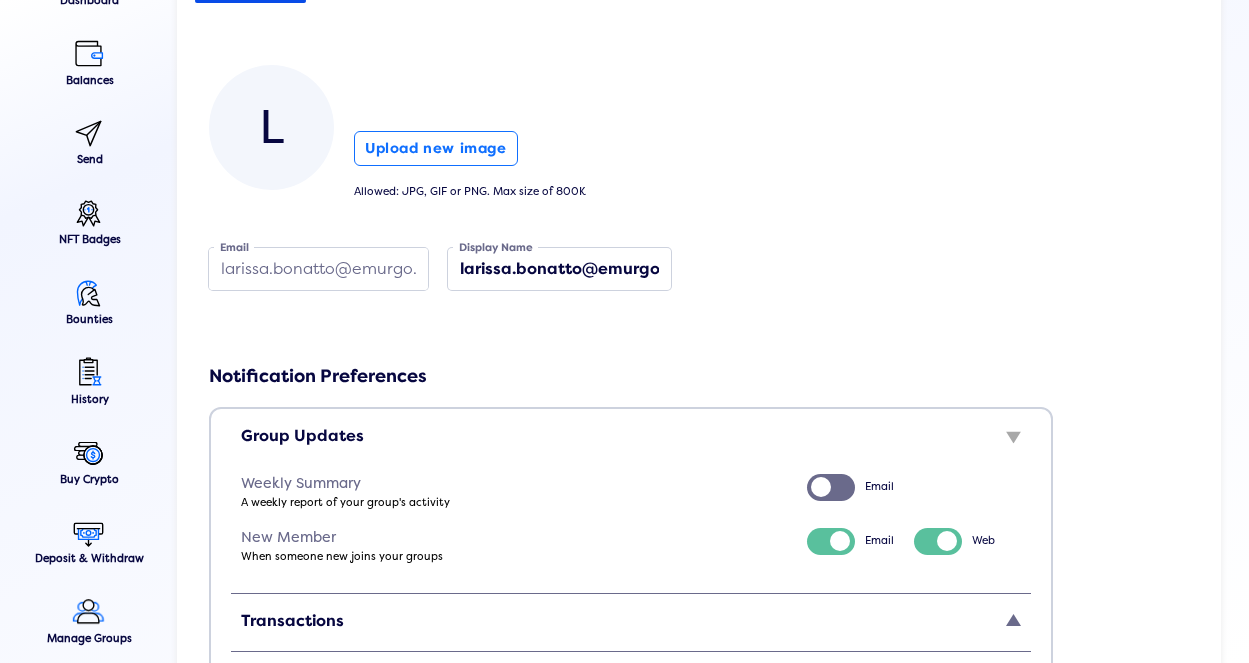 scroll, scrollTop: 170, scrollLeft: 0, axis: vertical 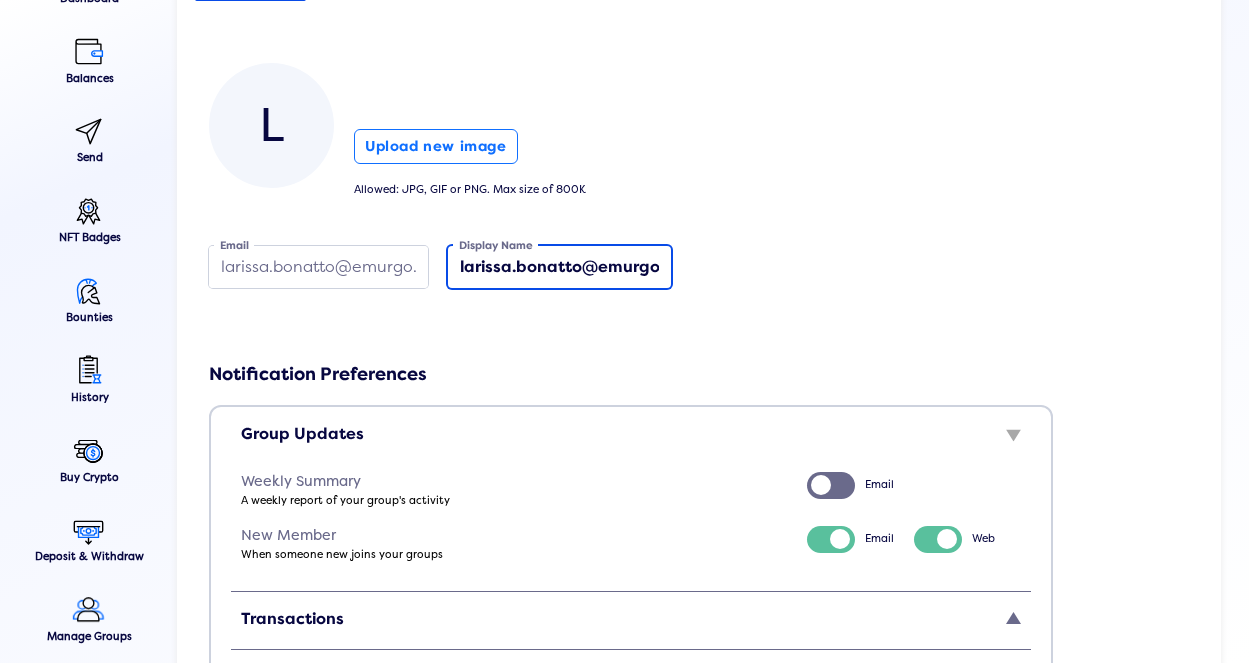 click on "larissa.bonatto@emurgo.io" at bounding box center (559, 267) 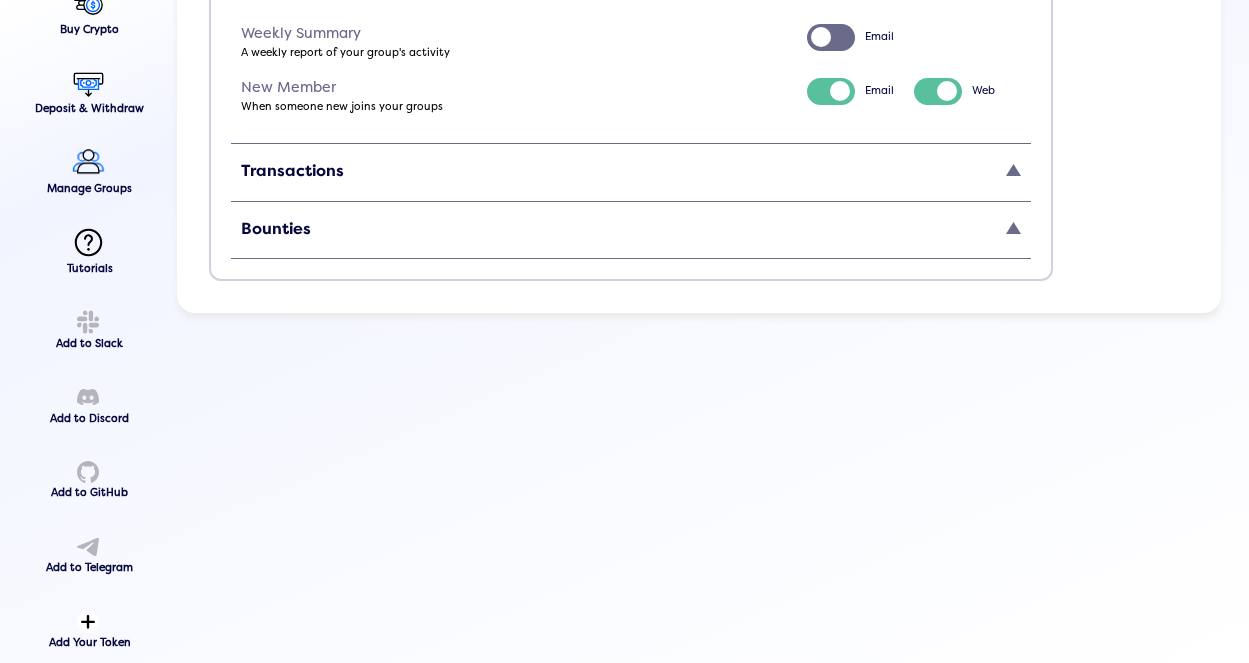 scroll, scrollTop: 0, scrollLeft: 0, axis: both 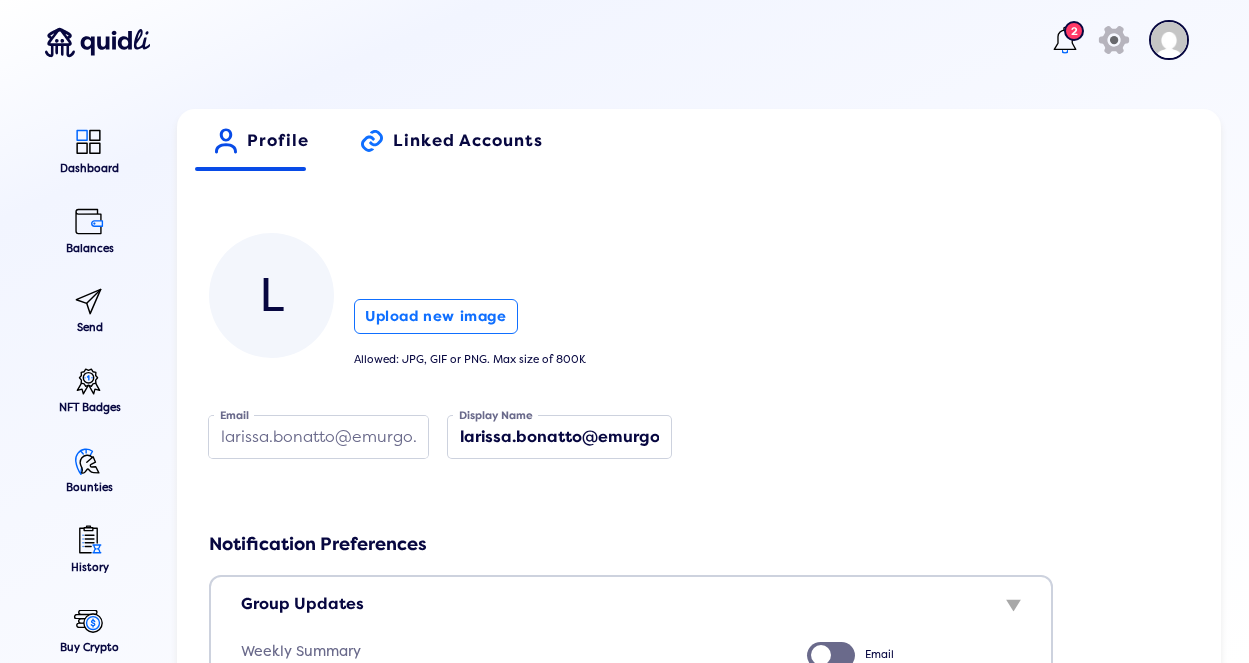 click on "icon Linked Accounts" 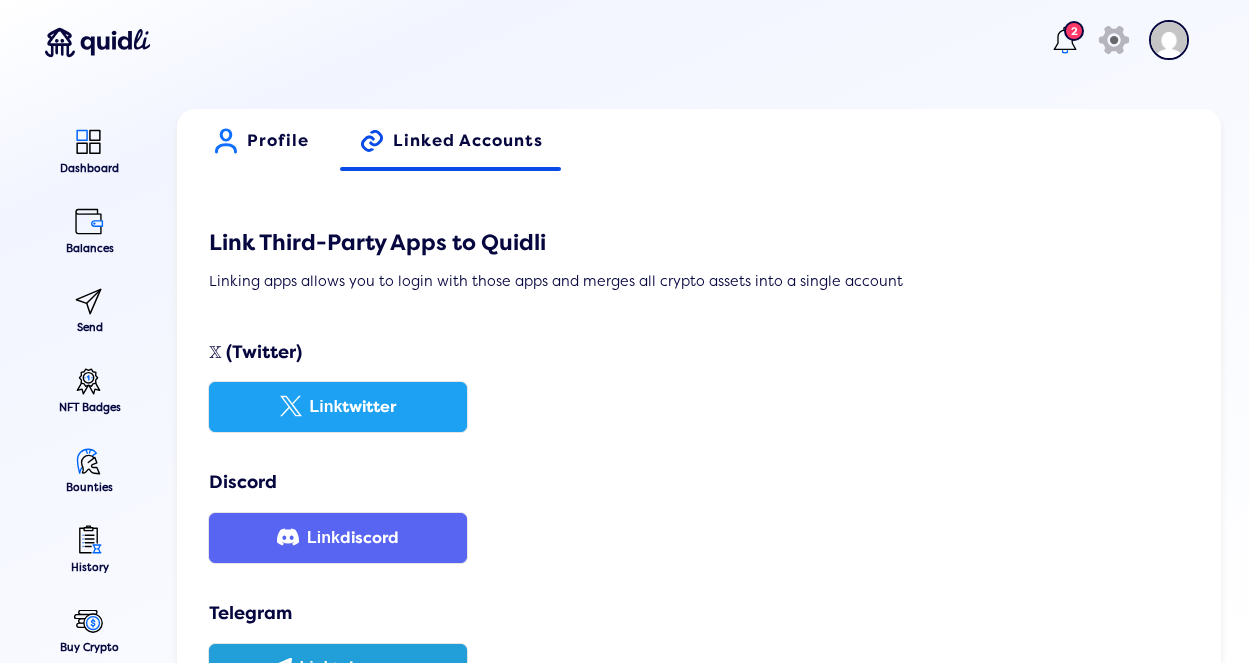 click on "Profile" at bounding box center (278, 148) 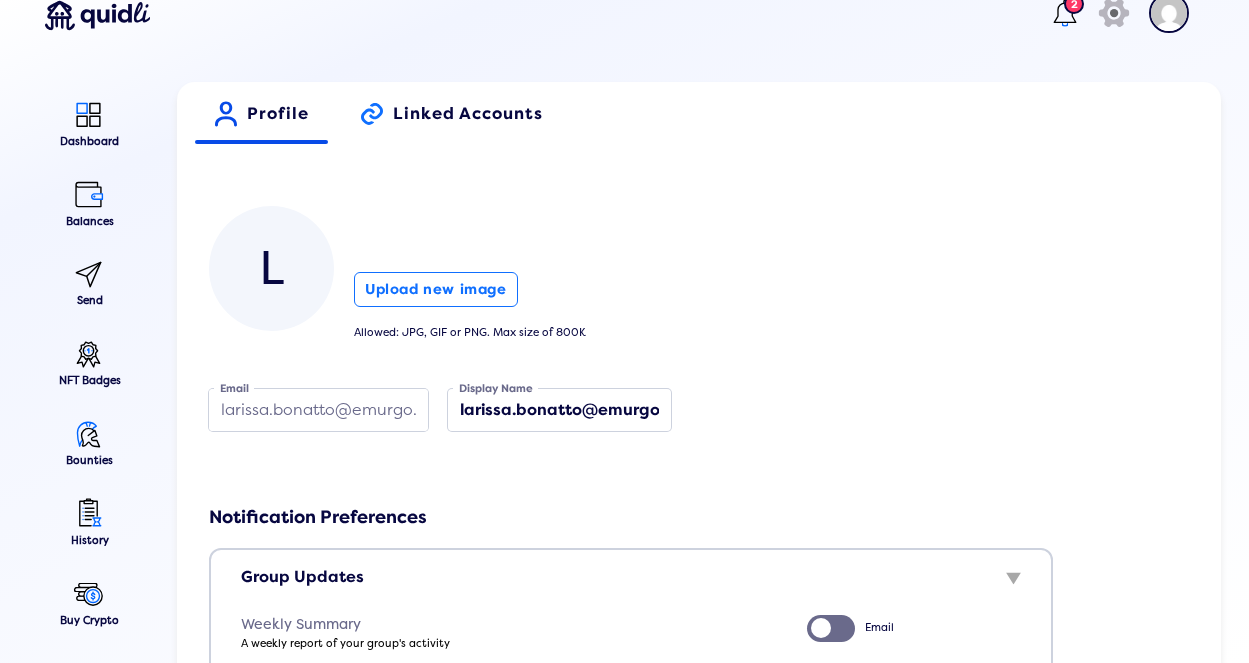 scroll, scrollTop: 41, scrollLeft: 0, axis: vertical 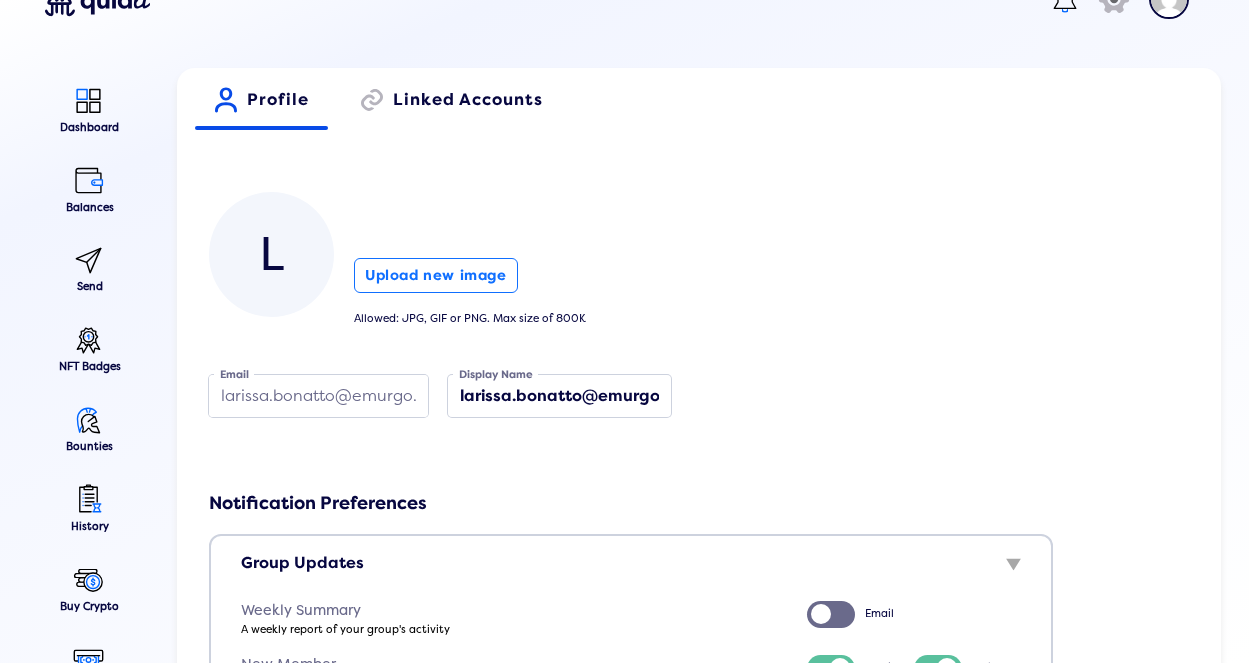click on "L  Upload new image   Allowed: JPG, GIF or PNG. Max size of 800K  larissa.bonatto@emurgo.io Email larissa.bonatto@emurgo.io Display Name Notification Preferences Group Updates Weekly Summary A weekly report of your group's activity Email New Member When someone new joins your groups Email Web Transactions Received Tokens When someone sends you crypto tokens Email Web Deposit Confirmed When a deposit you made is confirmed Web Received an NFT Badge When someone sends you an NFT Badge Web New NFT Badge Approved When your newly created NFT is approved Web New NFT Badge Rejected When your newly created NFT is not approved Web Privy Wallet Generated When you create a new decentralized wallet Email Web Bounties New Bounty Available When a bounty is created in a group you are in Email Web Received Reward When you receive a reward for completing a bounty Email Web Bounty Completed When a bounty you created has been completed Email Web Bounty Expired When a bounty you created has expired Email Web Bounty Refunded Email" 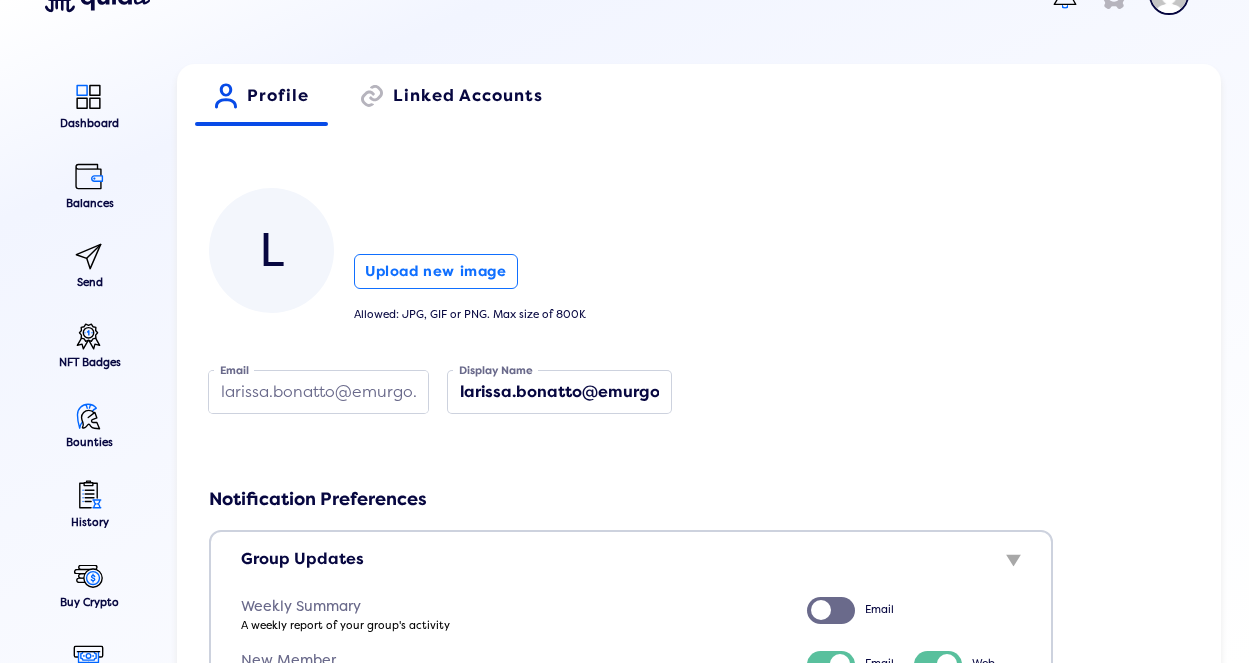 scroll, scrollTop: 46, scrollLeft: 0, axis: vertical 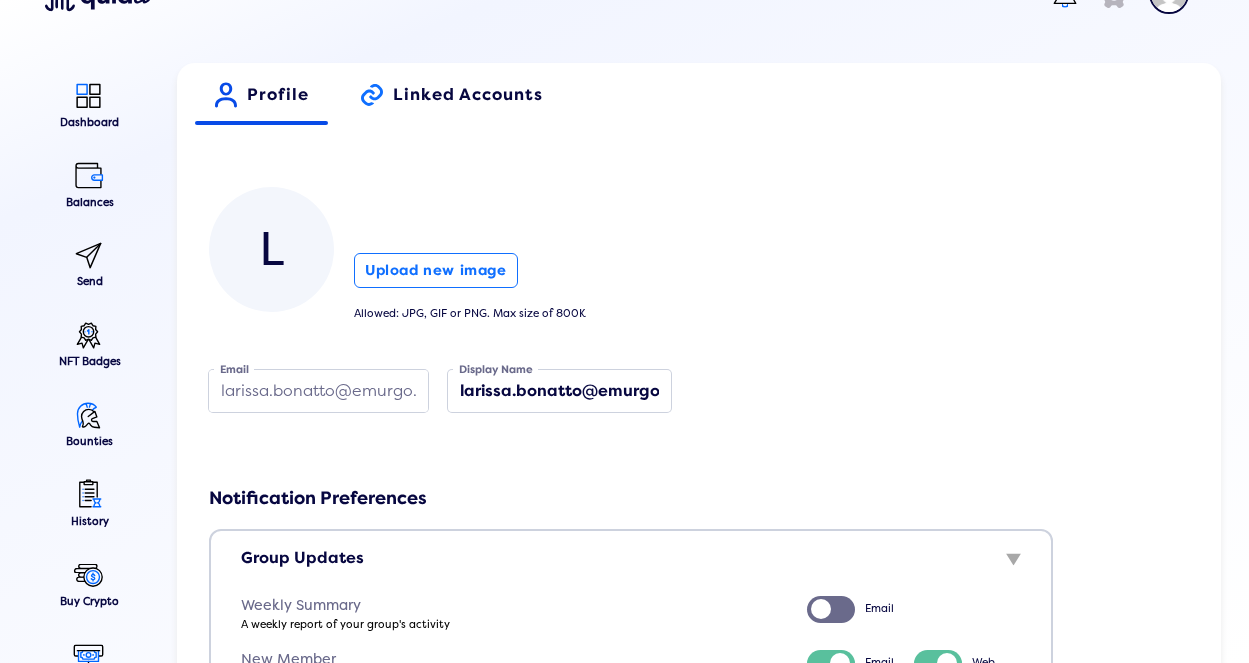click on "Linked Accounts" at bounding box center (468, 102) 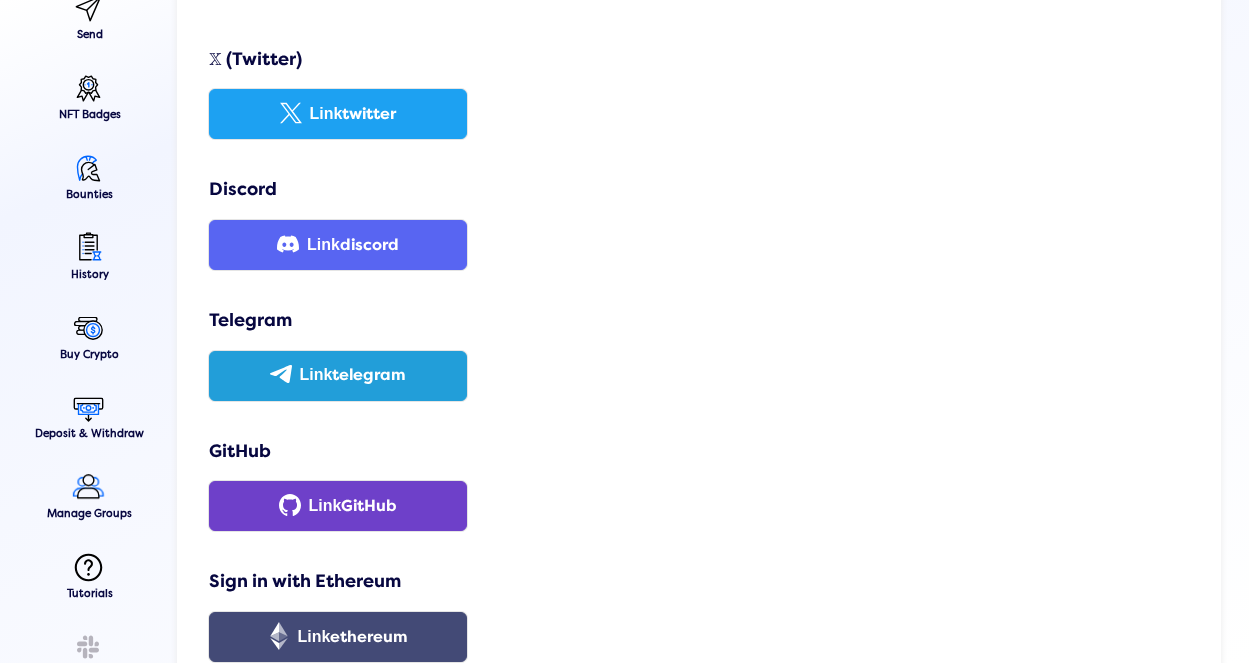 scroll, scrollTop: 297, scrollLeft: 0, axis: vertical 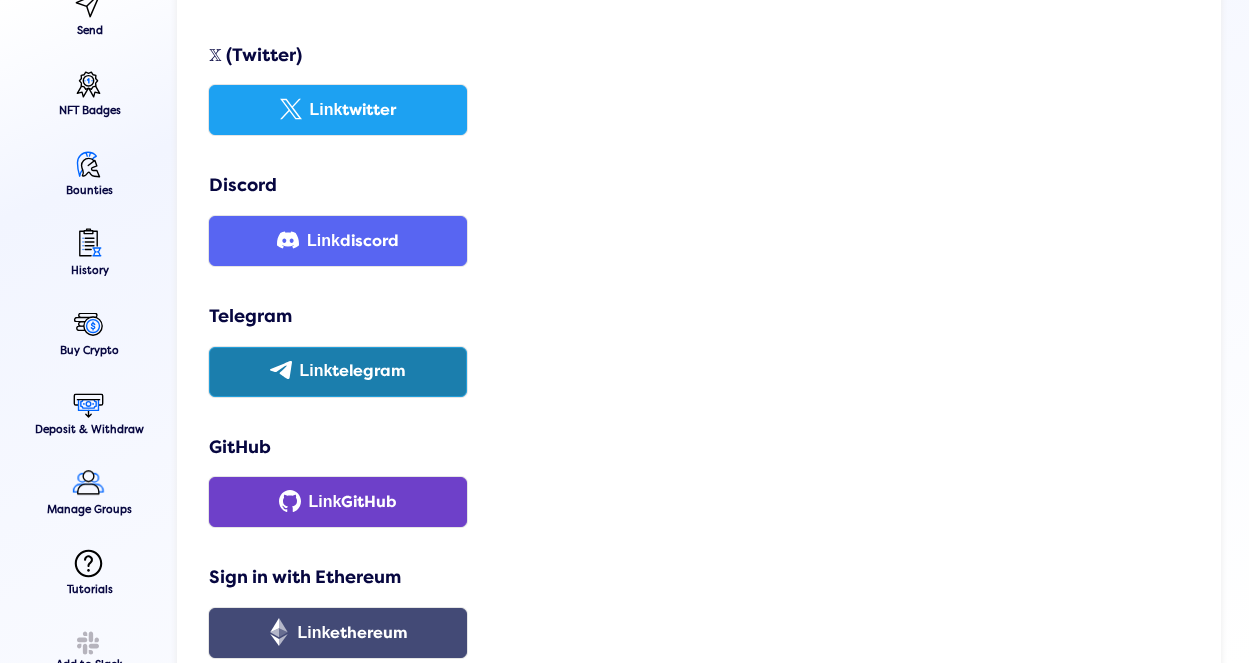 click on "icon  Link  telegram" at bounding box center [338, 372] 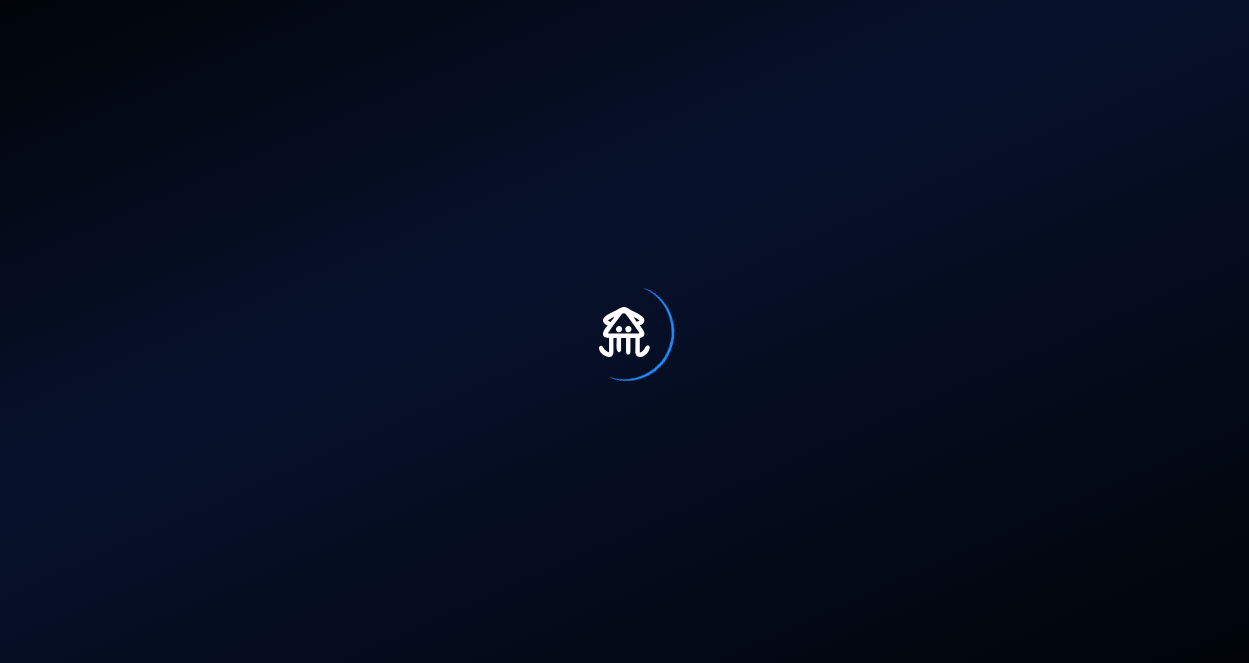 scroll, scrollTop: 0, scrollLeft: 0, axis: both 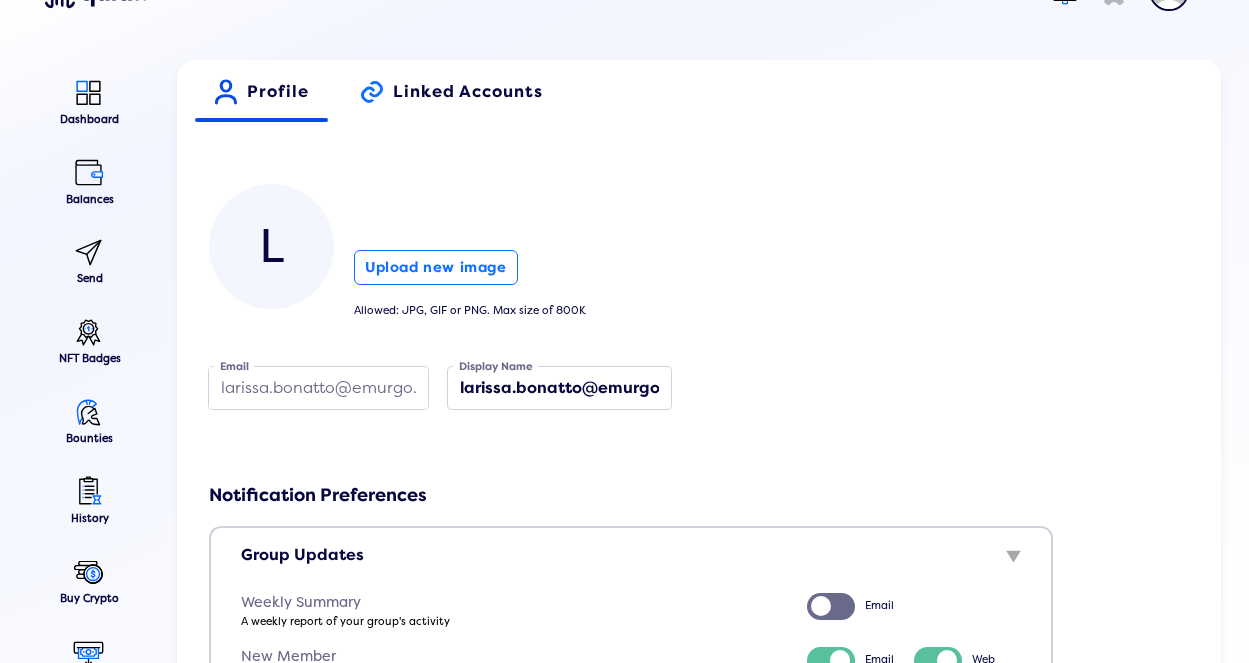 click on "Linked Accounts" at bounding box center (468, 99) 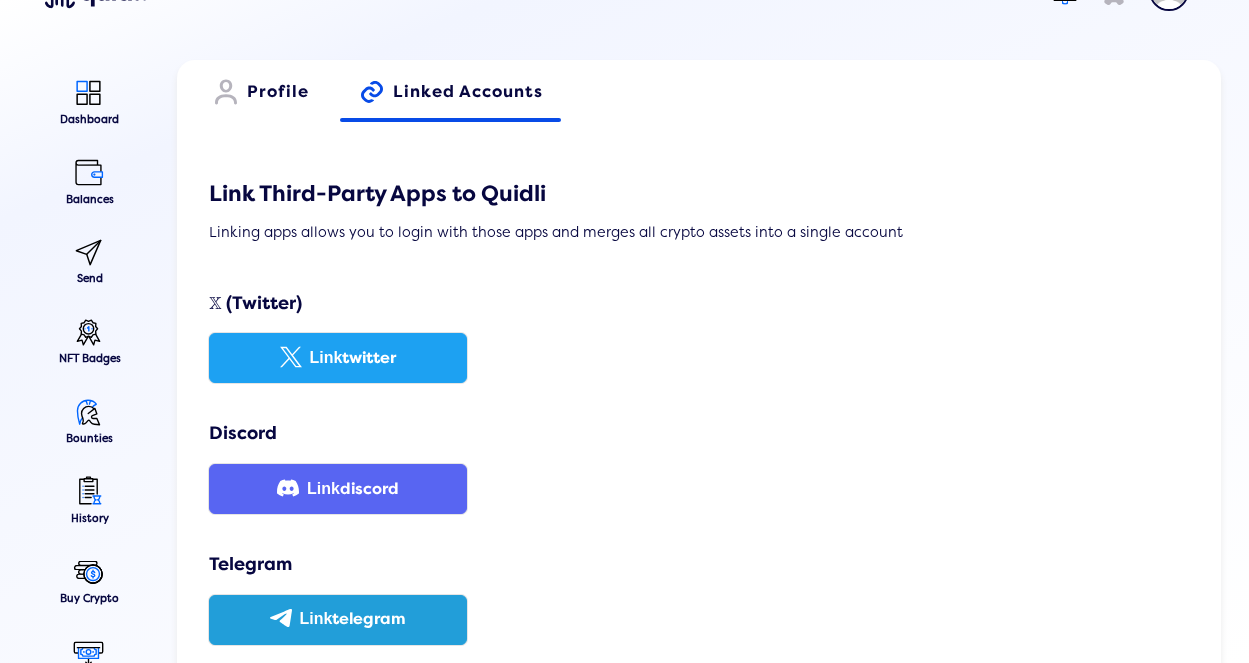 scroll, scrollTop: 332, scrollLeft: 0, axis: vertical 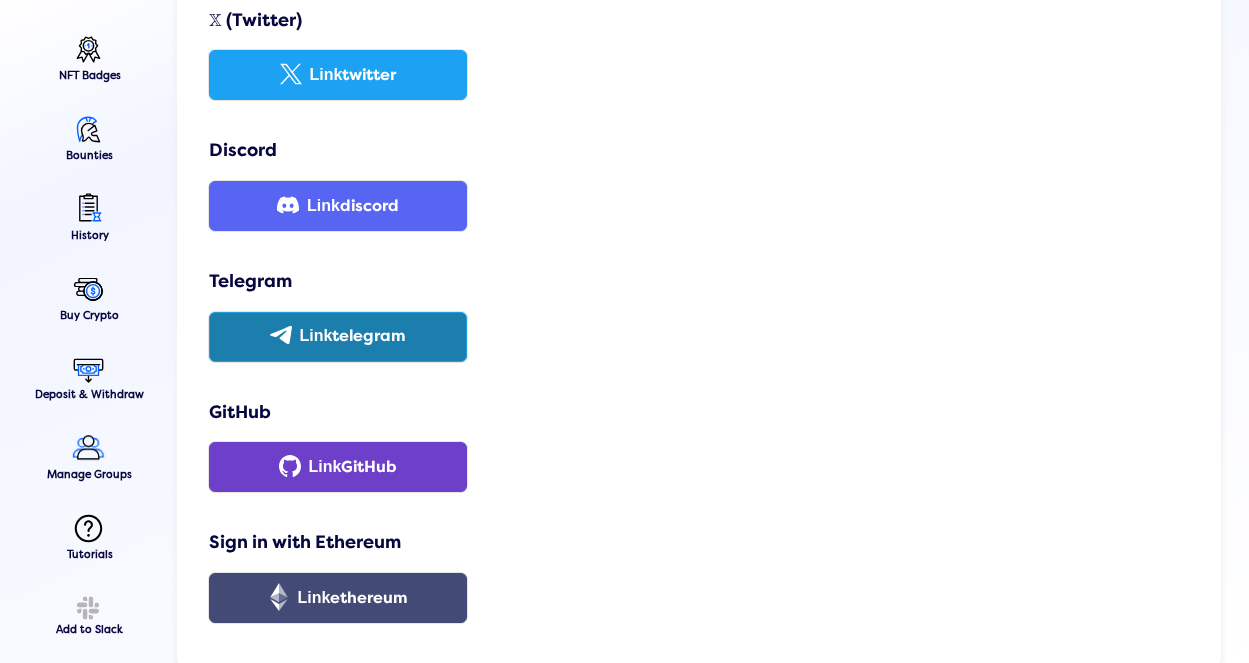 click on "telegram" at bounding box center [369, 336] 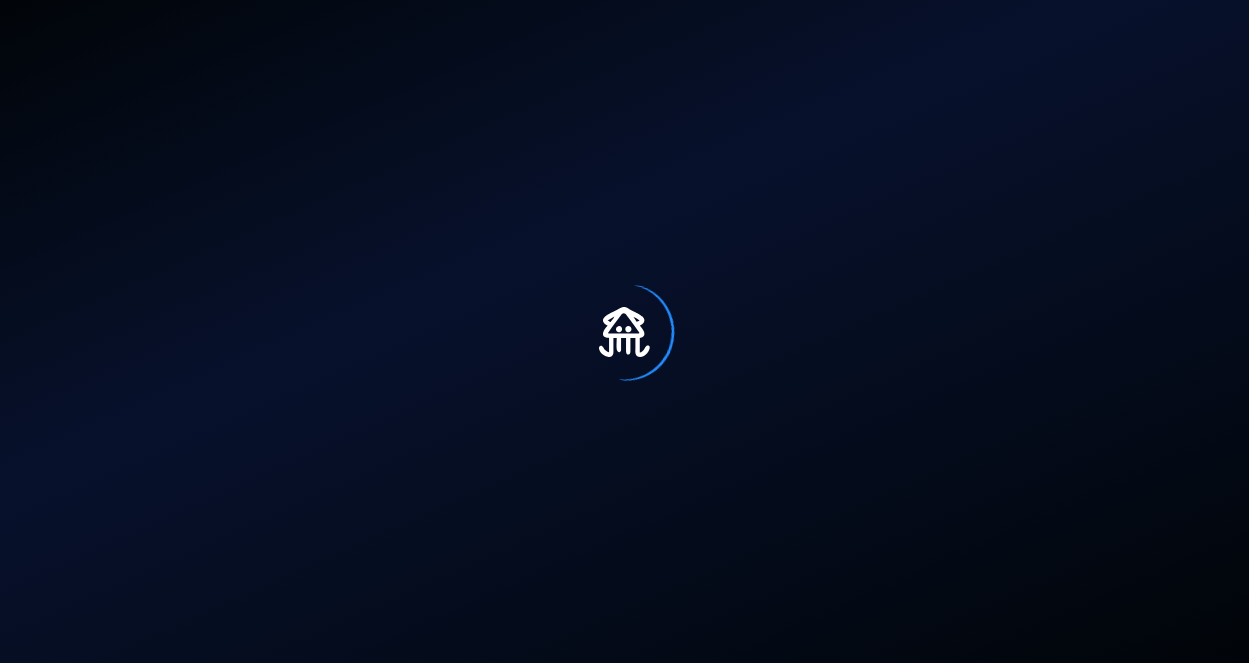 scroll, scrollTop: 0, scrollLeft: 0, axis: both 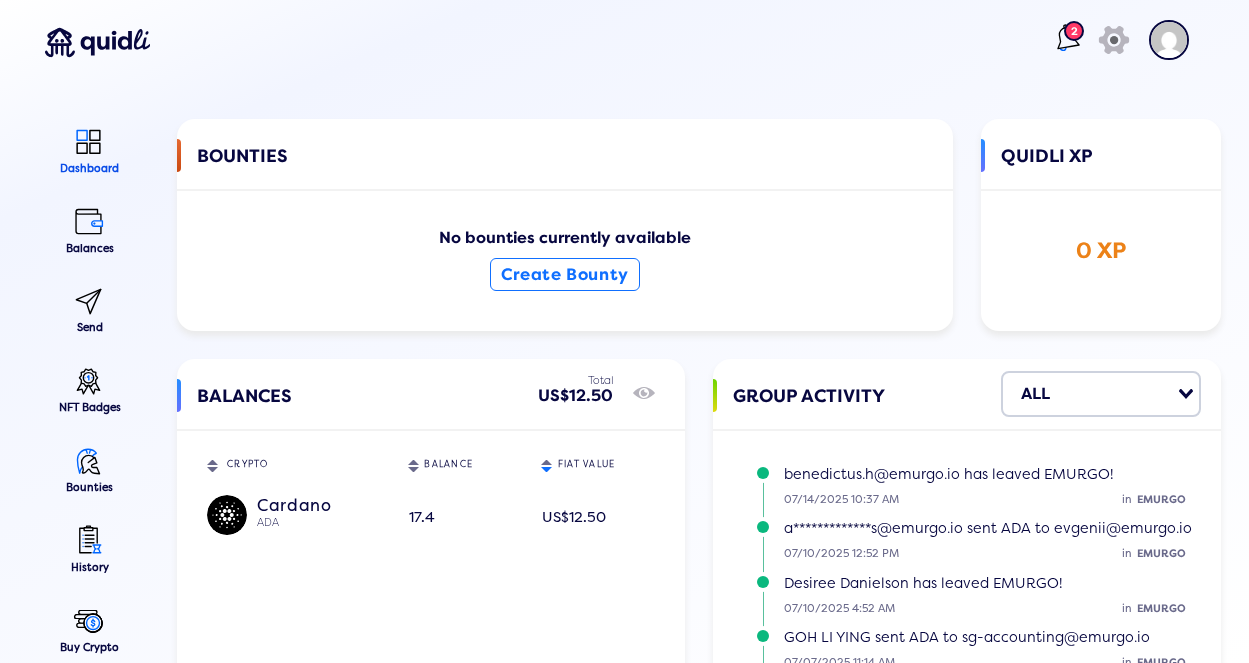 click at bounding box center (1169, 40) 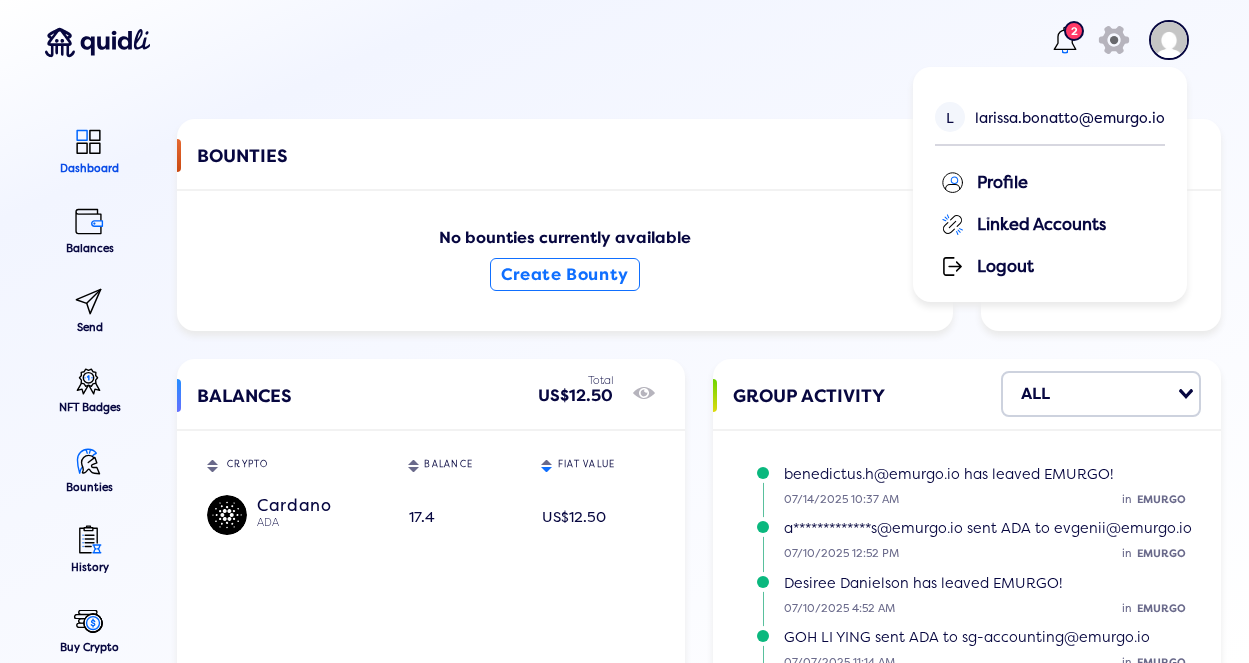 click on "Profile" 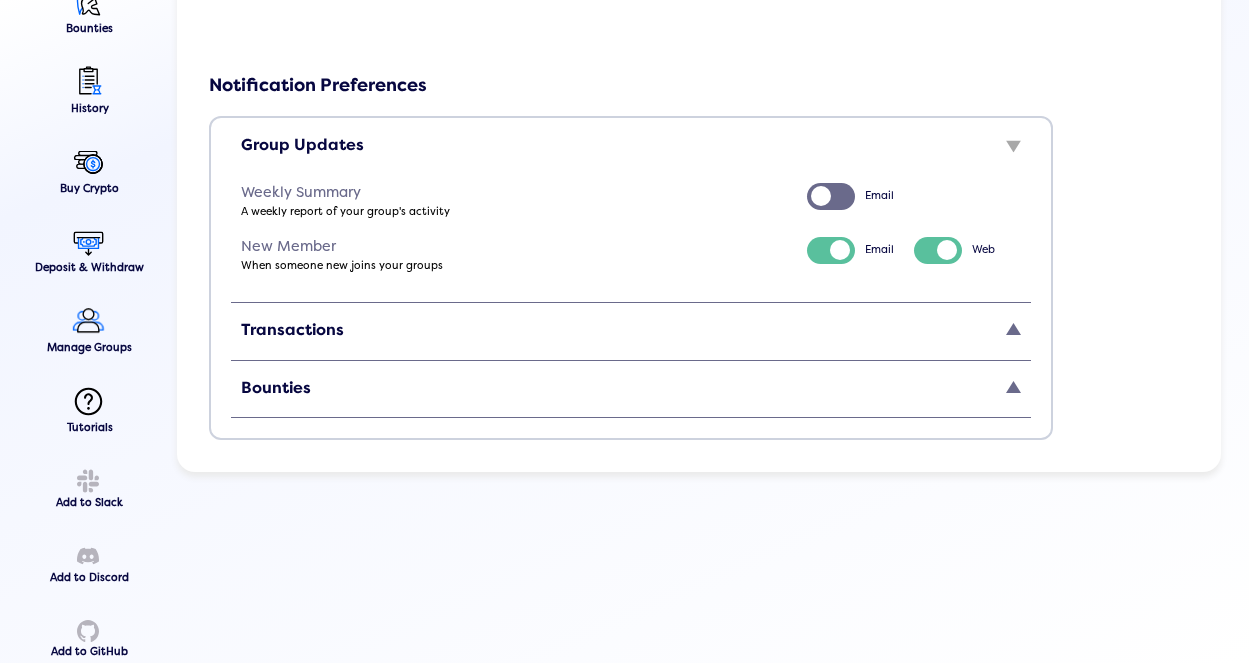 scroll, scrollTop: 267, scrollLeft: 0, axis: vertical 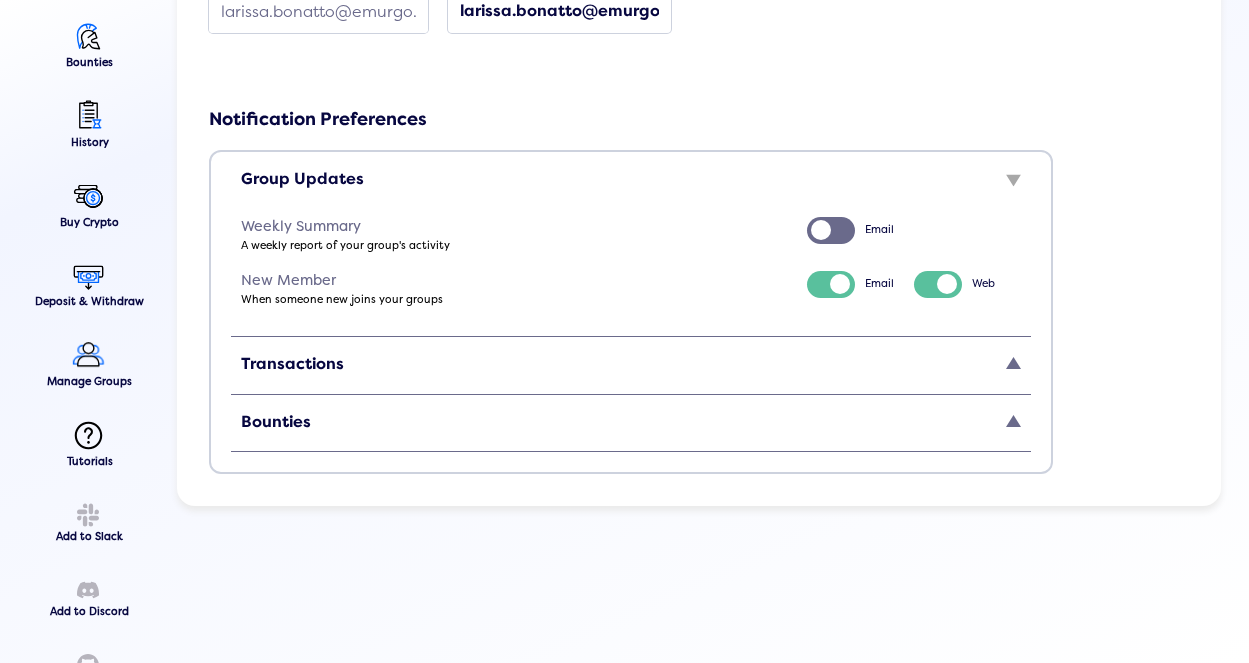 click on "Transactions" at bounding box center (631, 369) 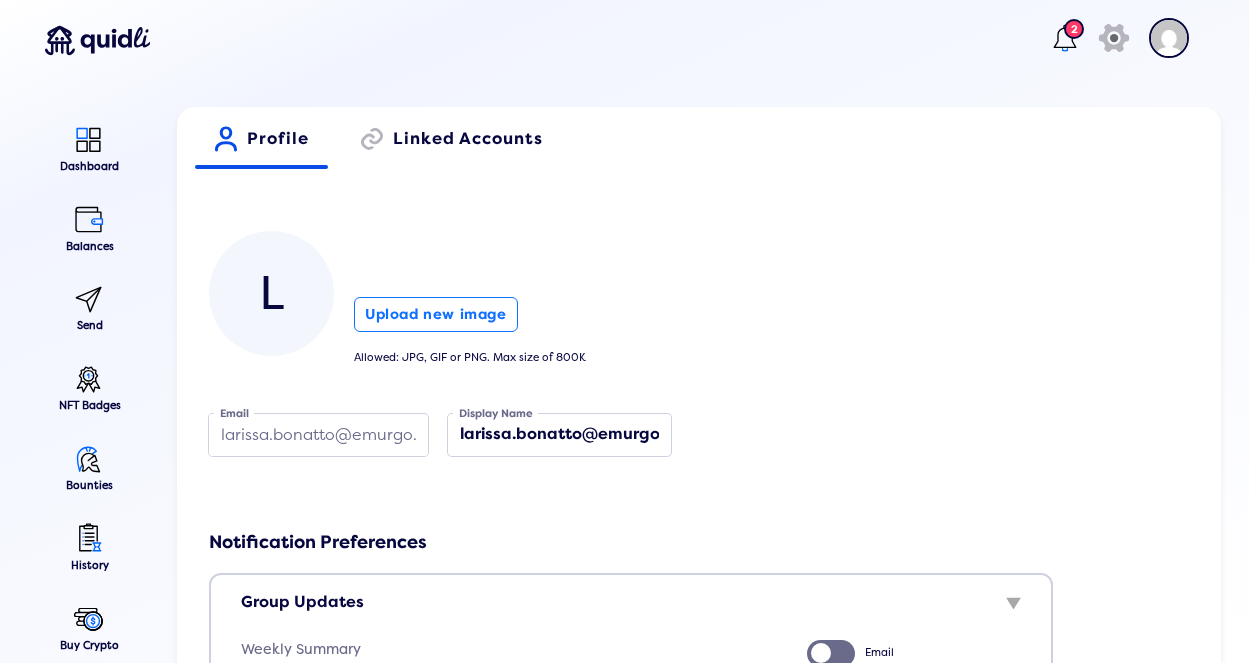 scroll, scrollTop: 34, scrollLeft: 0, axis: vertical 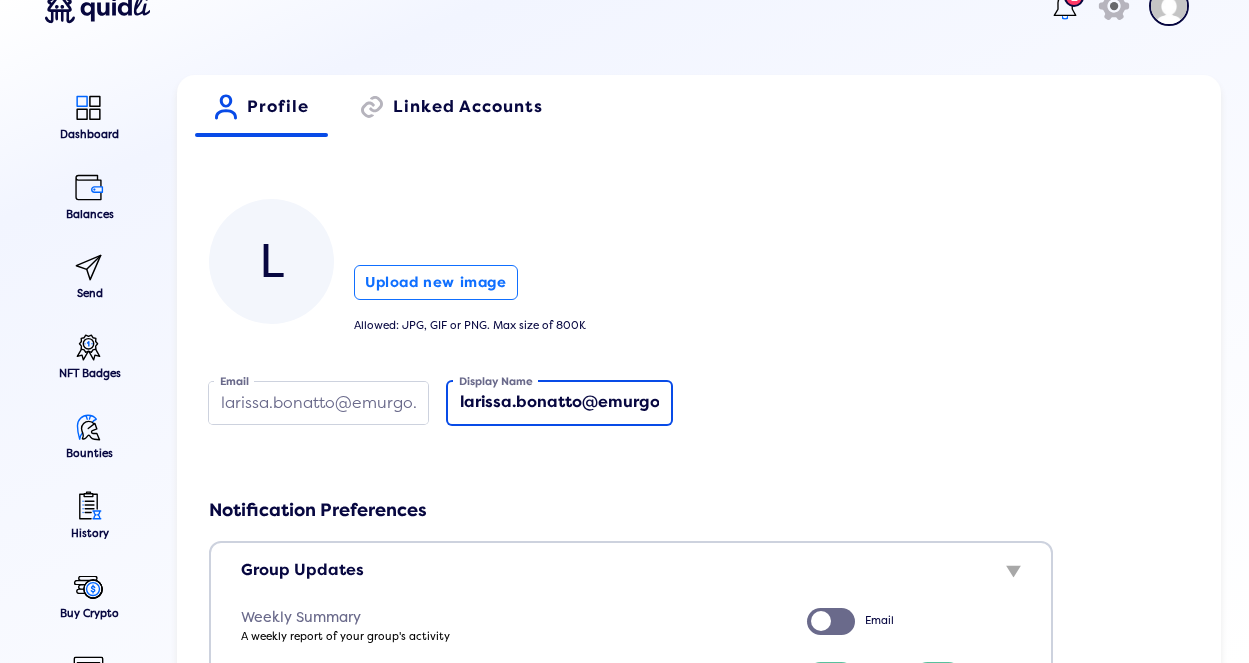 click on "larissa.bonatto@emurgo.io" at bounding box center (559, 403) 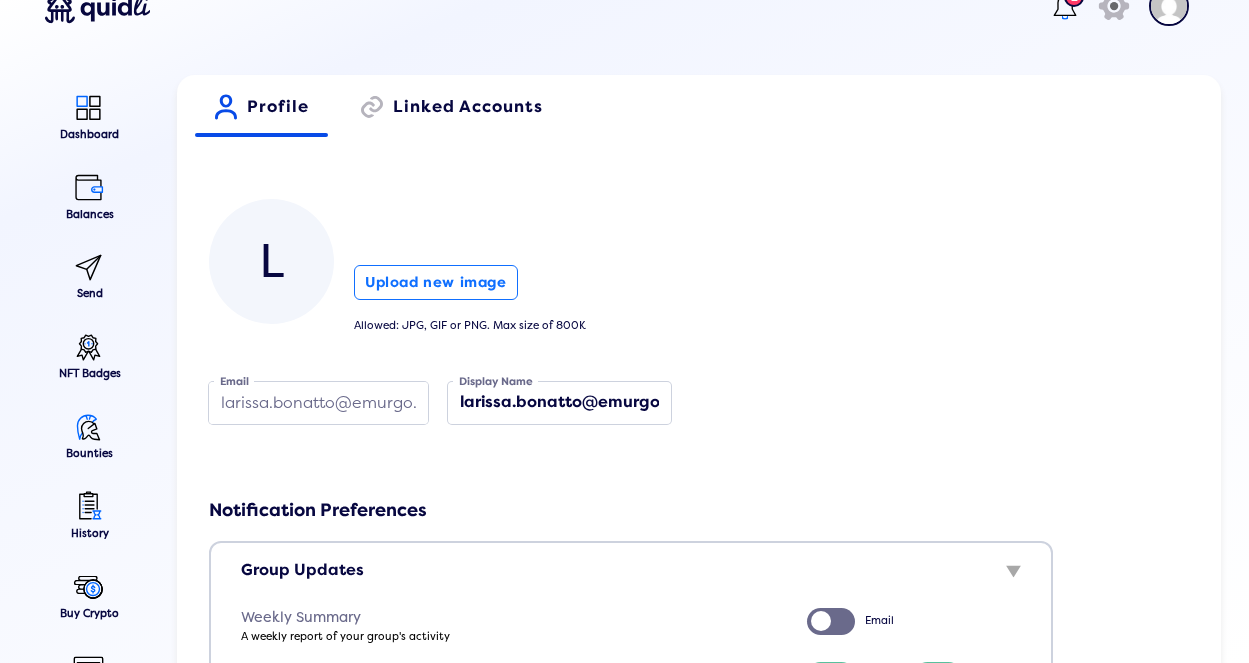 scroll, scrollTop: 0, scrollLeft: 0, axis: both 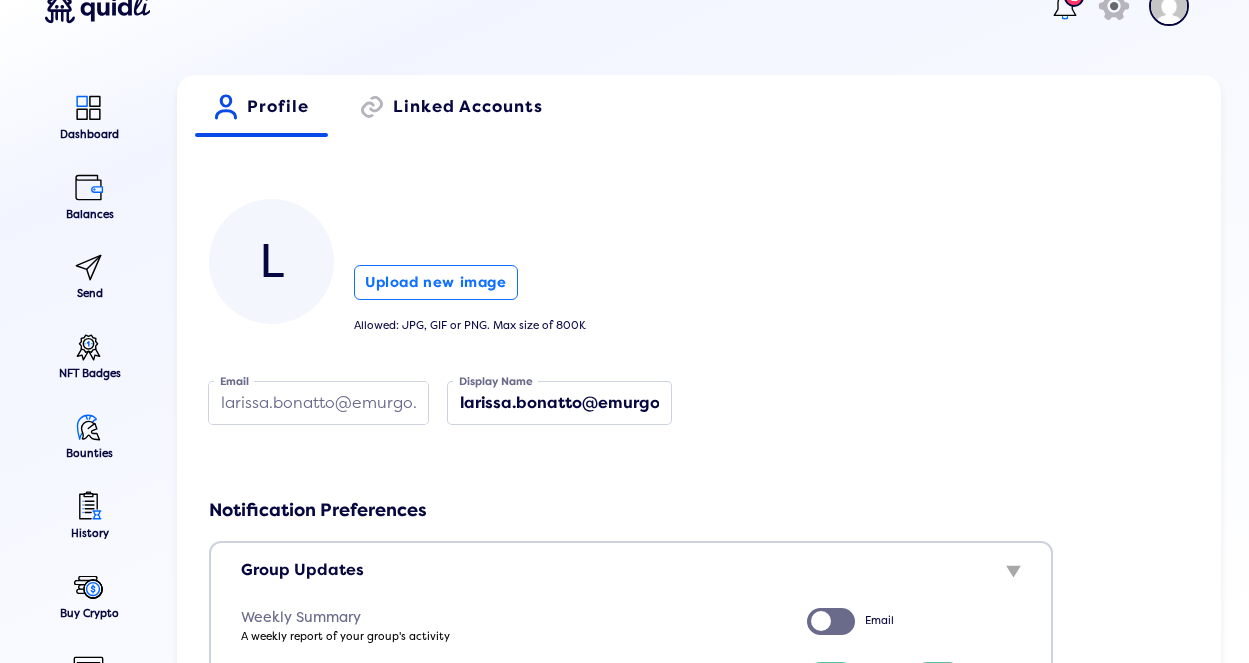 click on "L  Upload new image   Allowed: JPG, GIF or PNG. Max size of 800K" at bounding box center (689, 264) 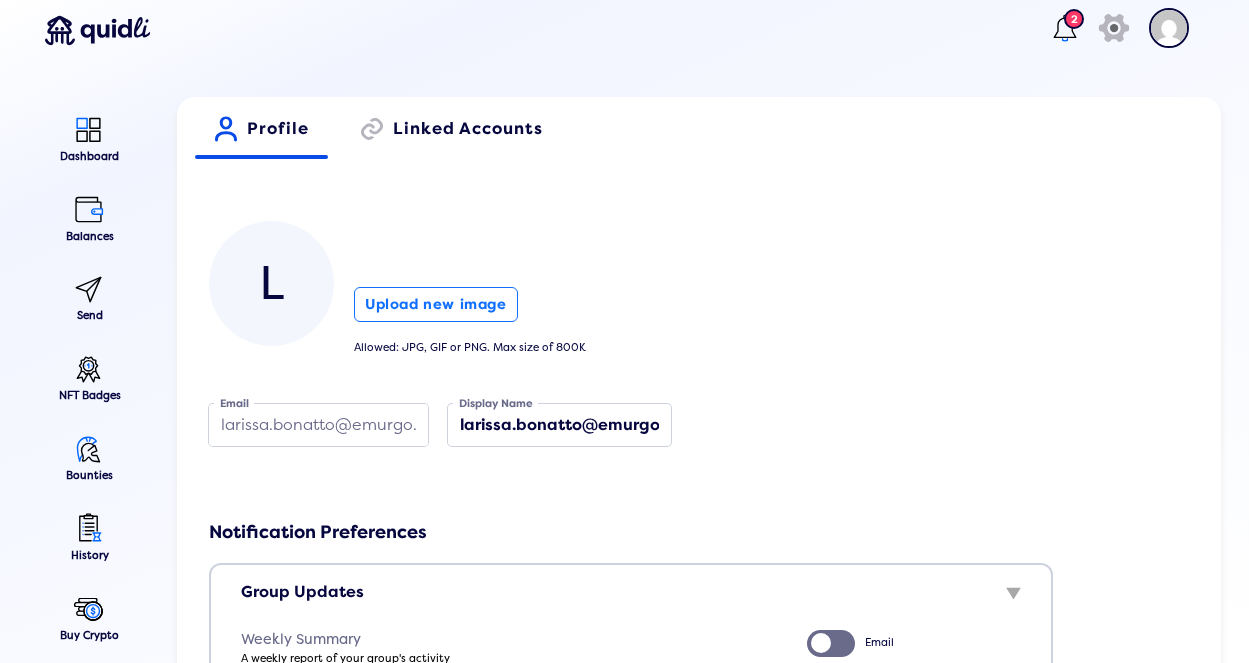 scroll, scrollTop: 0, scrollLeft: 0, axis: both 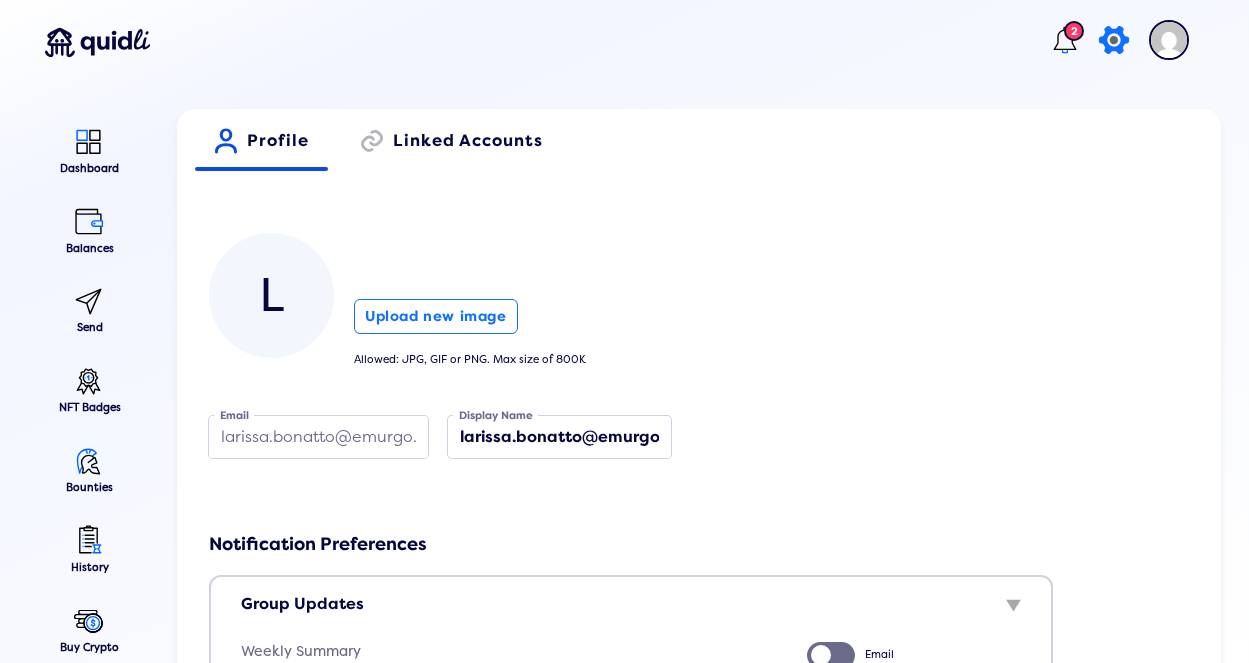 click on "icon" 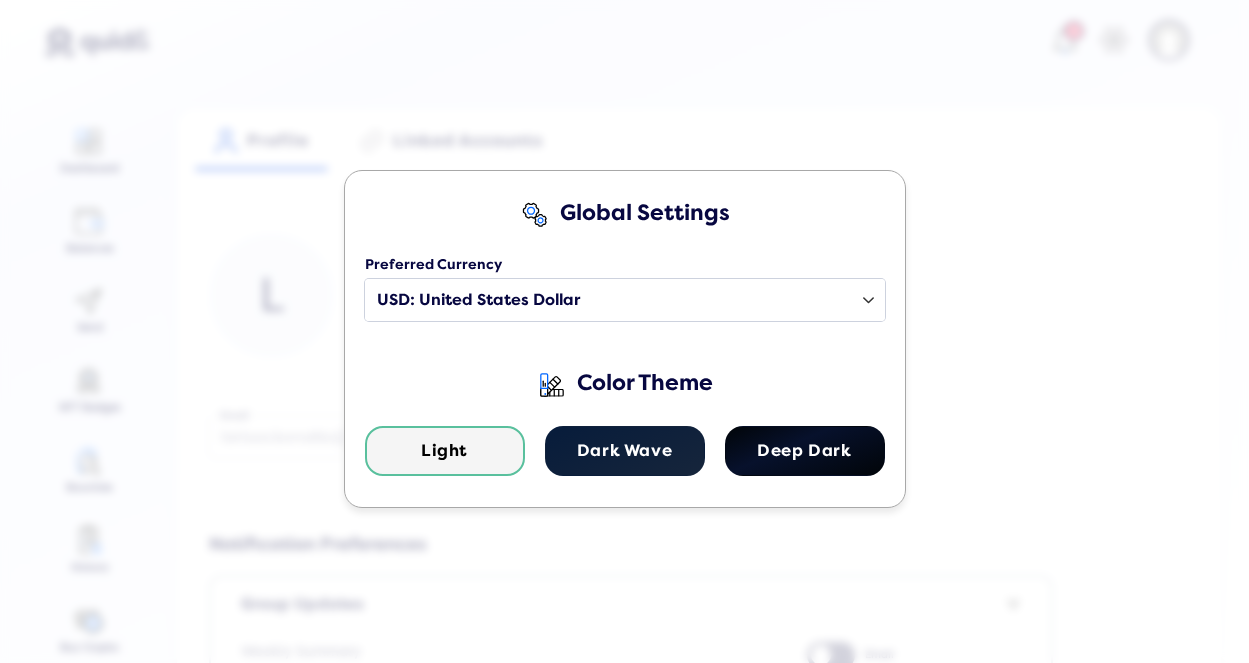 click on "Global Settings Preferred Currency Select a country USD: United States Dollar EUR: Euro AED : United Arab Emirates Dirham ARS : Argentine Peso AUD : Australian Dollar BDT : Bangladeshi Taka BHD : Bahraini Dinar BMD : Bermudan Dollar BRL : Brazilian Real CAD : Canadian Dollar CHF : Swiss Franc CLP : Chilean Peso CNY : Chinese Yuan CZK : Czech Republic Koruna DKK : Danish Krone GBP : British Pound Sterling GEL : Georgian Lari HKD : Hong Kong Dollar HUF : Hungarian Forint IDR : Indonesian Rupiah ILS : Israeli New Sheqel INR : Indian Rupee JPY : Japanese Yen KRW : South Korean Won KWD : Kuwaiti Dinar LKR : Sri Lankan Rupee MMK : Myanma Kyat MXN : Mexican Peso MYR : Malaysian Ringgit NGN : Nigerian Naira NOK : Norwegian Krone NZD : New Zealand Dollar PHP : Philippine Peso PKR : Pakistani Rupee PLN : Polish Zloty RUB : Russian Ruble SAR : Saudi Riyal SEK : Swedish Krona SGD : Singapore Dollar THB : Thai Baht TRY : Turkish Lira TWD : New Taiwan Dollar UAH : Ukrainian Hryvnia VEF : Venezuelan Bolívar Fuerte (Old)" 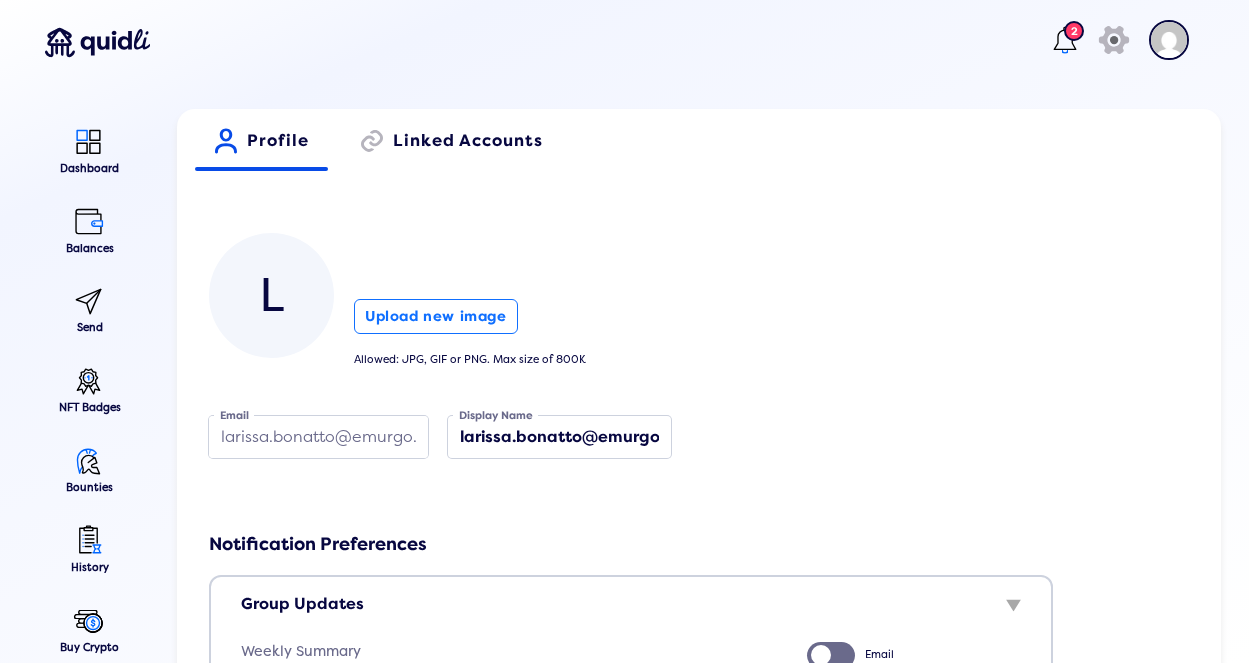 click at bounding box center (1169, 40) 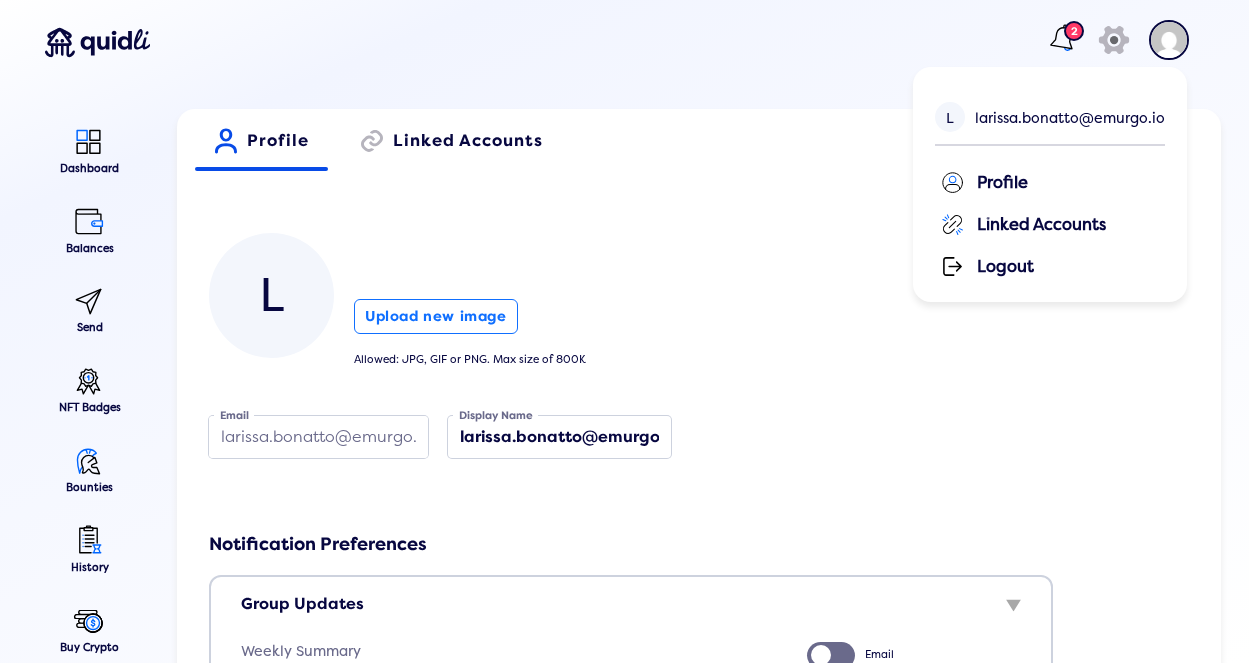 click at bounding box center (1065, 40) 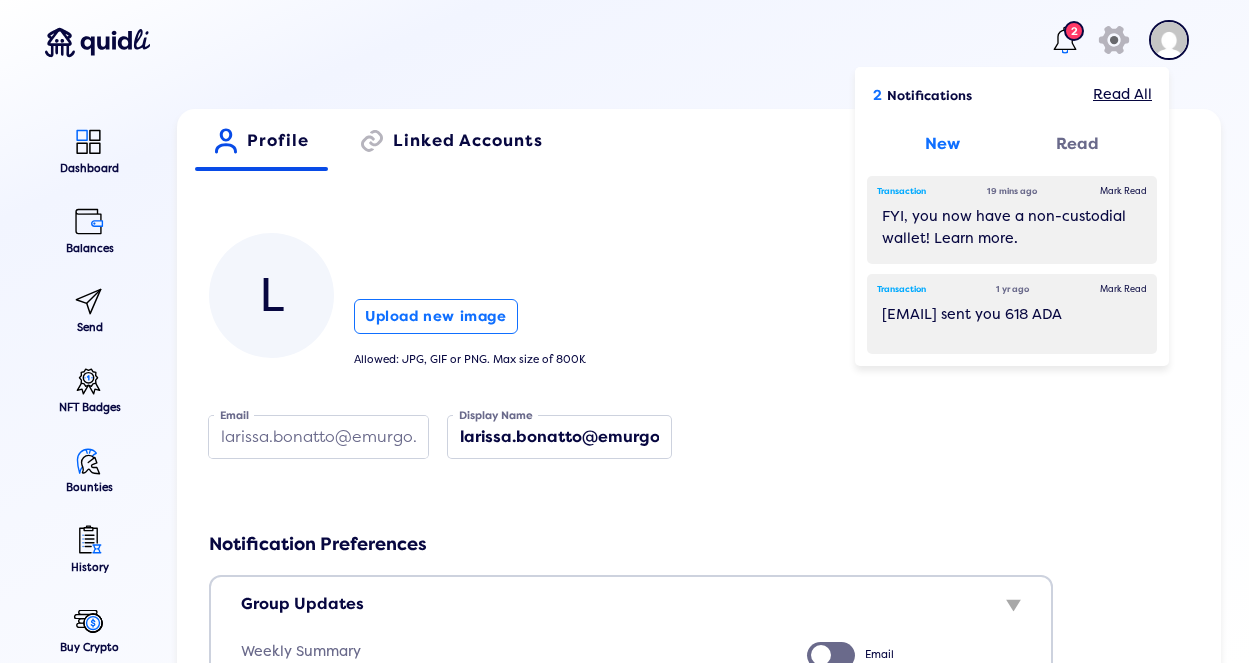 click on "2 2  Notifications Read All New Read Transaction 19 mins ago  Mark Read  FYI, you now have a non-custodial wallet! Learn more. Transaction 1 yr ago  Mark Read  sg-accounting@emurgo.io sent you 618 ADA
icon" at bounding box center [614, 44] 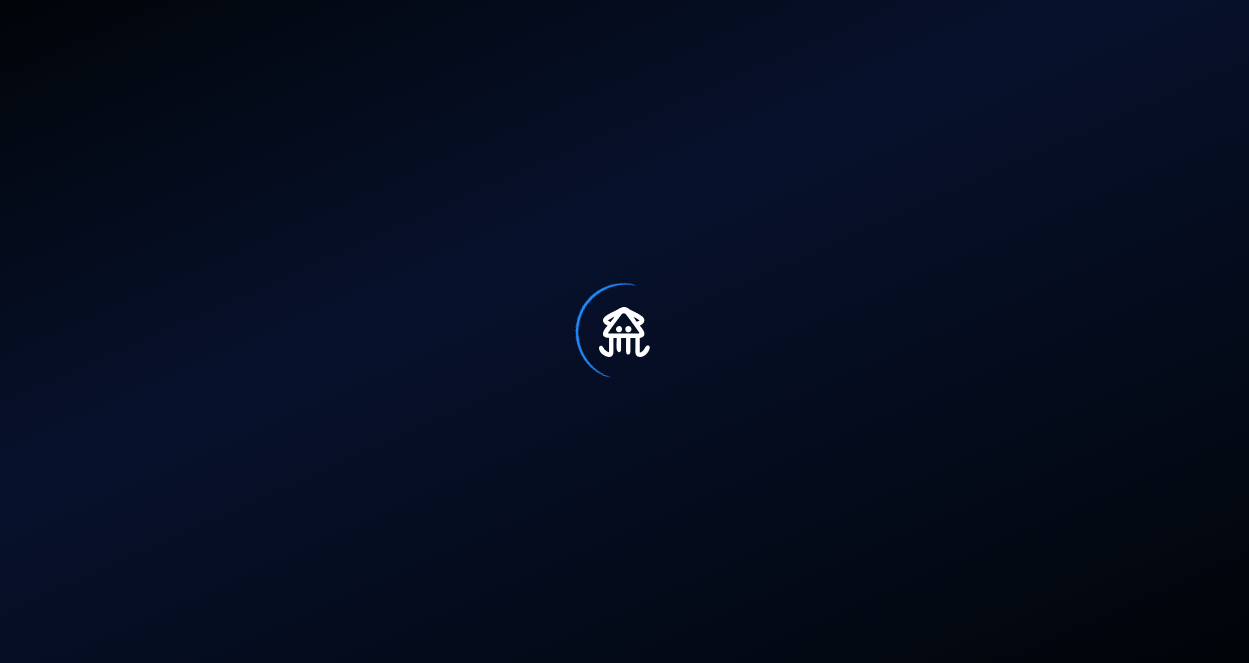 scroll, scrollTop: 0, scrollLeft: 0, axis: both 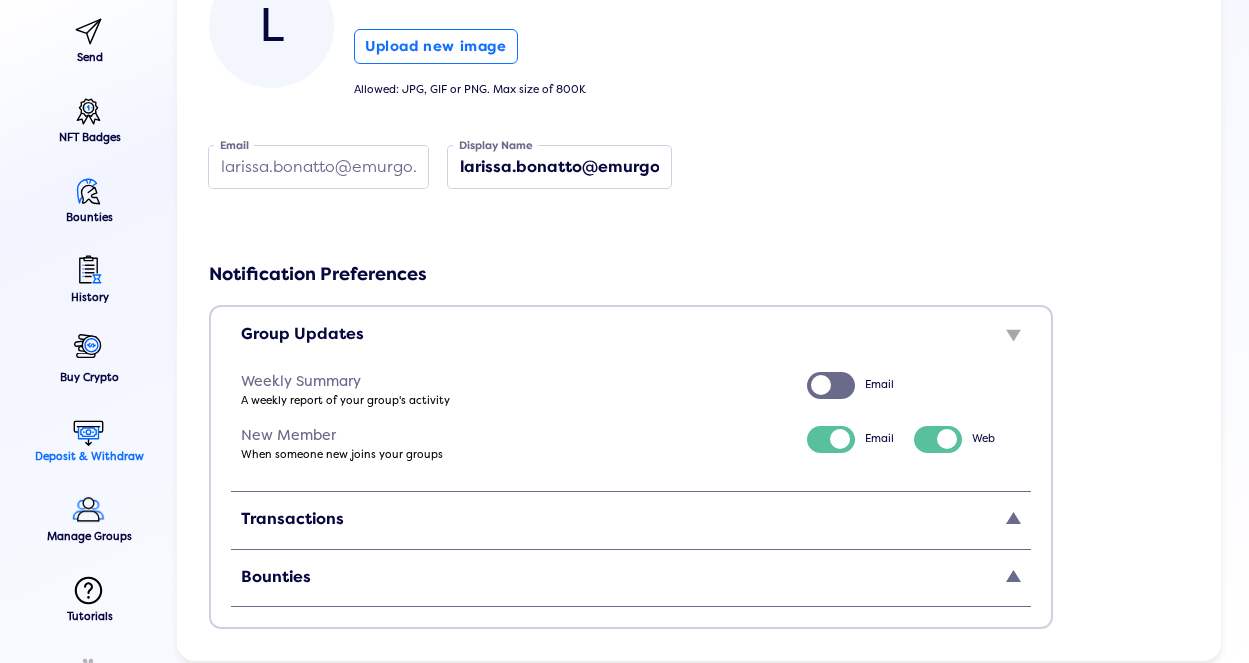 click at bounding box center [88, 430] 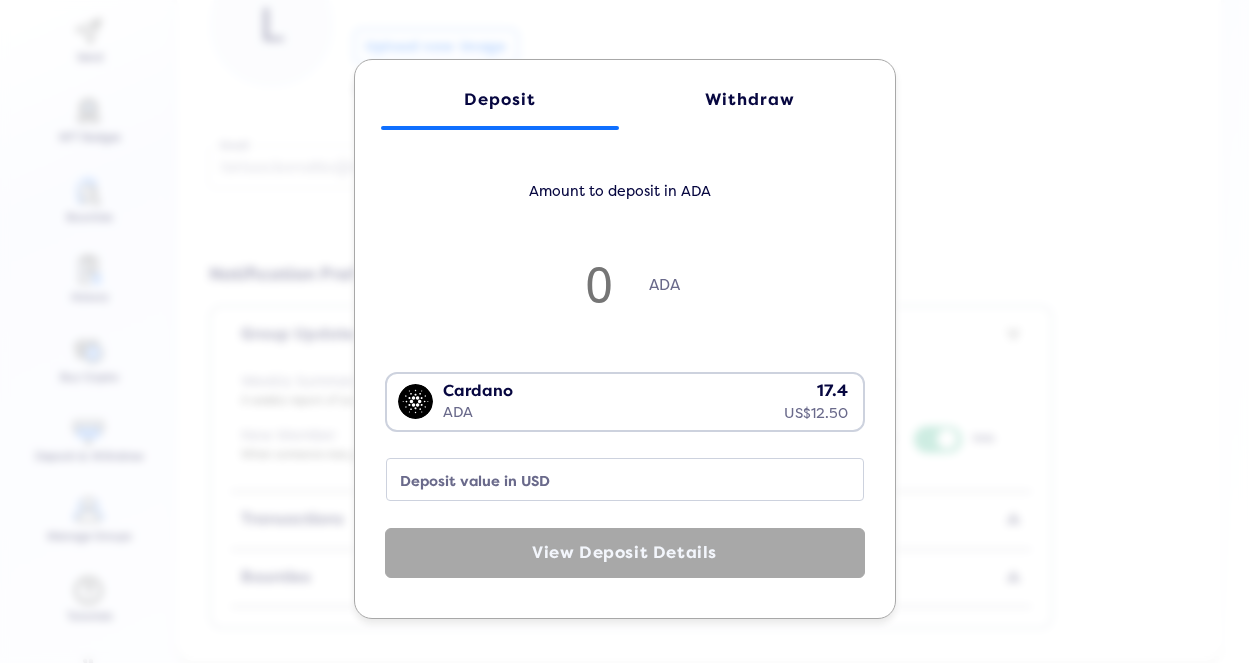 click on "Deposit Withdraw Amount to deposit in ADA ADA Cardano ADA 17.4 US$12.50 Loading...  Deposit value in USD  View Deposit Details" 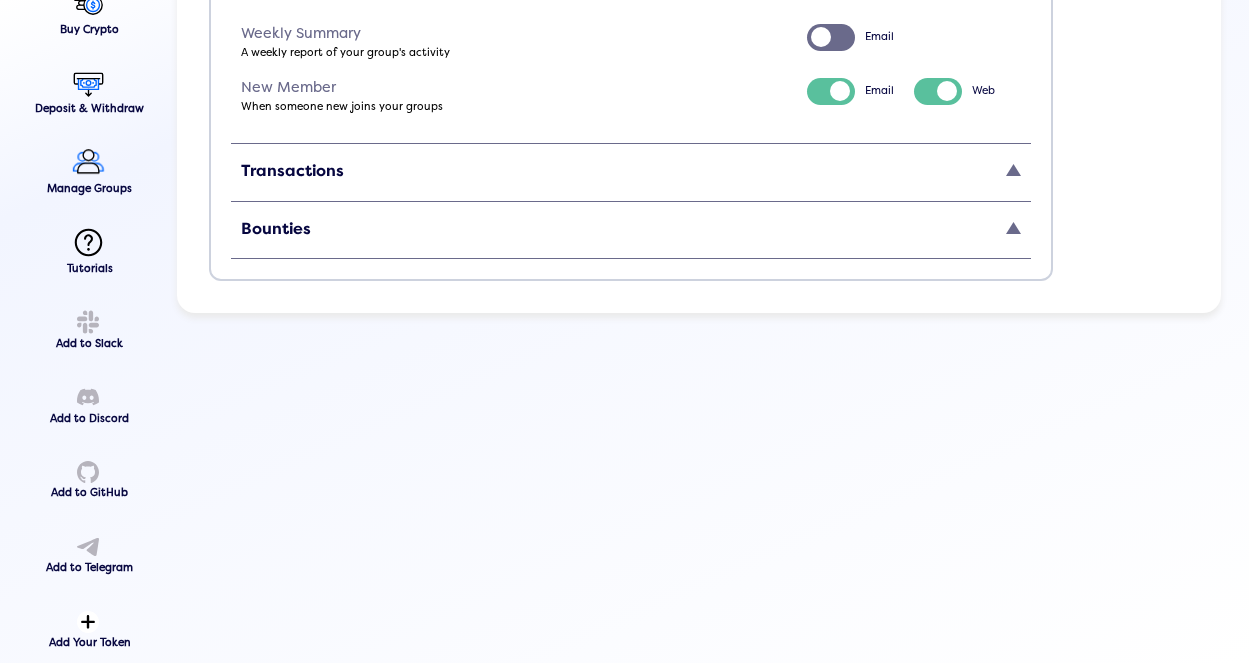 scroll, scrollTop: 0, scrollLeft: 0, axis: both 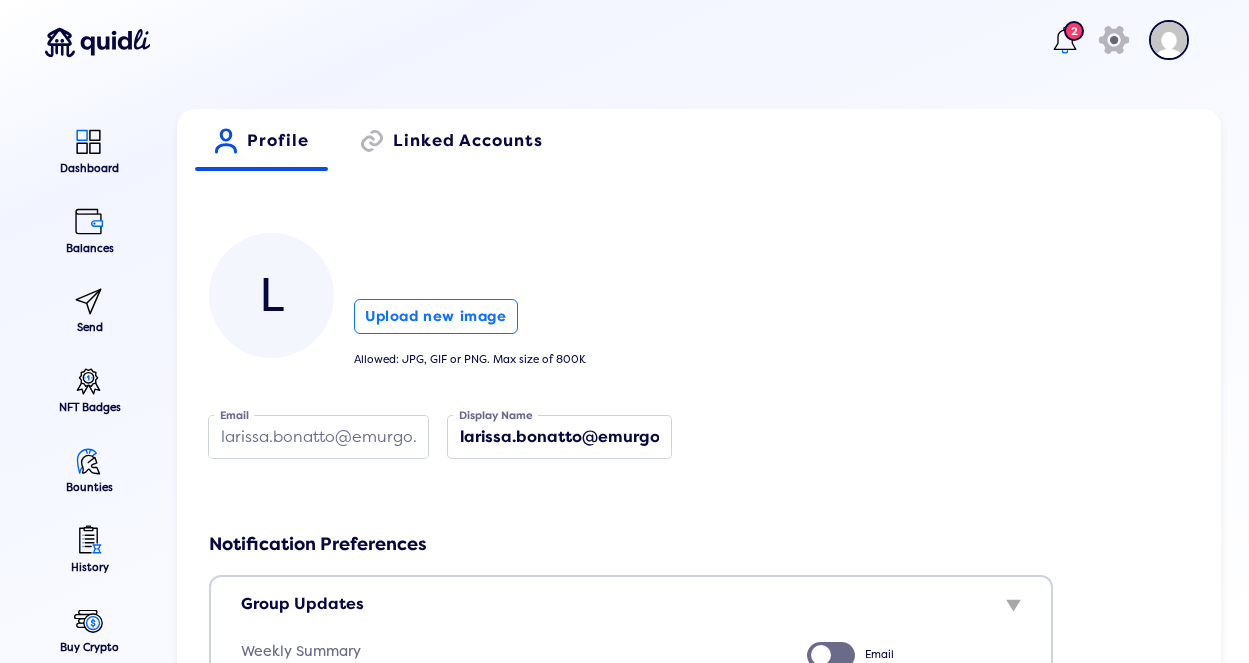 click at bounding box center (97, 42) 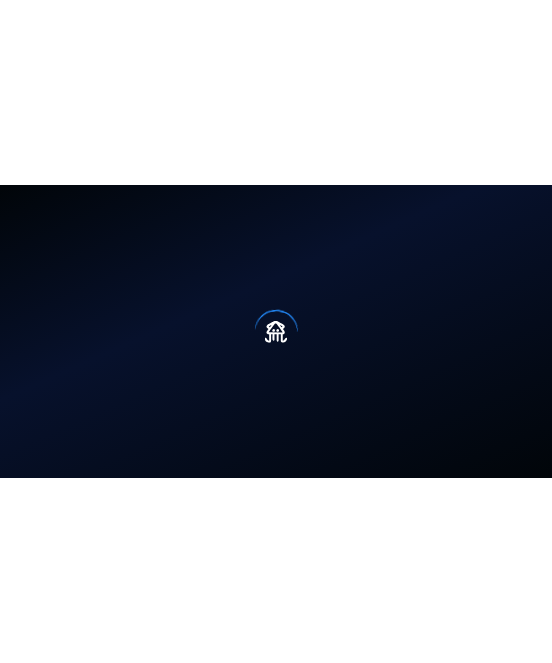 scroll, scrollTop: 0, scrollLeft: 0, axis: both 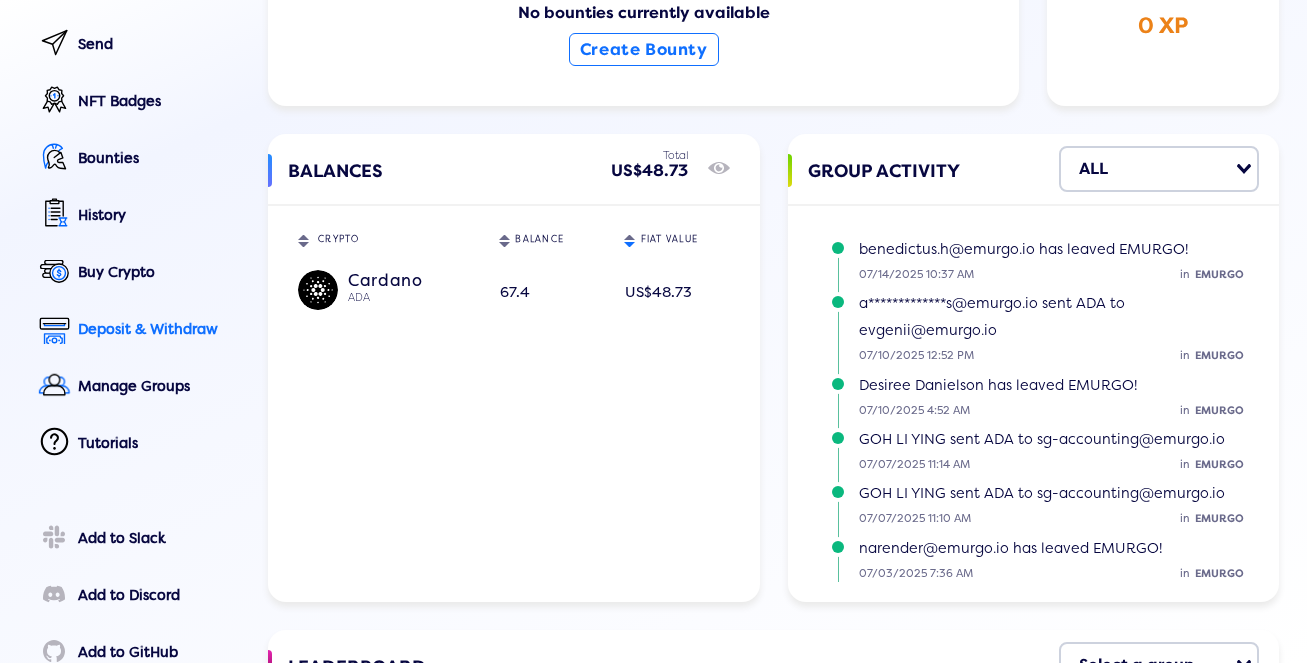 click on "Deposit & Withdraw" 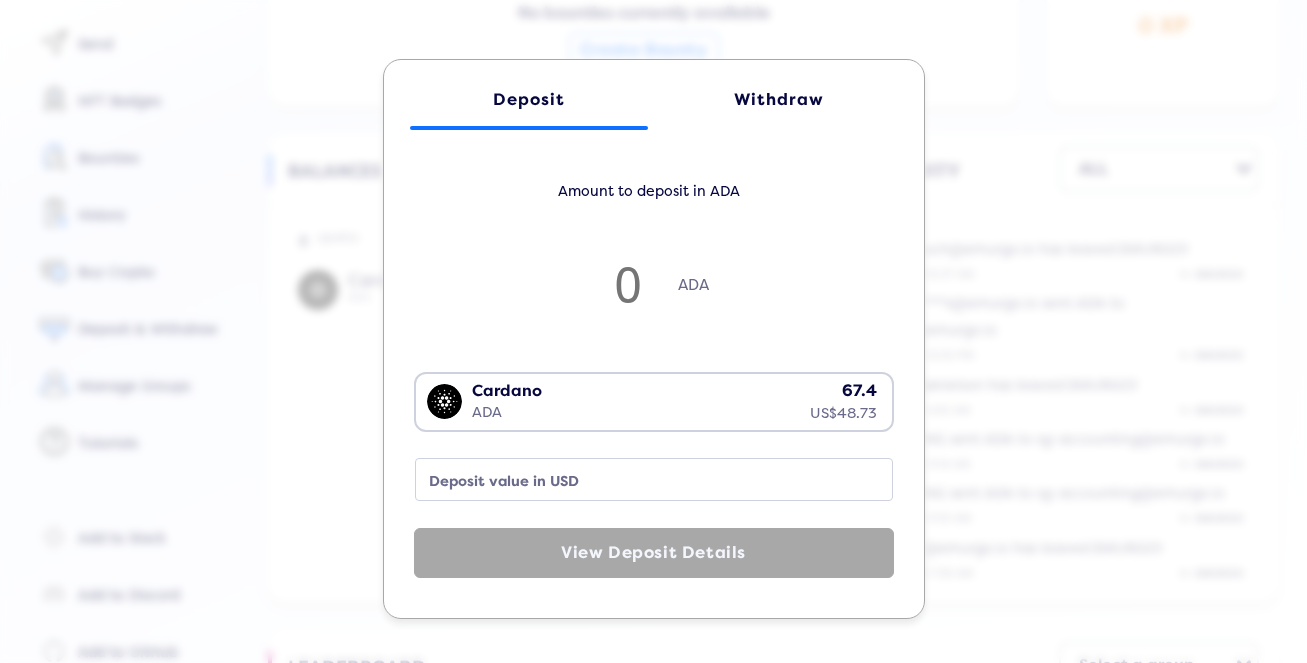 click on "Withdraw" 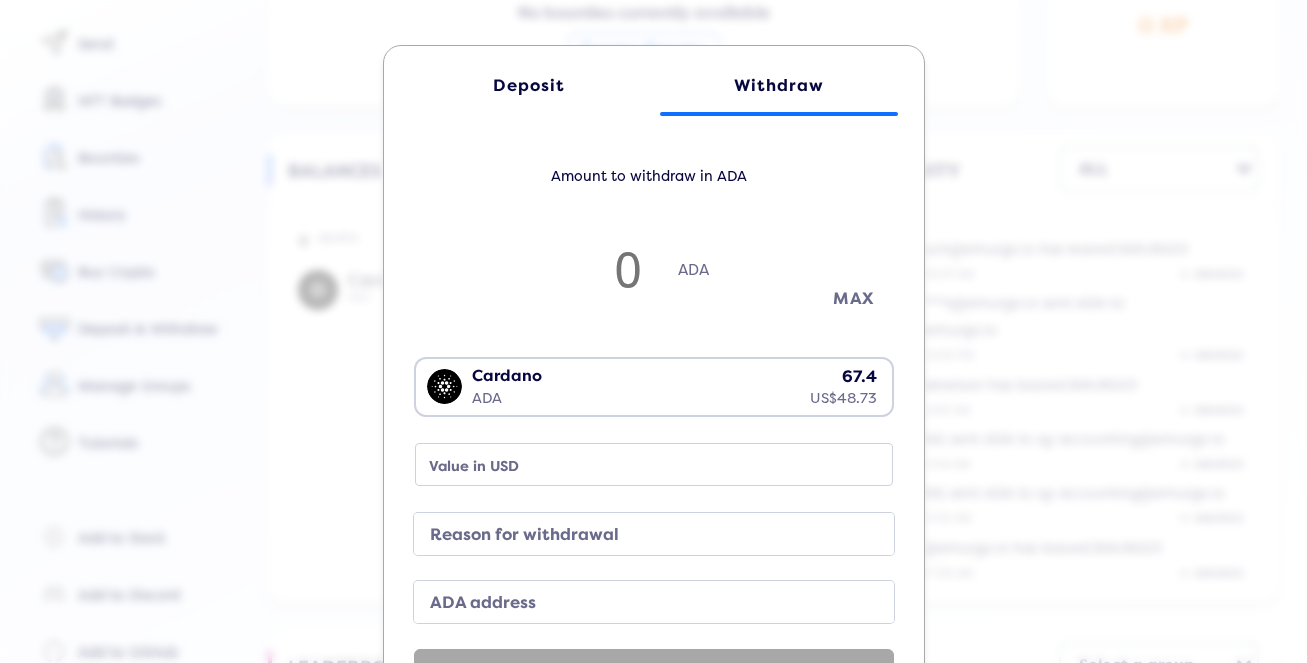 click on "MAX" at bounding box center [854, 298] 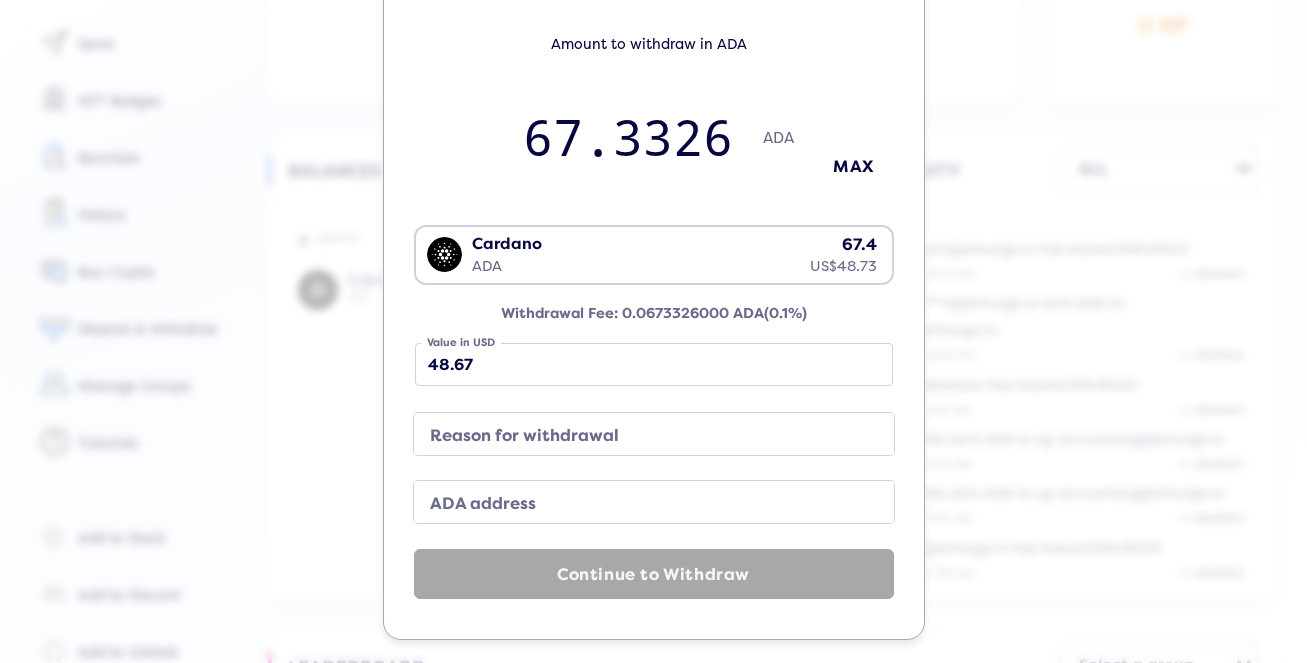 scroll, scrollTop: 139, scrollLeft: 0, axis: vertical 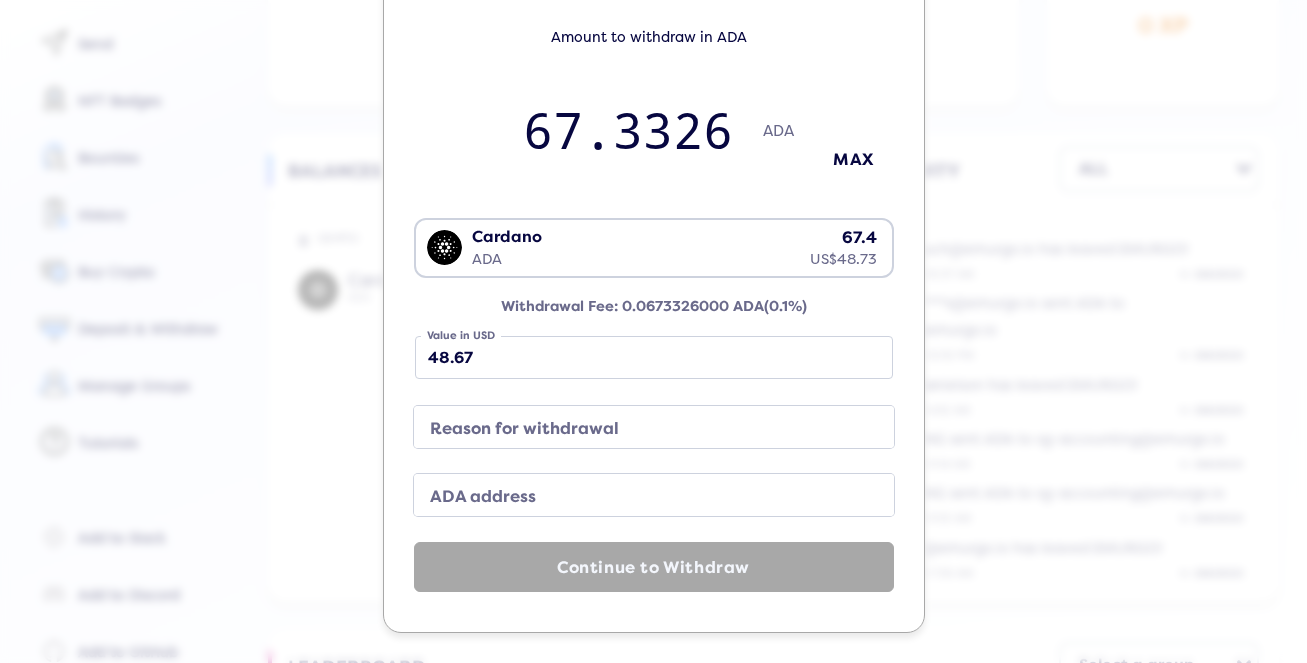 click on "ADA address" at bounding box center [638, 497] 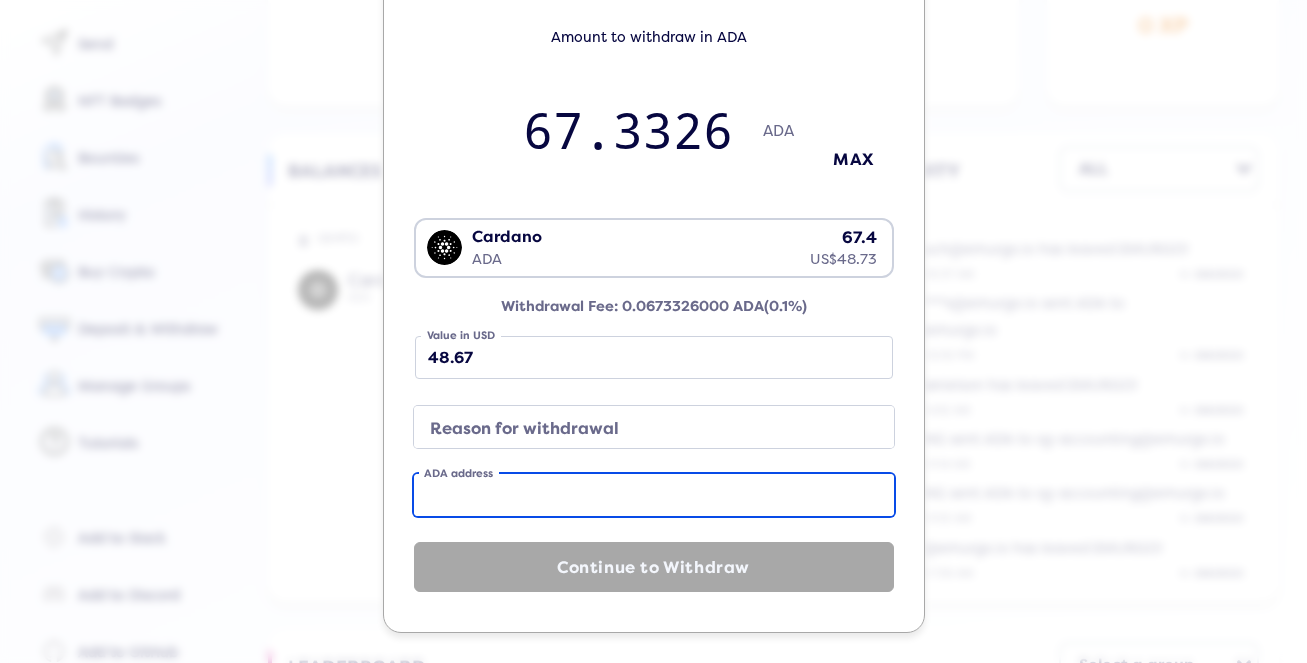 paste on "[ADDRESS]" 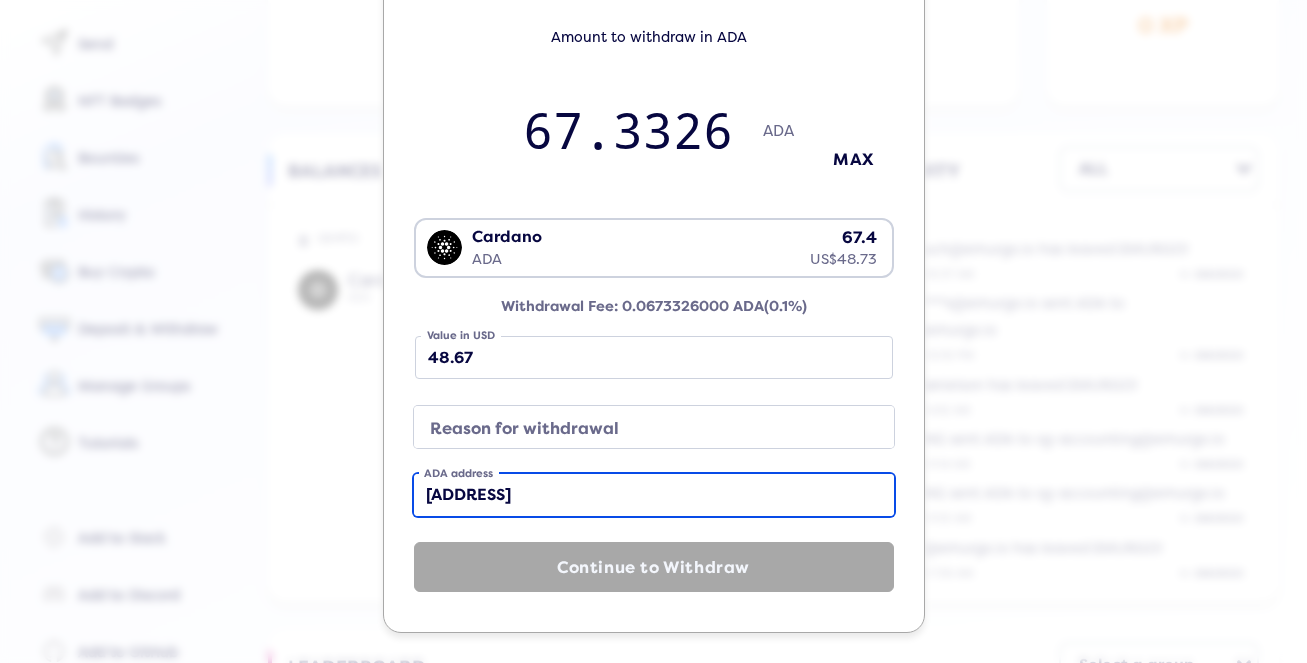 scroll, scrollTop: 0, scrollLeft: 514, axis: horizontal 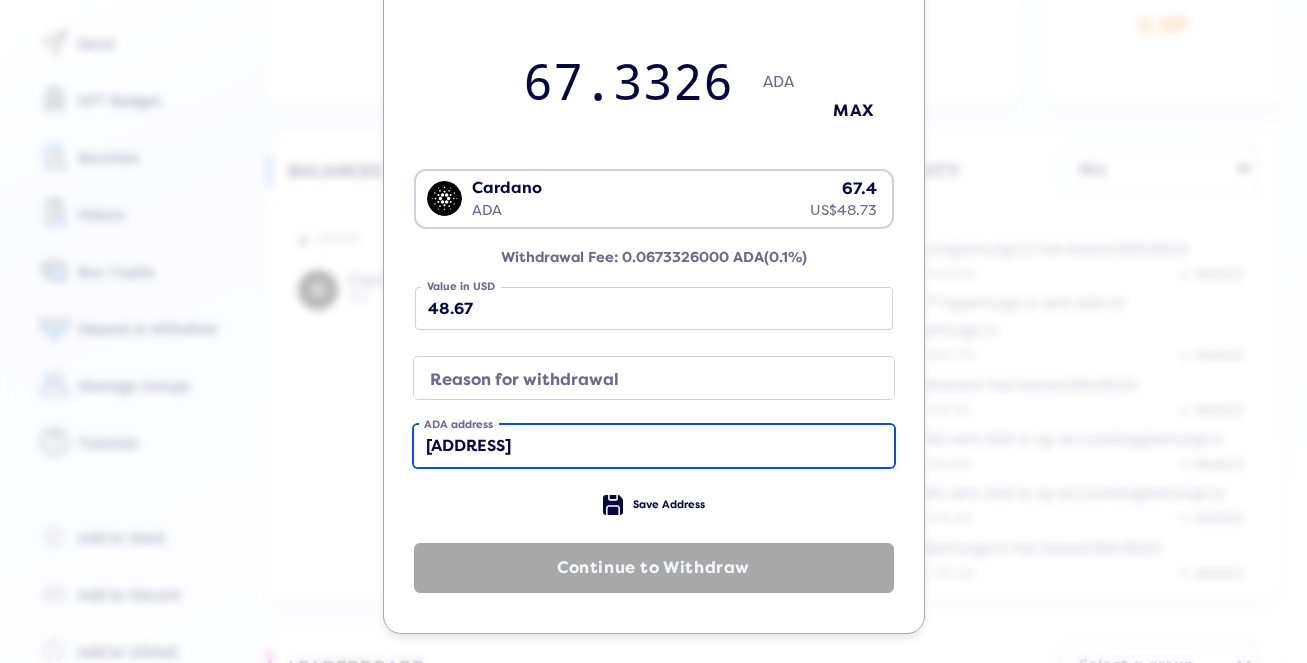 type on "addr1q8uhcj9xufw4mgnrcxn99e306u50wu4xl0m7zpztjhqkhslehme8a343yefnqcmcv6f9ed3alejxjkff8zmstsdnglfsam2js4" 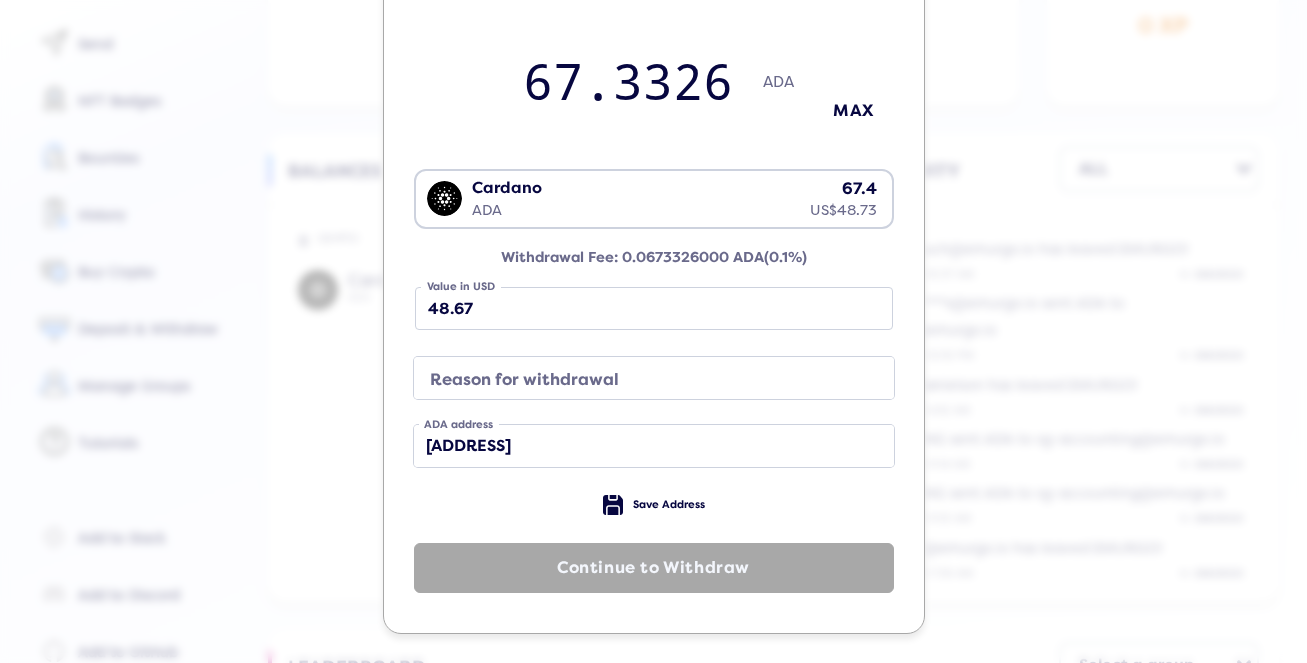 scroll, scrollTop: 0, scrollLeft: 0, axis: both 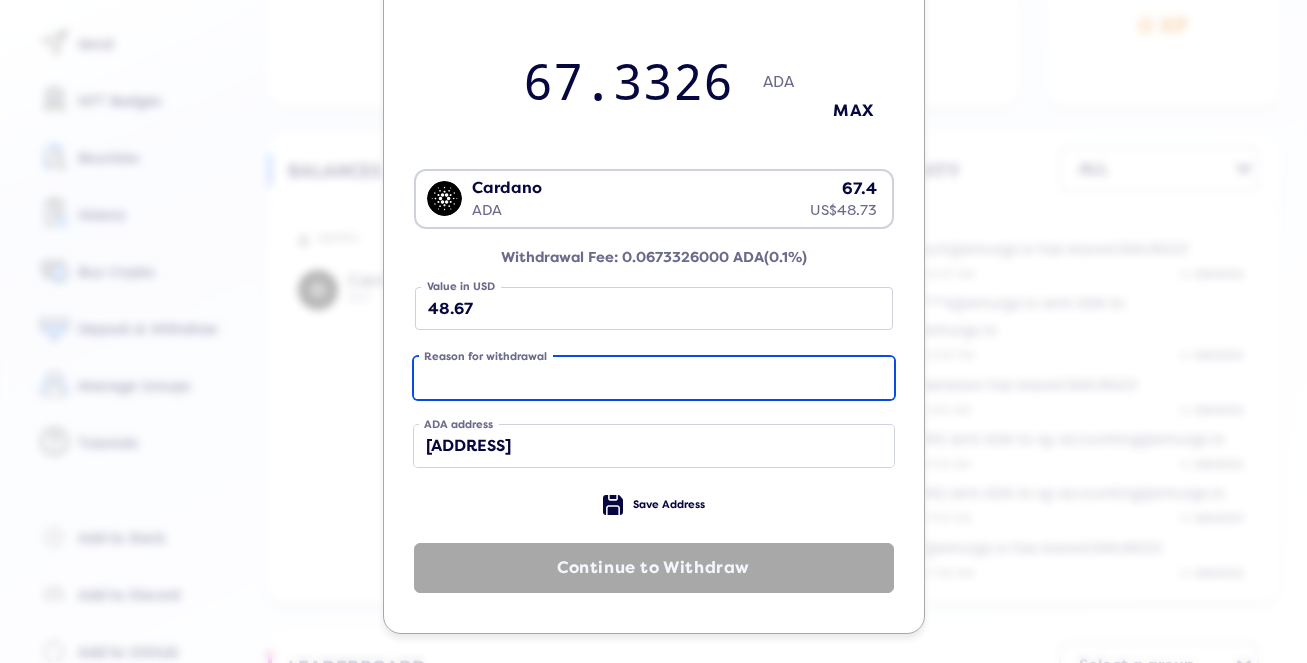 click on "Reason for withdrawal" at bounding box center [654, 378] 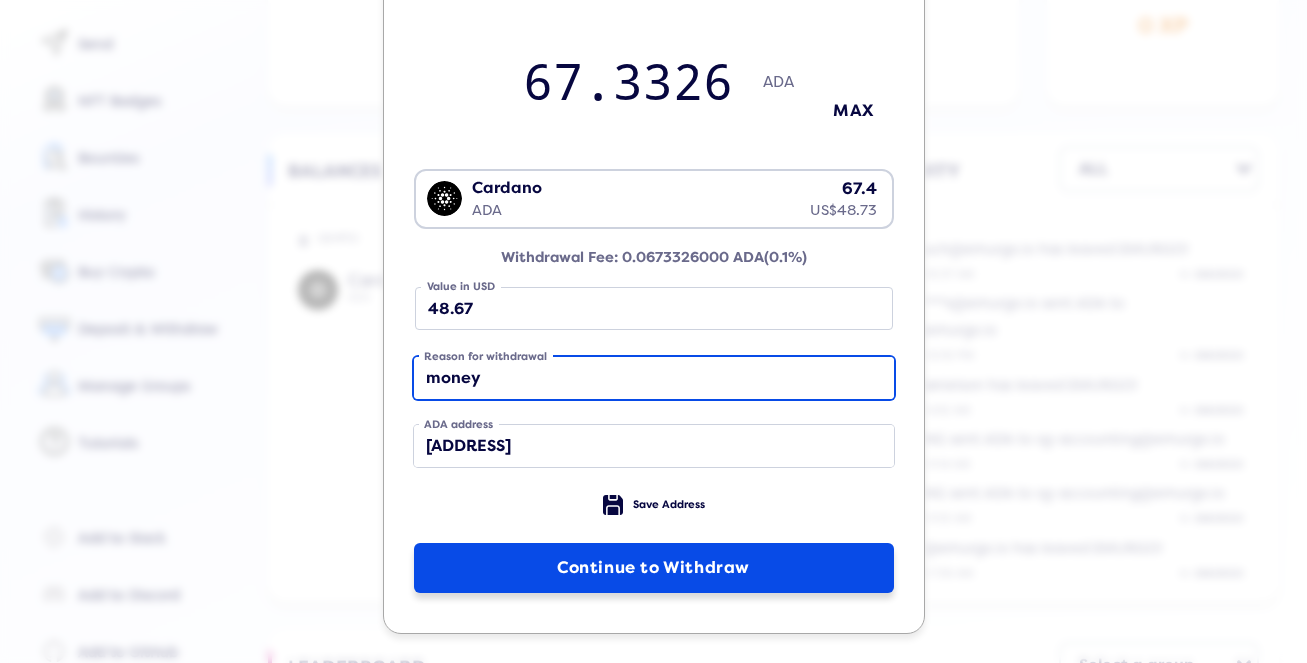 type on "money" 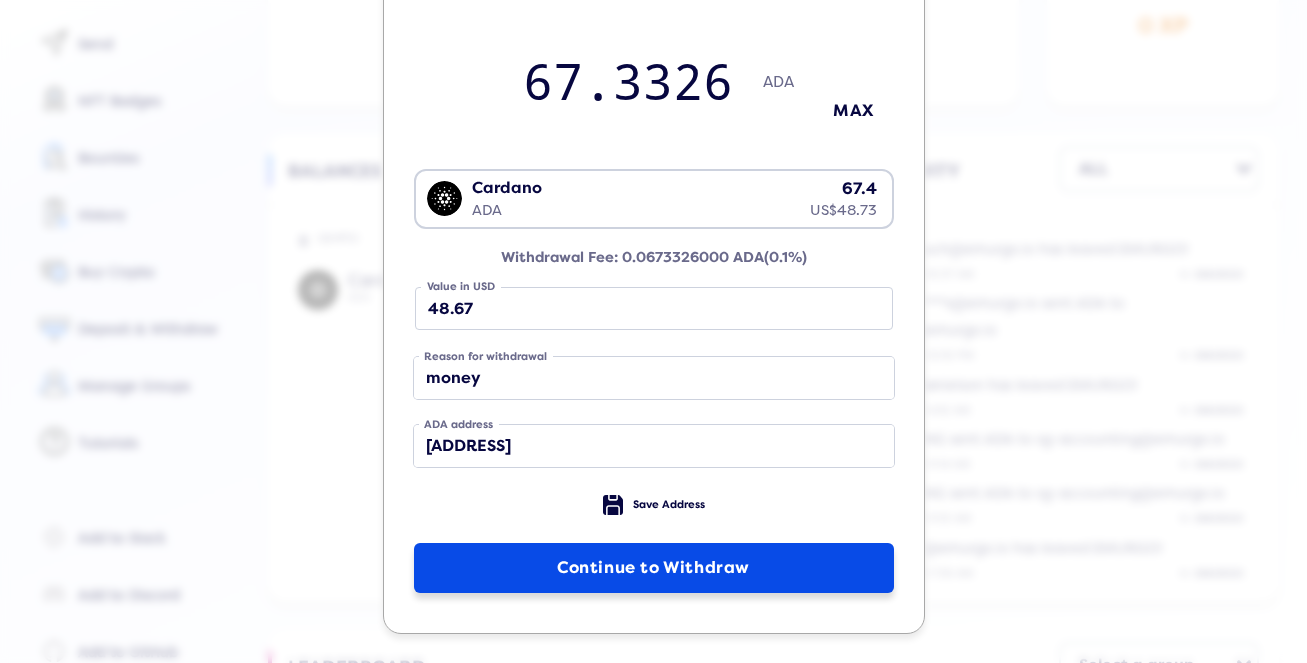 click on "Continue to Withdraw" 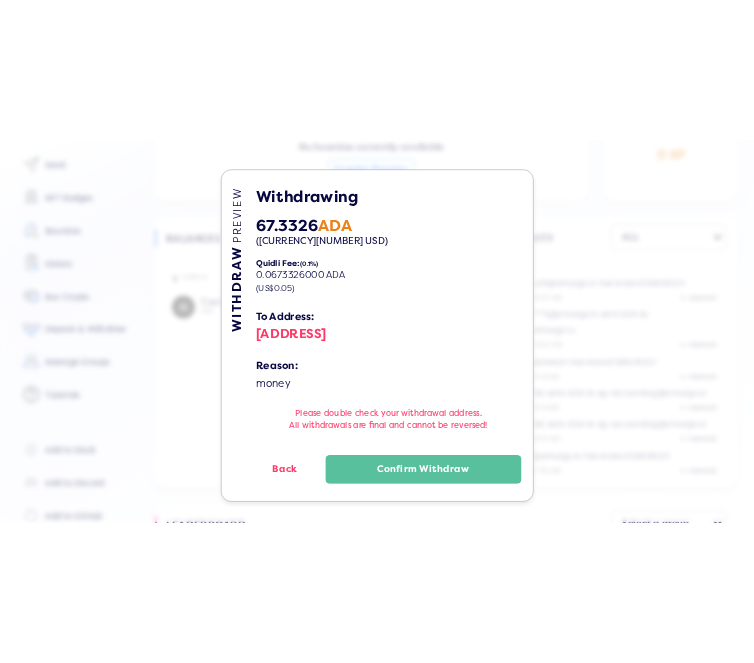 scroll, scrollTop: 39, scrollLeft: 0, axis: vertical 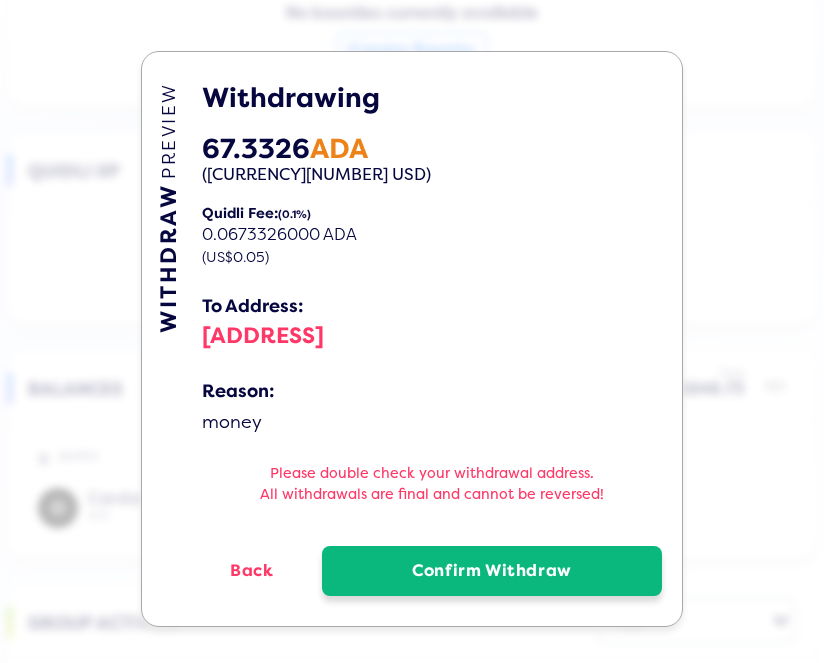 click on "Confirm Withdraw" at bounding box center (492, 571) 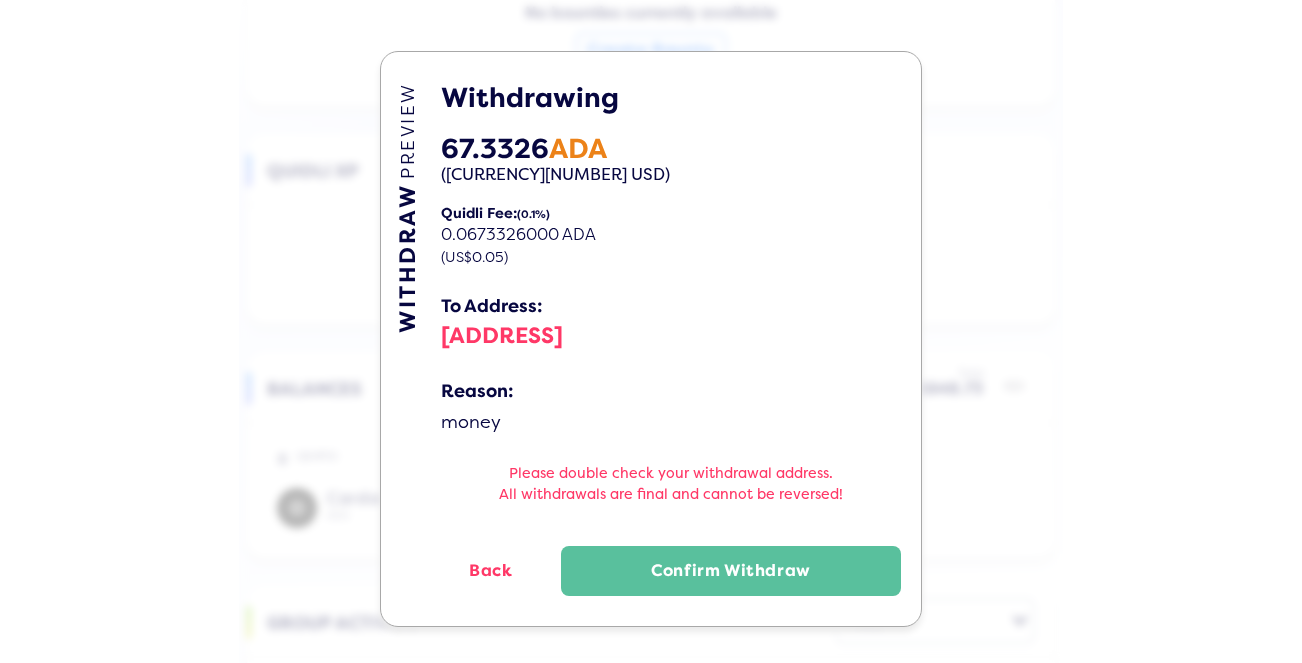 scroll, scrollTop: 0, scrollLeft: 0, axis: both 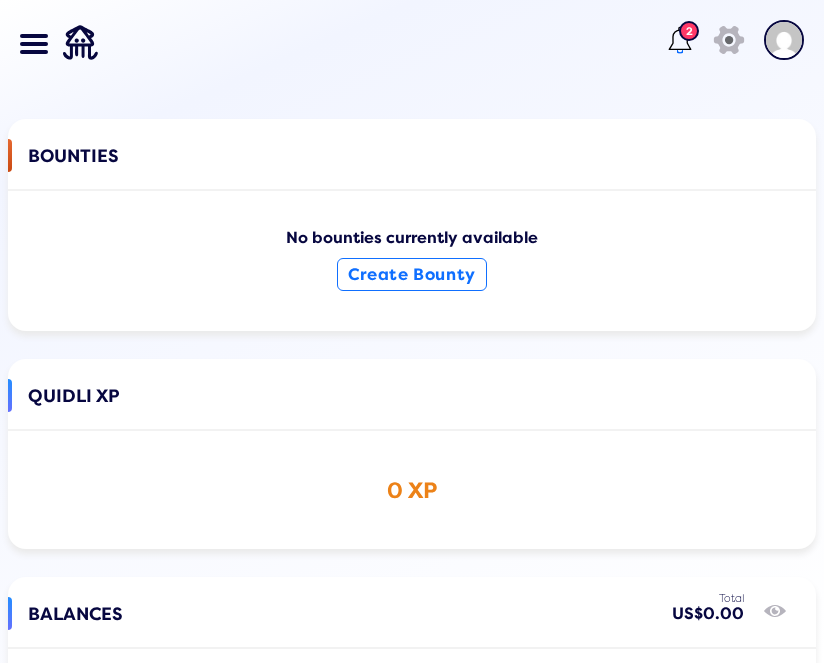 click on "**********" 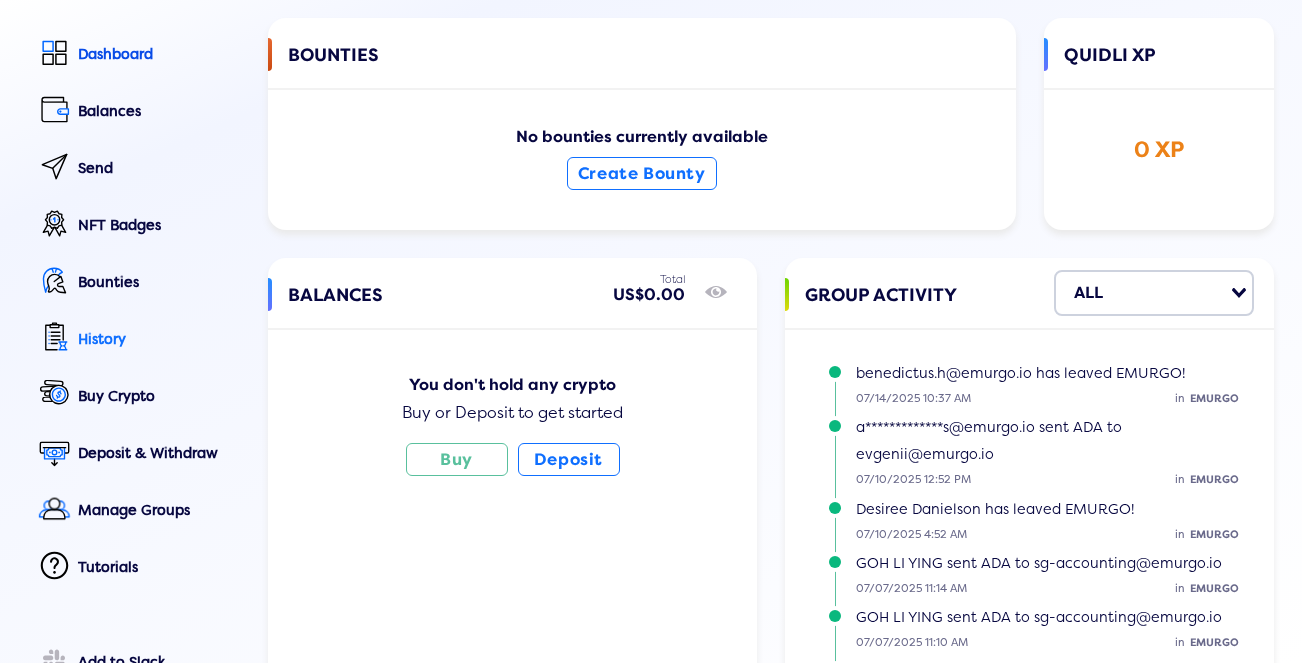scroll, scrollTop: 100, scrollLeft: 0, axis: vertical 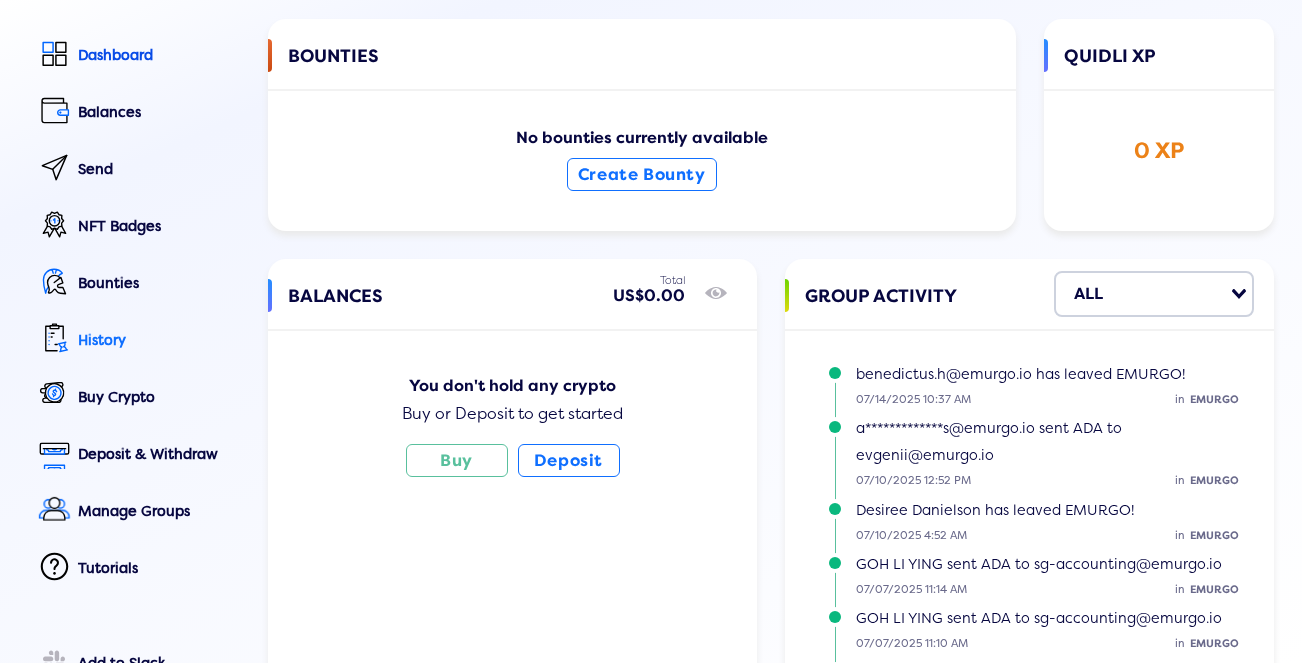 click on "History" 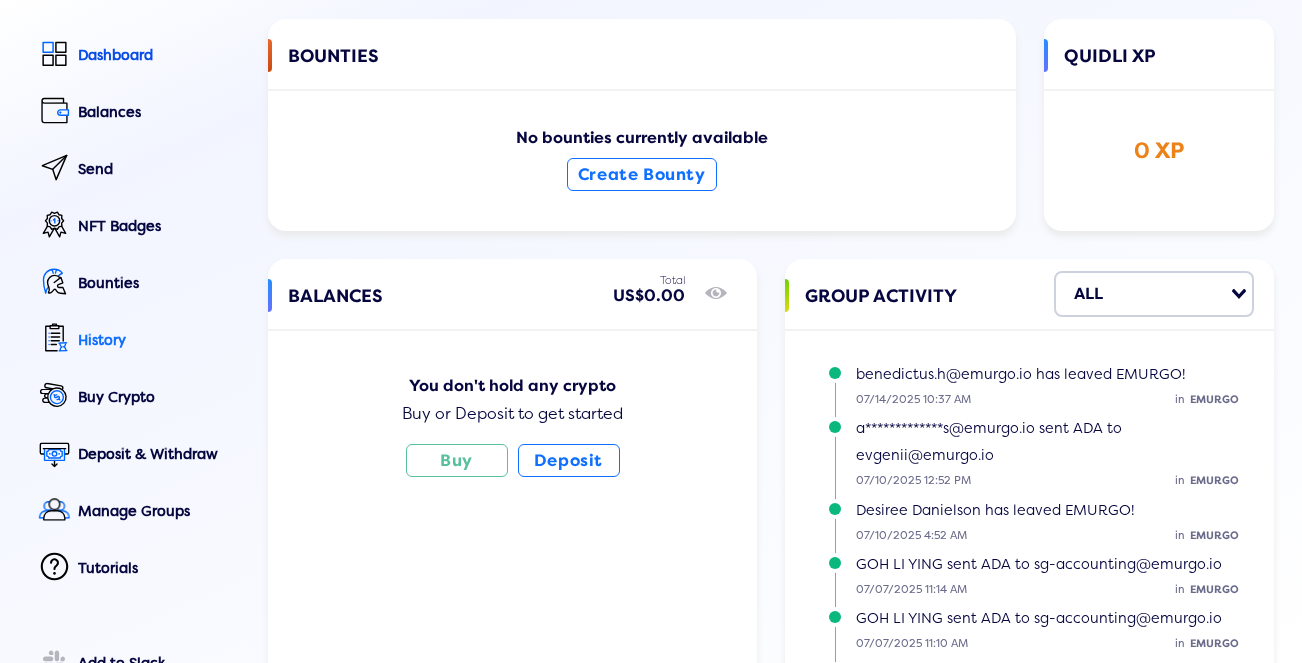 select on "50" 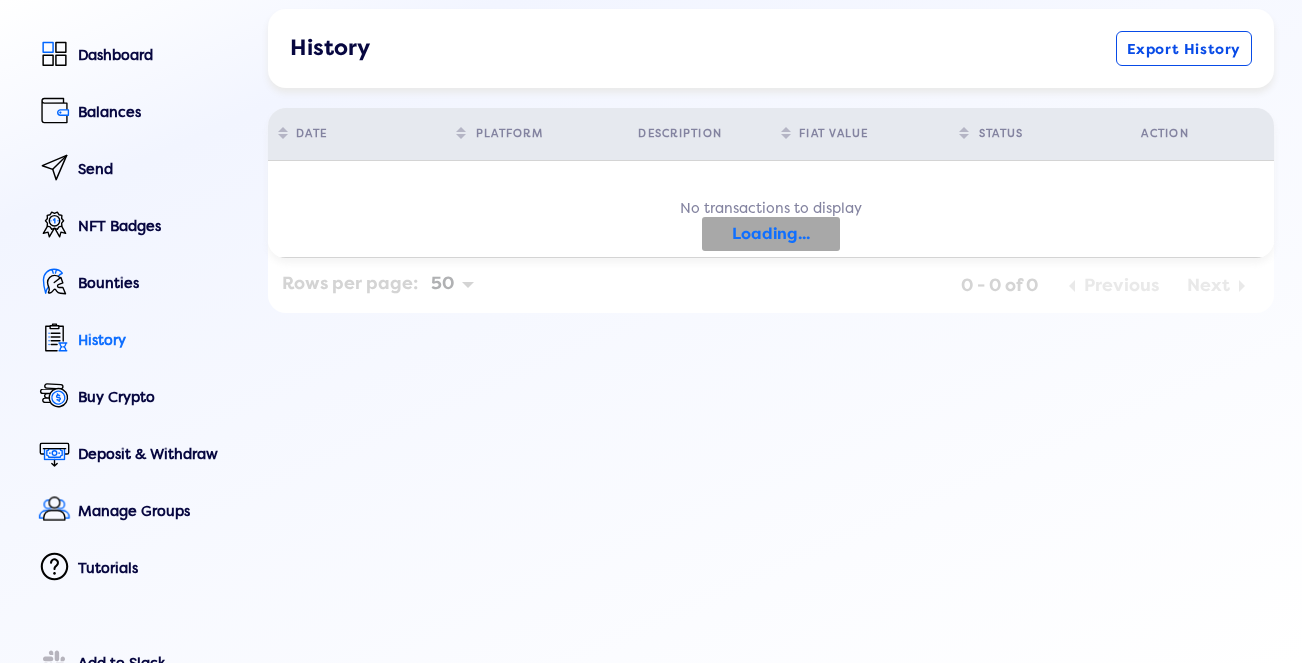 click on "History" 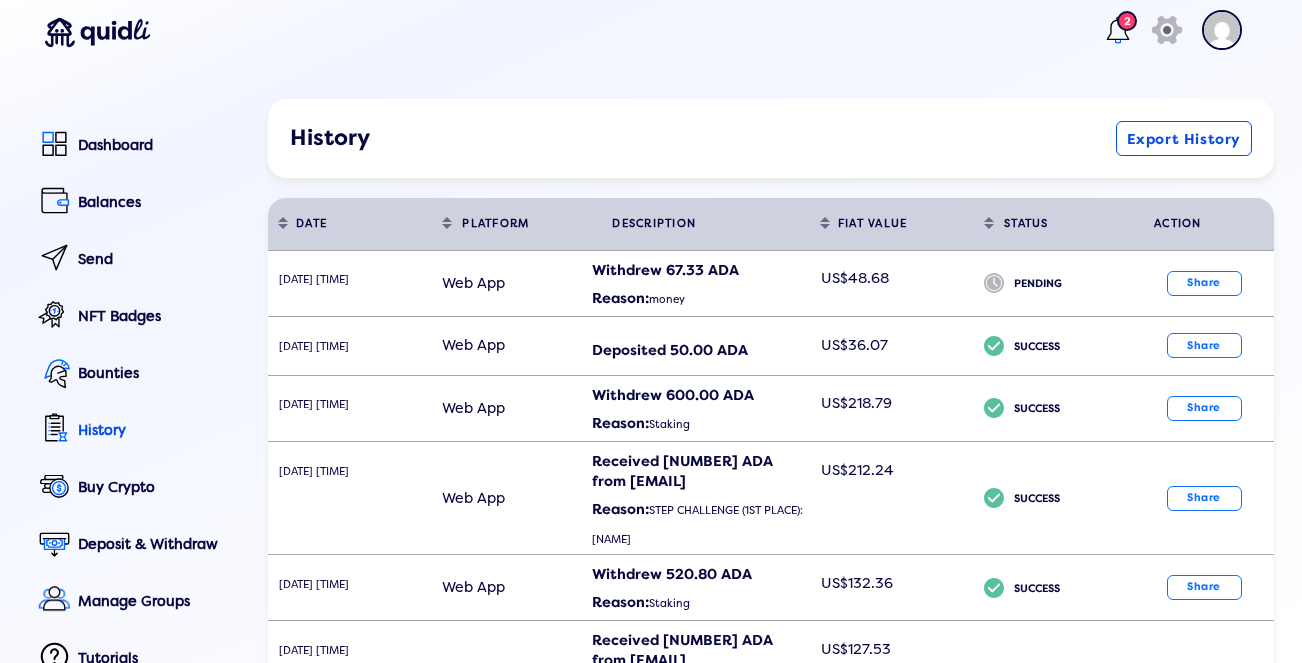 scroll, scrollTop: 11, scrollLeft: 0, axis: vertical 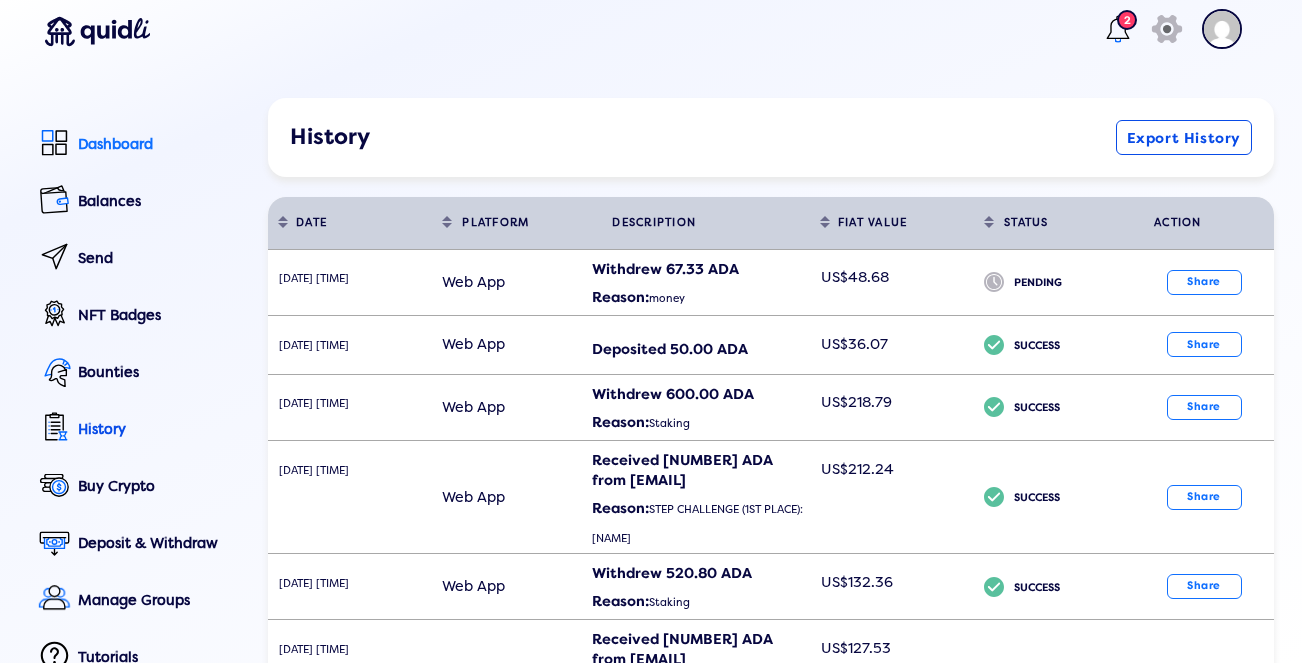 click on "Dashboard" 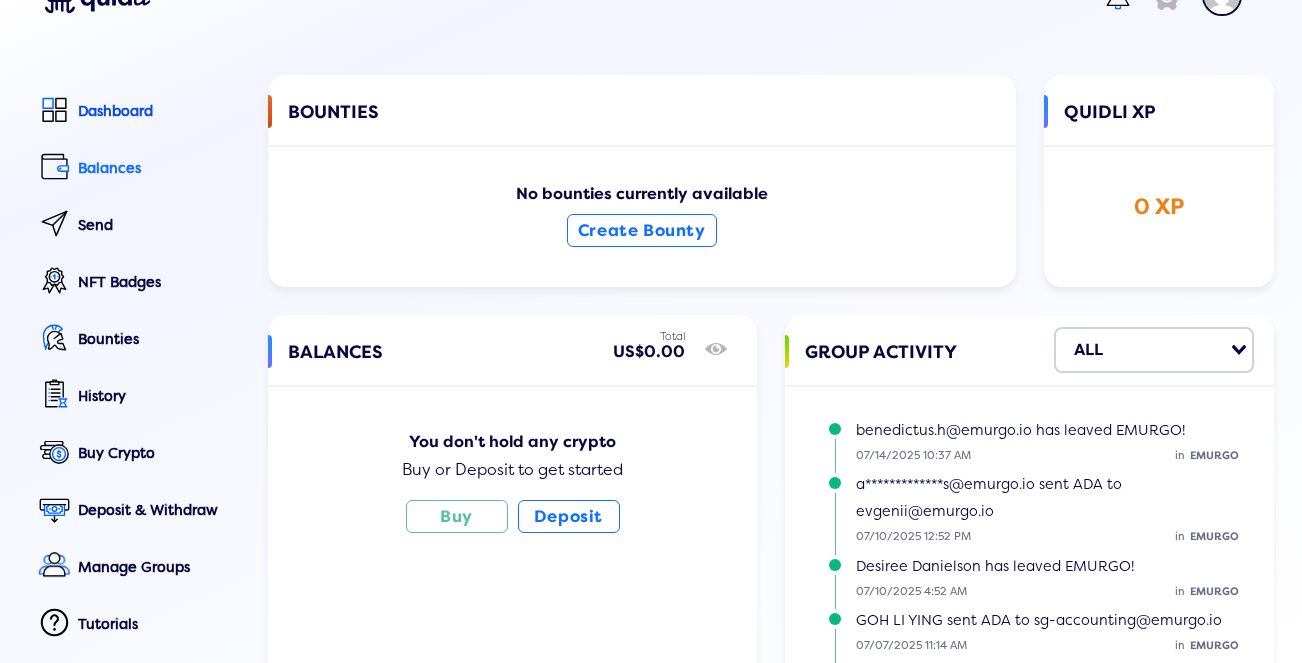 scroll, scrollTop: 61, scrollLeft: 0, axis: vertical 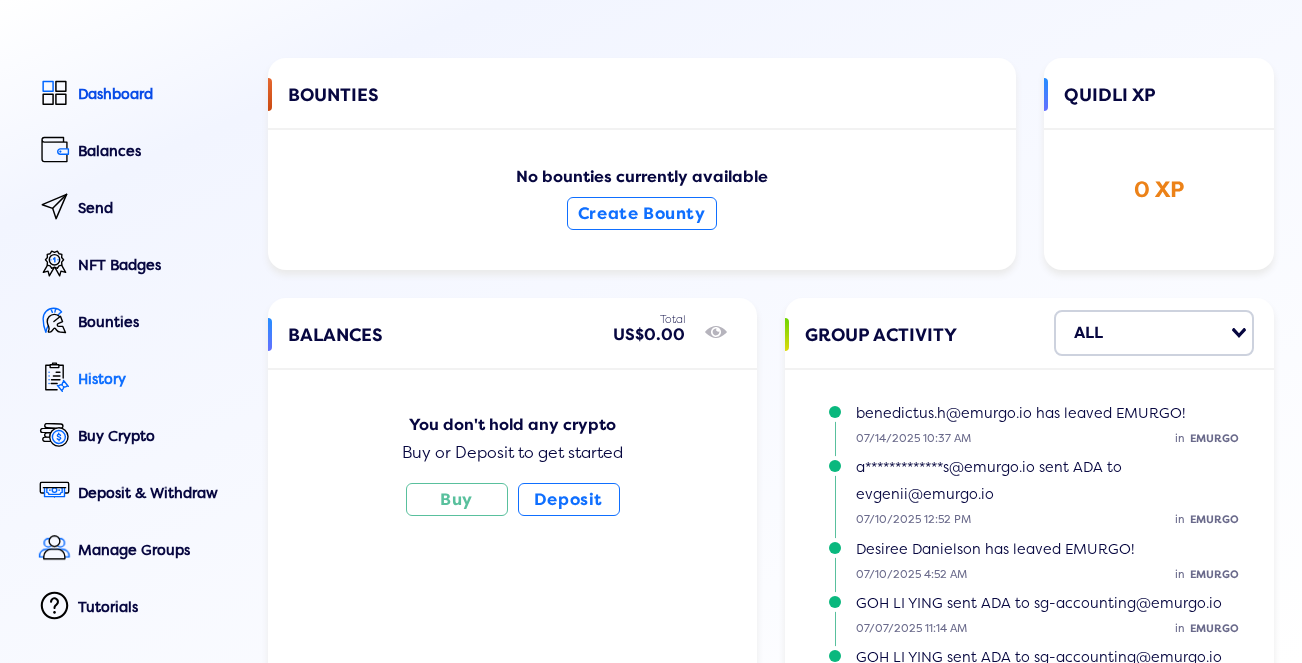 click on "History" 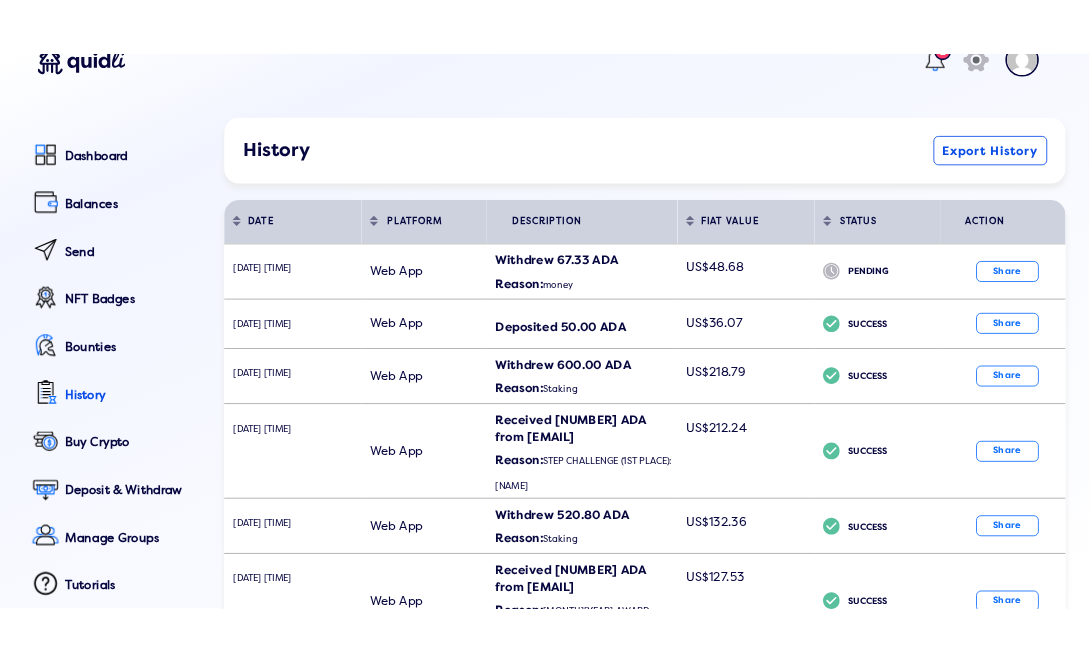 scroll, scrollTop: 19, scrollLeft: 0, axis: vertical 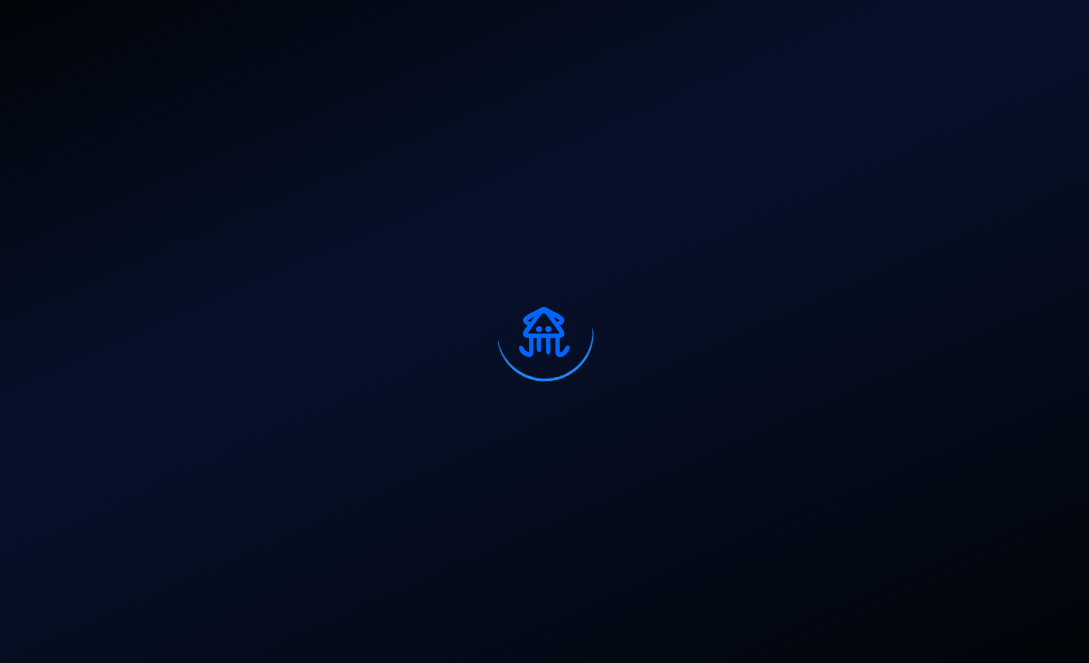 select on "50" 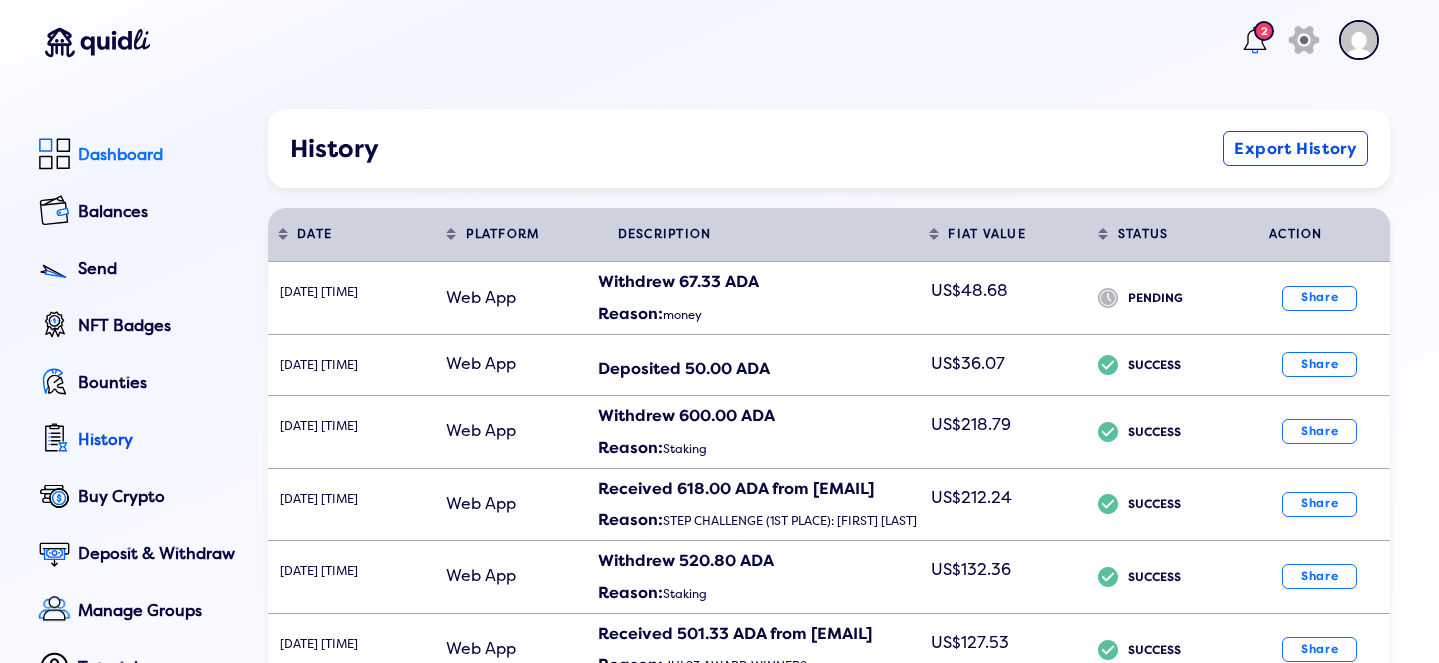 click on "Dashboard" 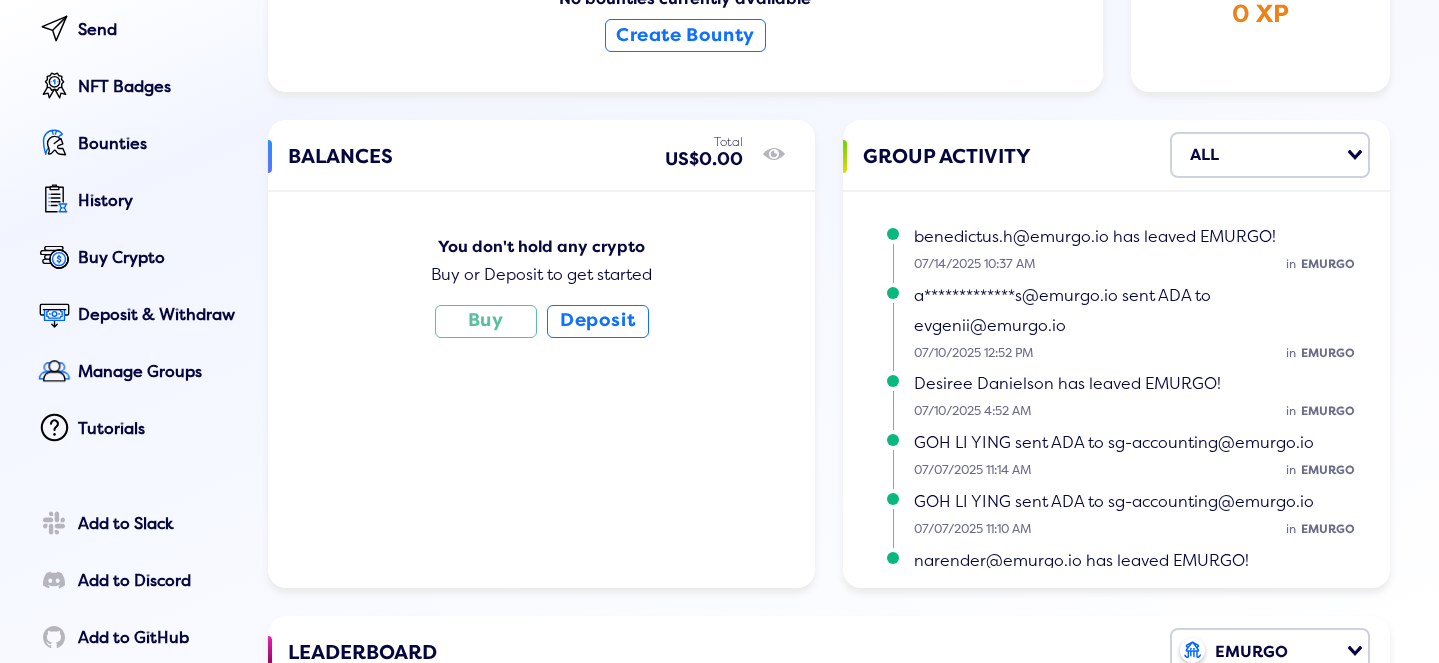 scroll, scrollTop: 215, scrollLeft: 0, axis: vertical 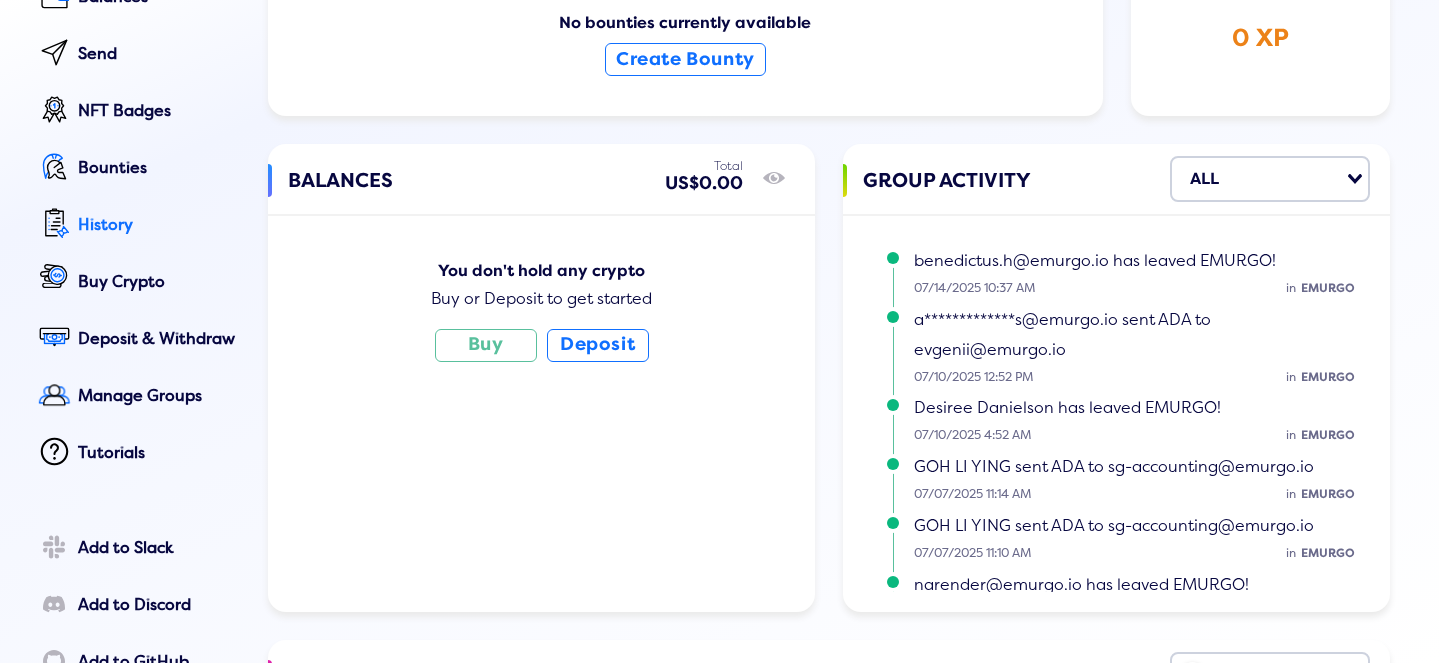 click on "History" 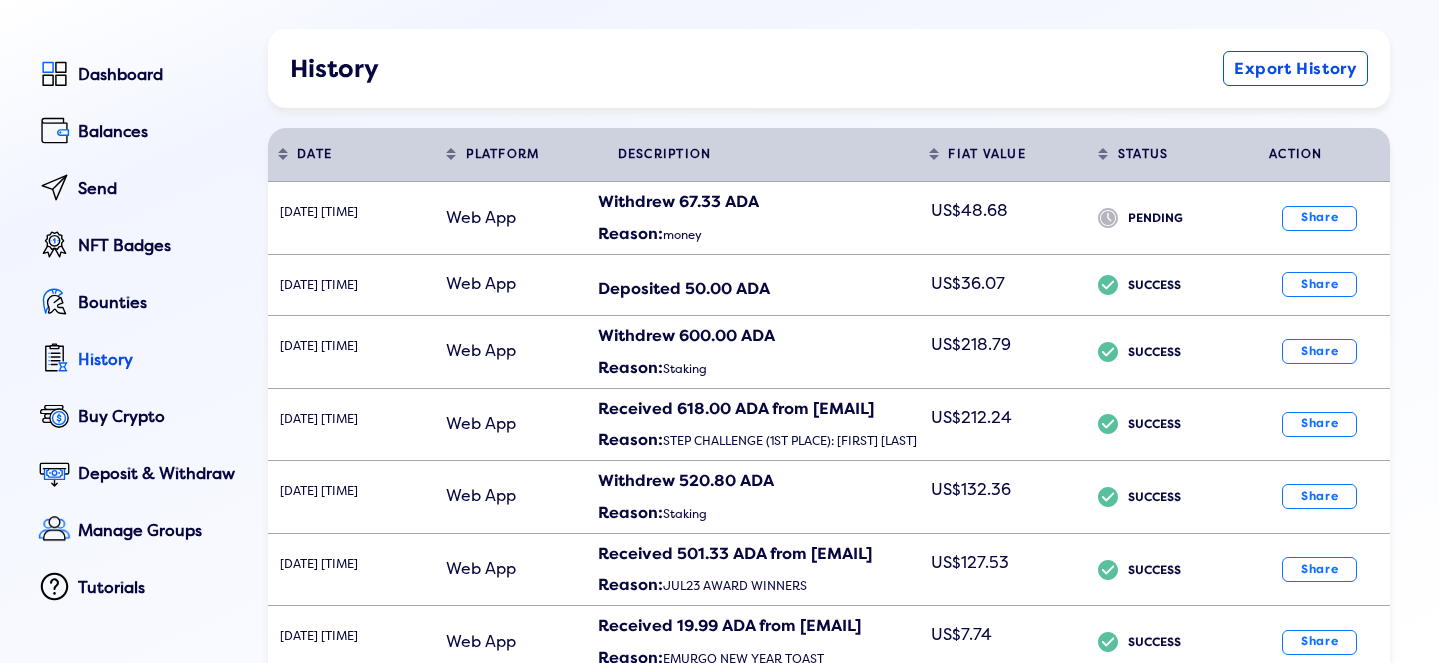 scroll, scrollTop: 0, scrollLeft: 0, axis: both 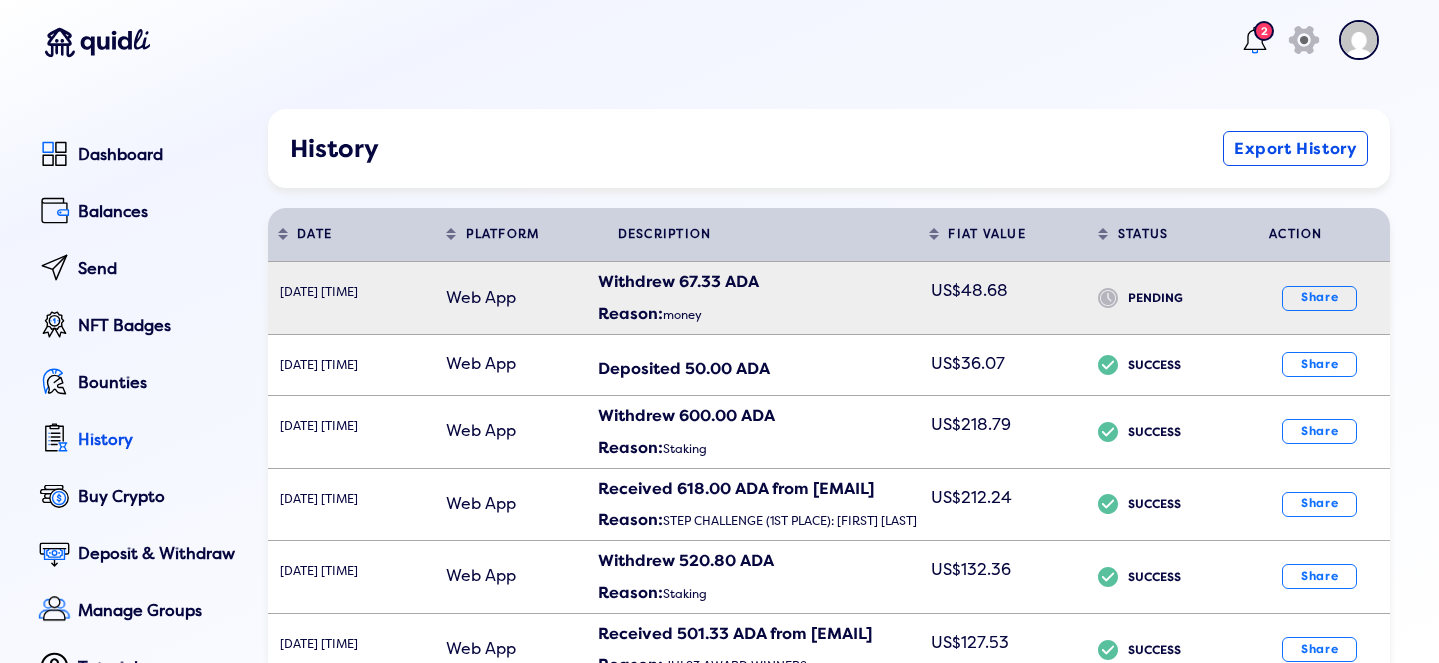 click on "PENDING" at bounding box center [1183, 303] 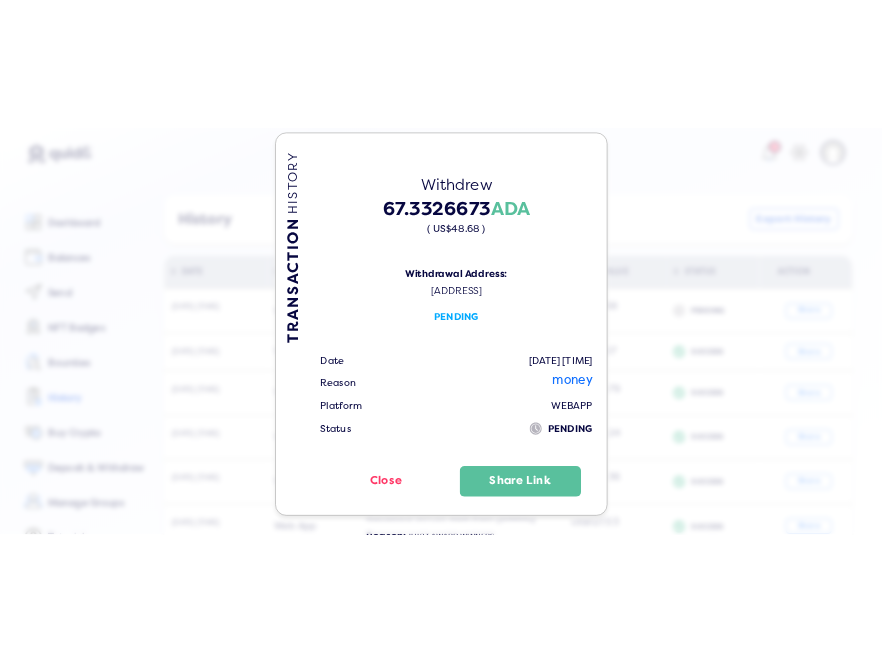 scroll, scrollTop: 82, scrollLeft: 0, axis: vertical 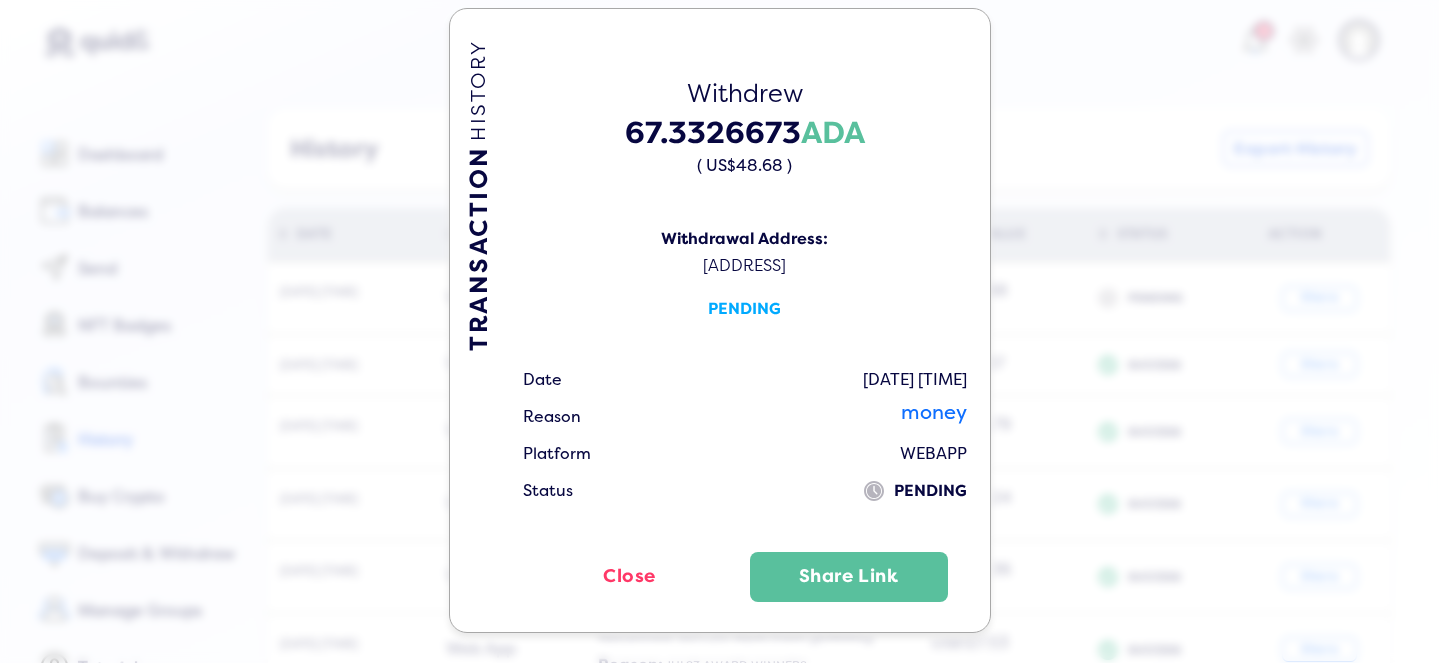 click on "TRANSACTION  HISTORY Withdrew 67.3326673  ADA  ( US$48.68 )  Withdrawal Address: [ADDRESS] PENDING Date [DATE] [TIME] Reason money Platform WEBAPP Status
icon PENDING  Close   Share Link" 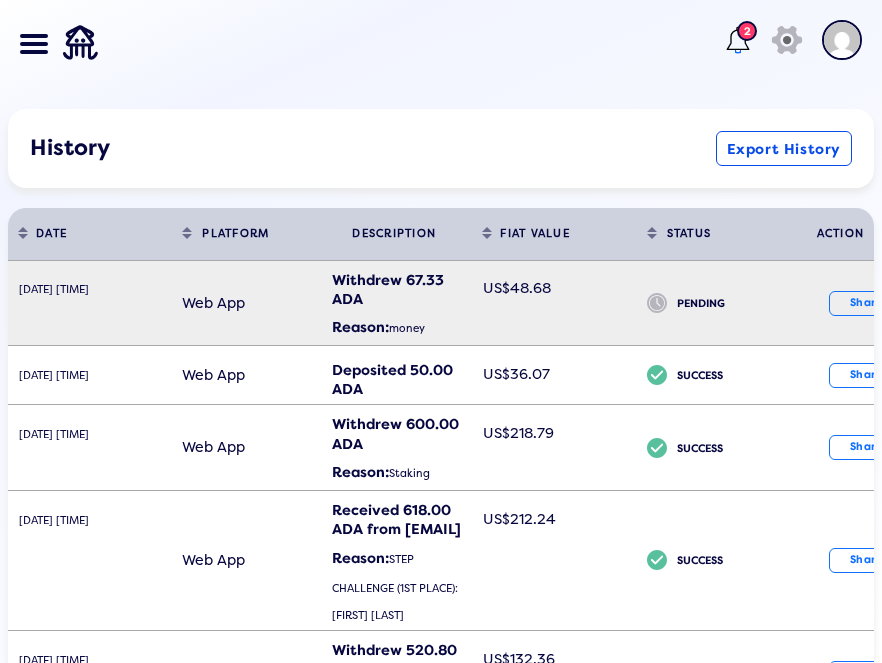 click on "PENDING" at bounding box center [732, 308] 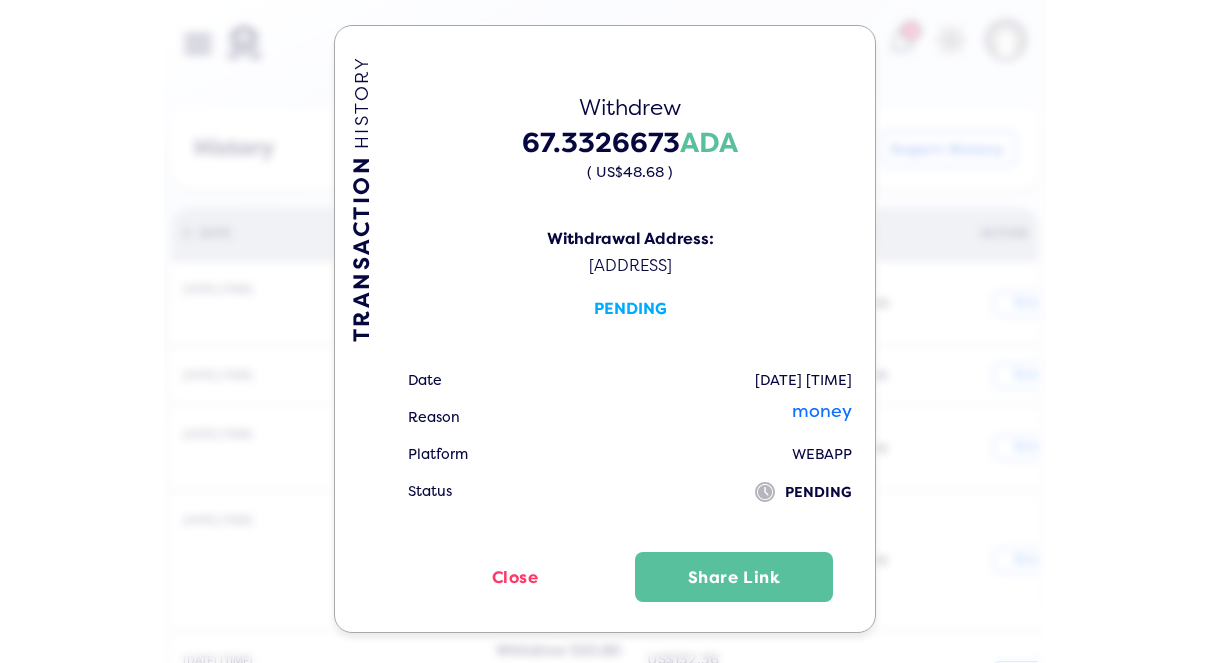 scroll, scrollTop: 65, scrollLeft: 0, axis: vertical 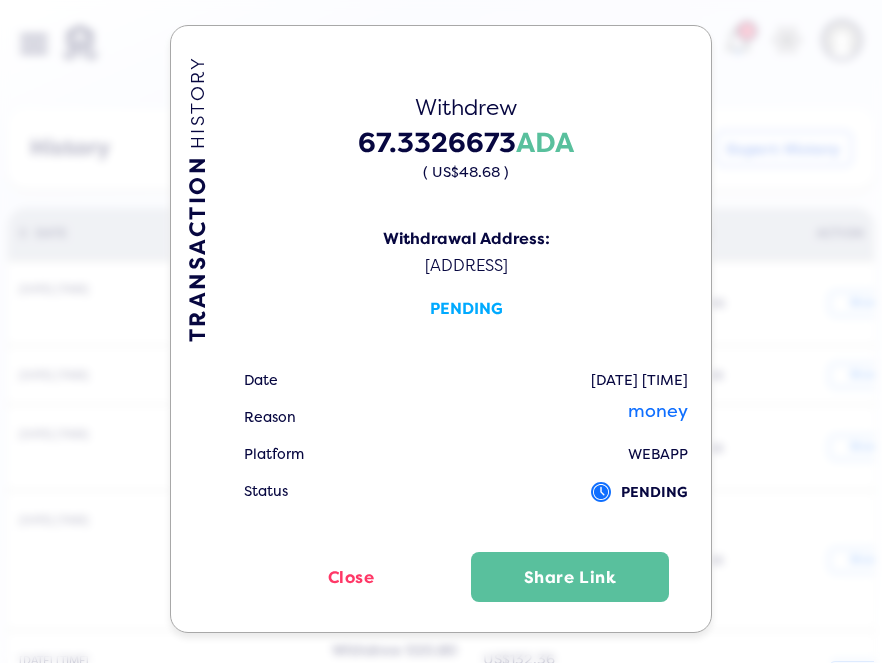 click on "icon" 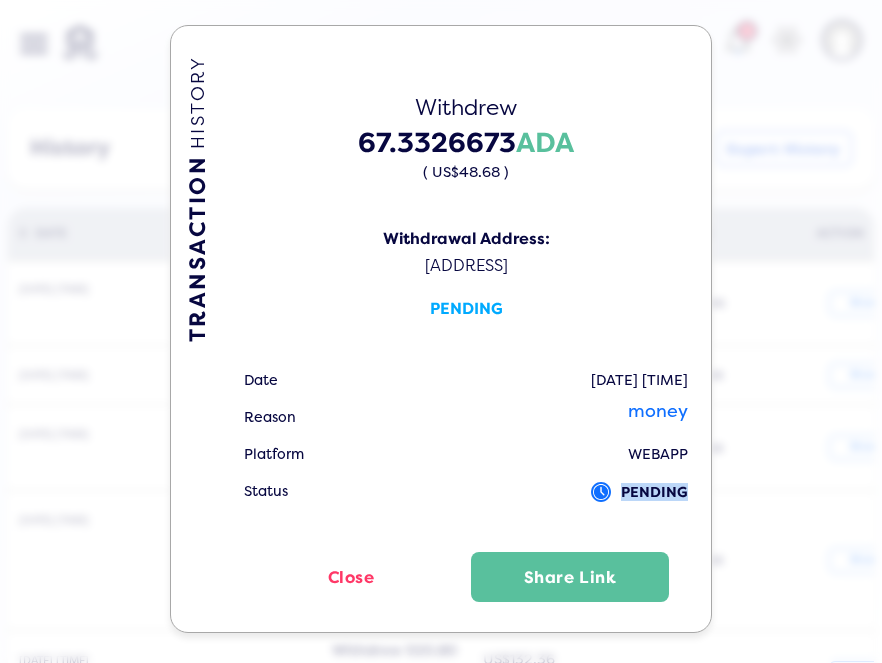 click on "icon" 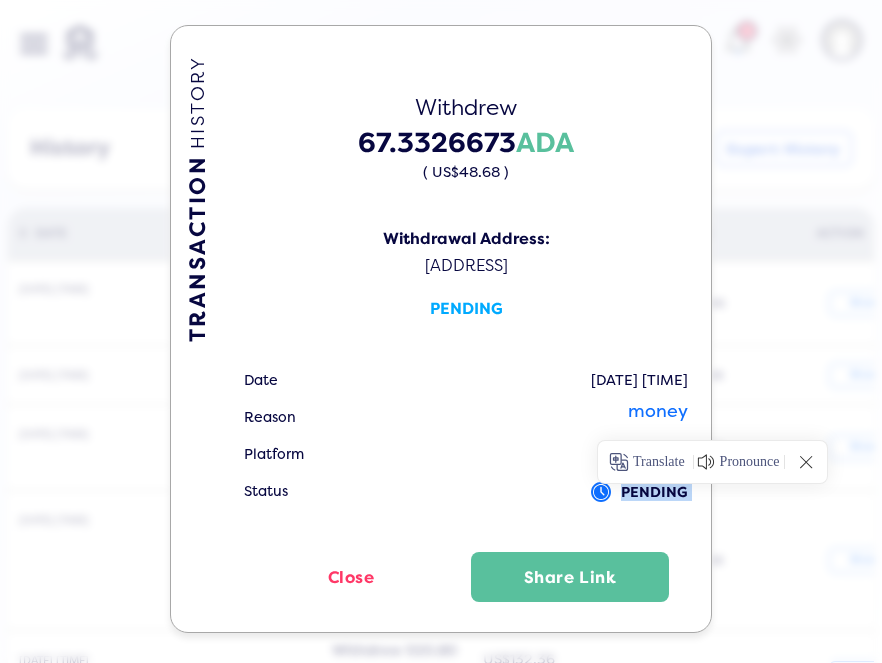 click on "icon" 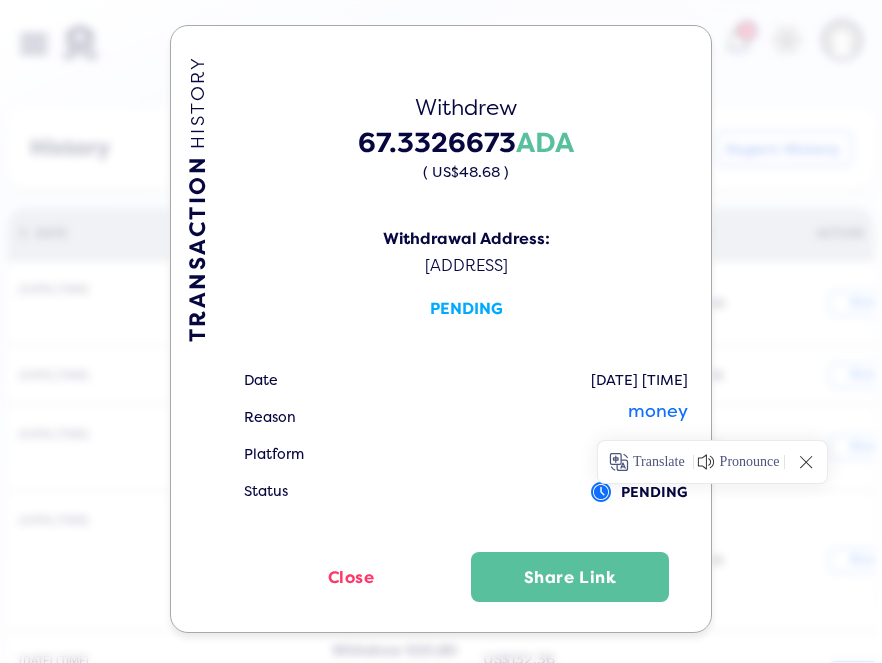 click on "icon" 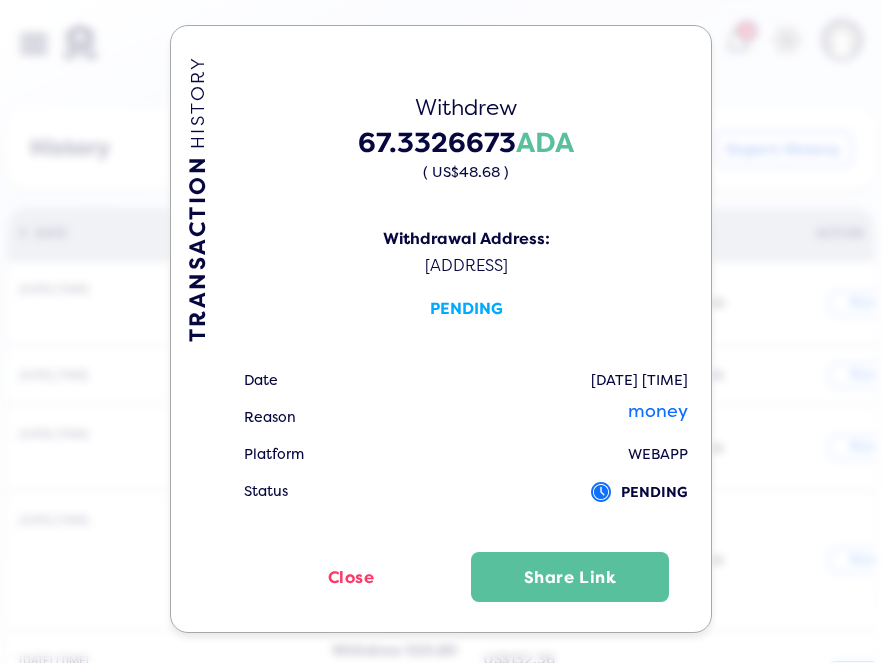 click 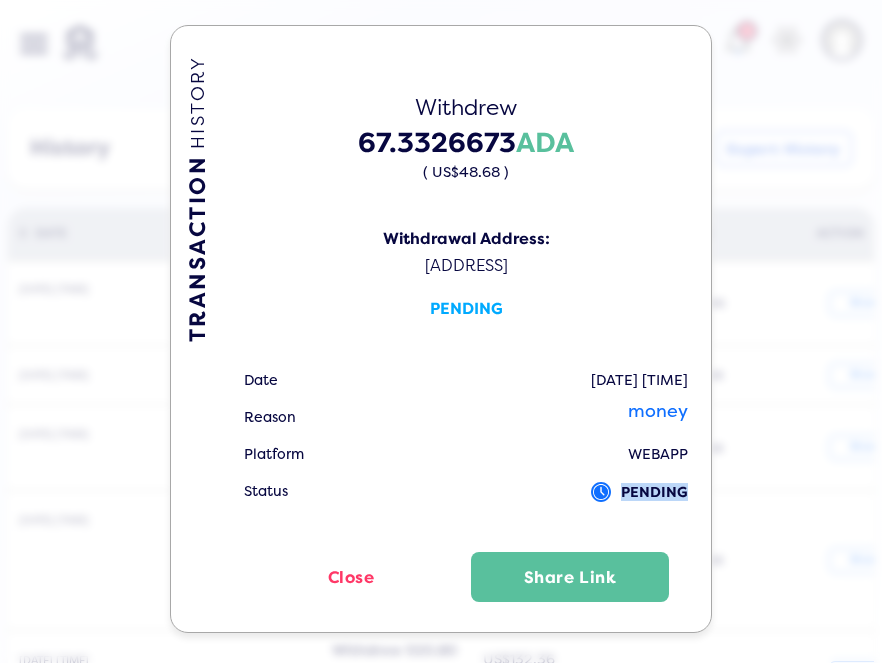 click 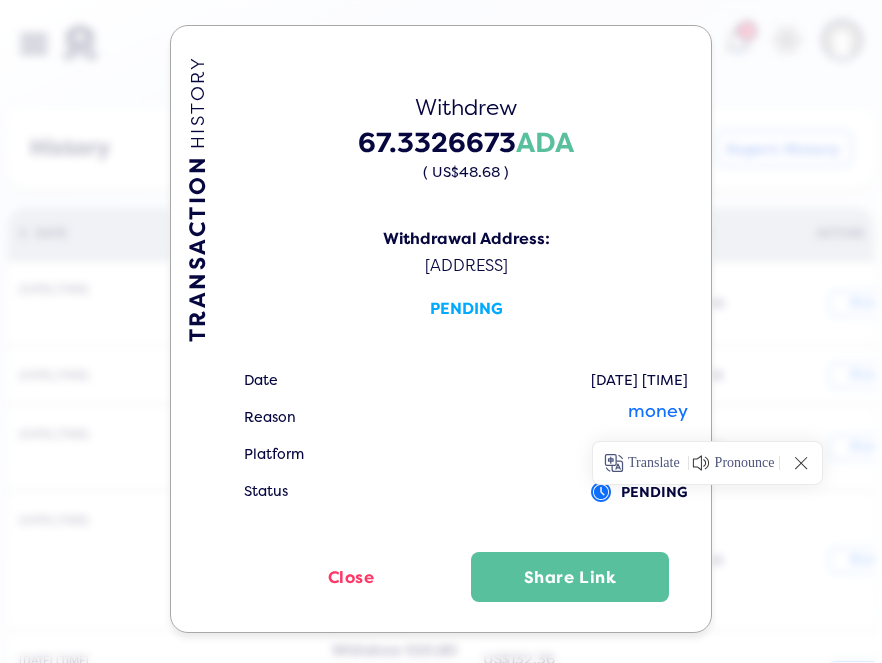 click 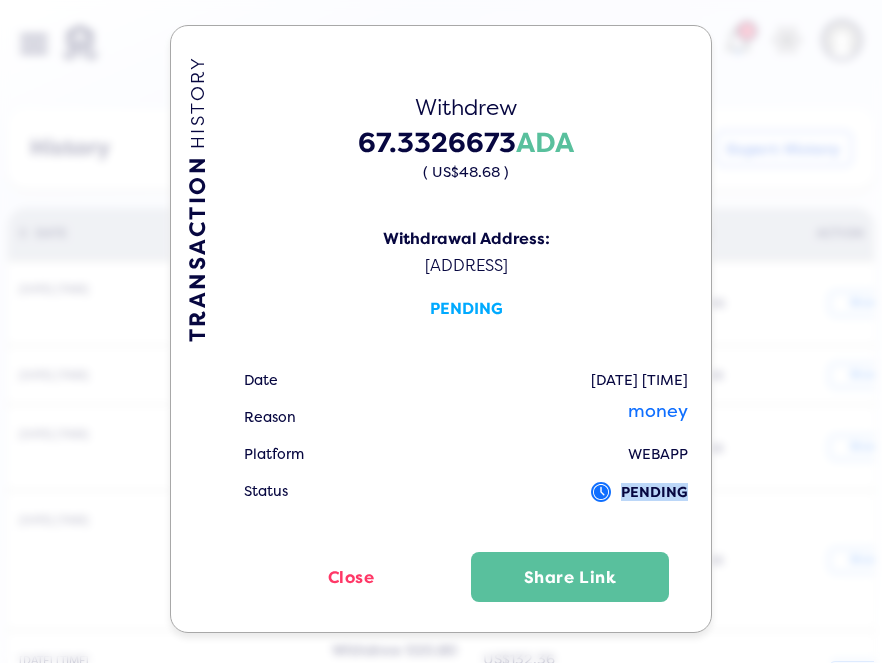 click 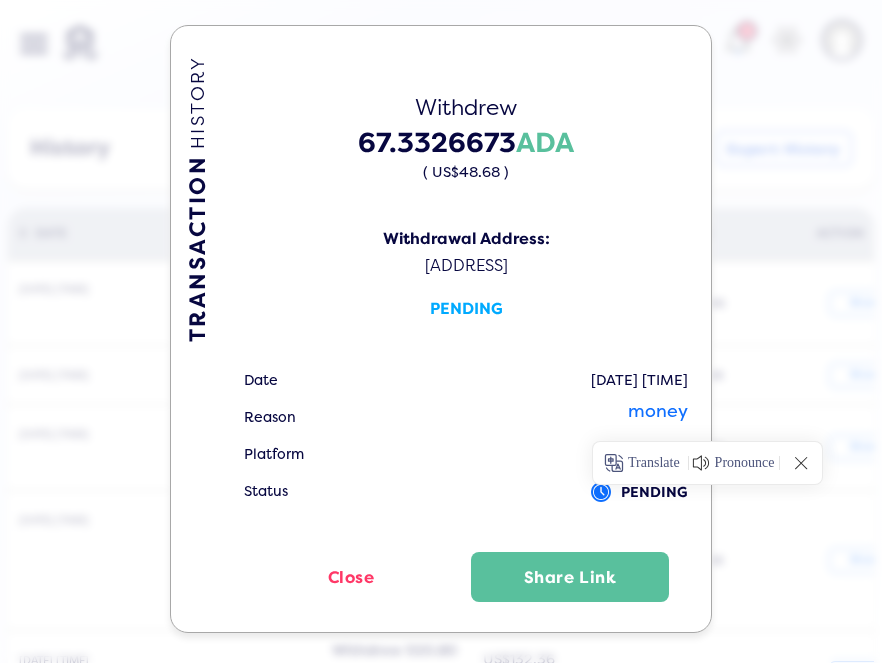 click 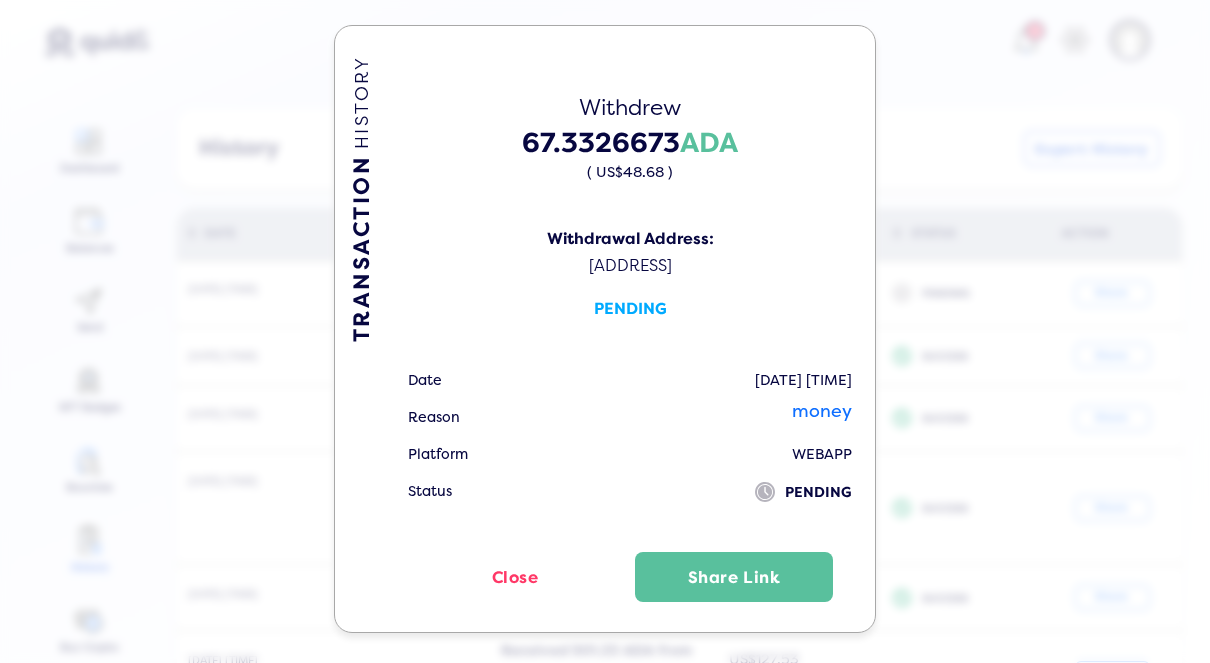 click on "TRANSACTION  HISTORY Withdrew 67.3326673  ADA  ( US$48.68 )  Withdrawal Address: addr1q8uhcj9xufw4mgnrcxn99e306u50wu4xl0m7zpztjhqkhslehme8a343yefnqcmcv6f9ed3alejxjkff8zmstsdnglfsam2js4 PENDING Date 08/01/2025 11:16 AM Reason money Platform WEBAPP Status
icon PENDING  Close   Share Link" 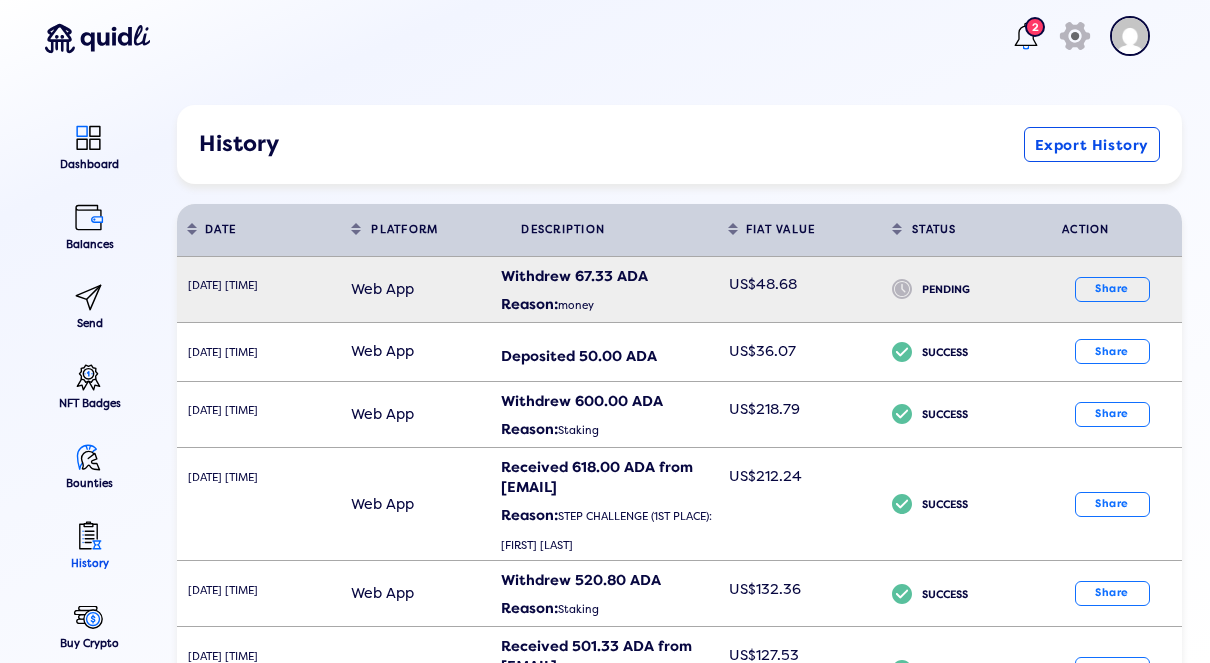 scroll, scrollTop: 0, scrollLeft: 0, axis: both 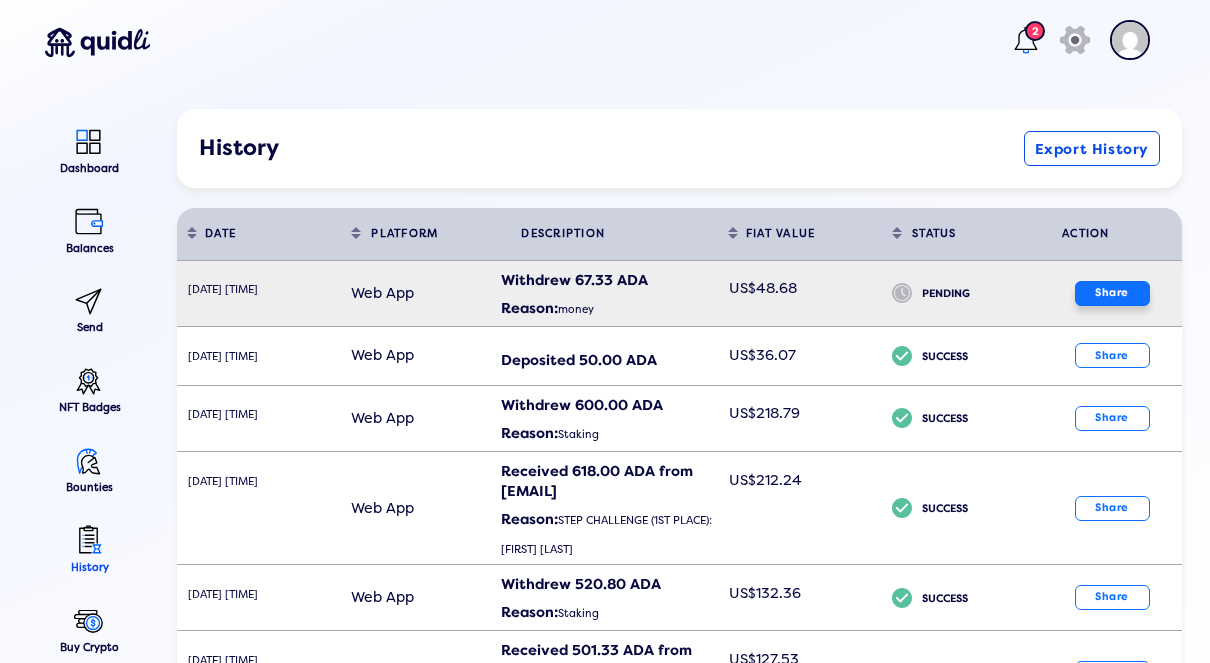 click on "Share" at bounding box center [1112, 293] 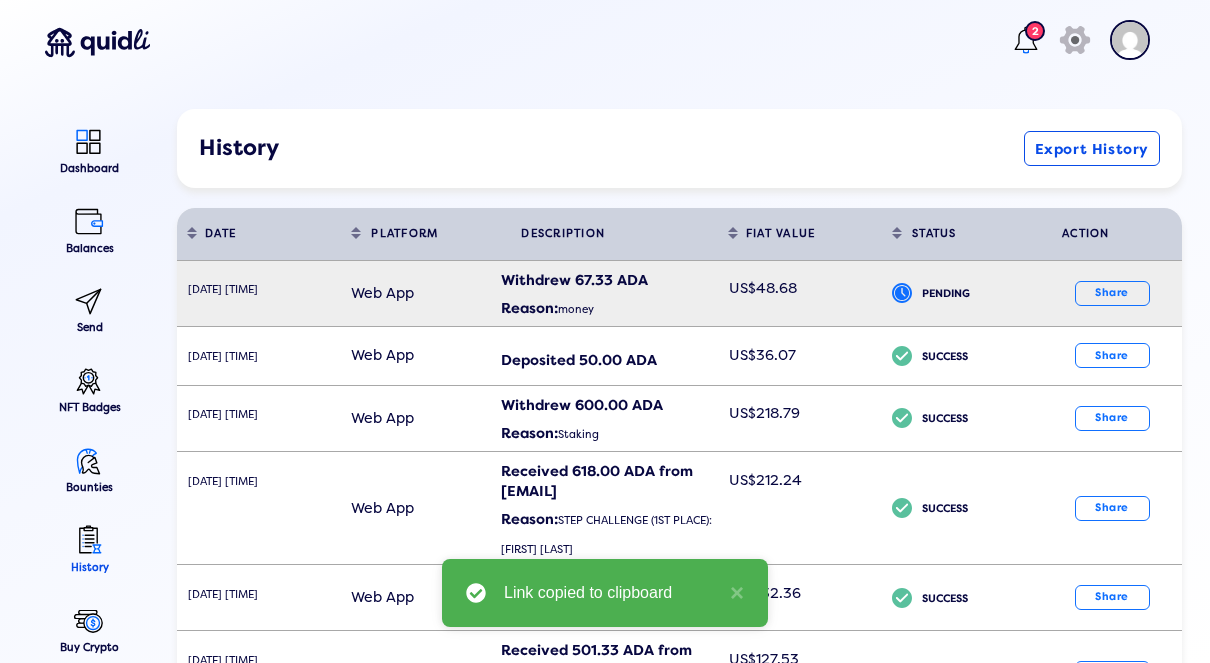 click 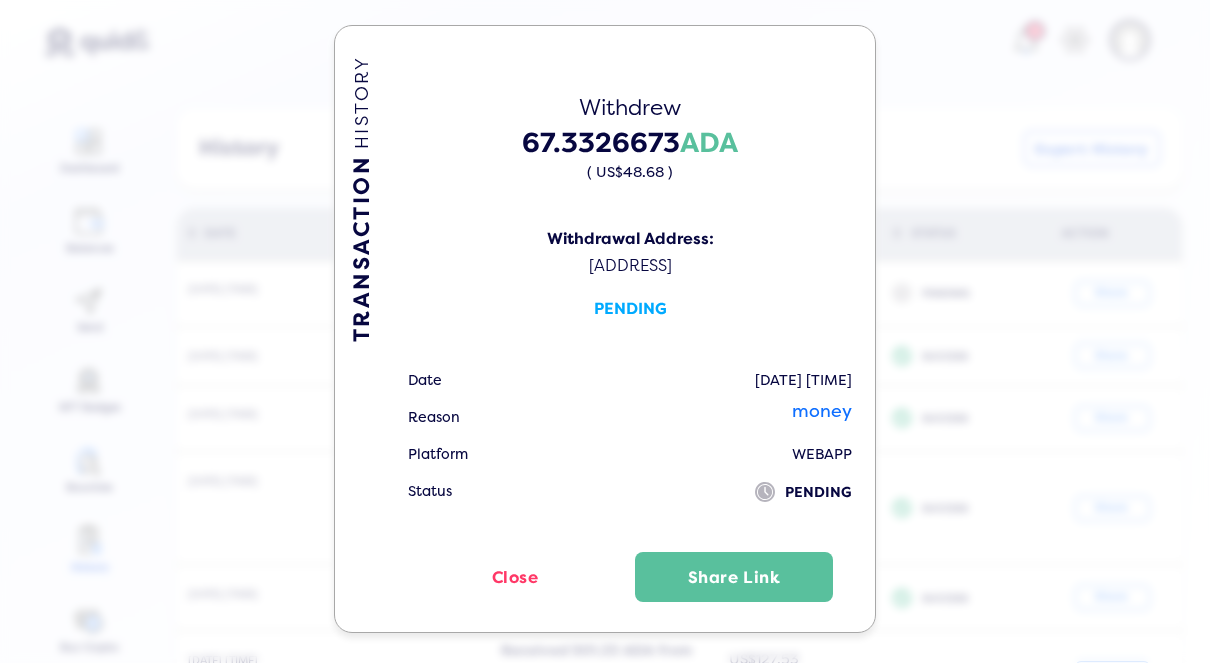 scroll, scrollTop: 65, scrollLeft: 0, axis: vertical 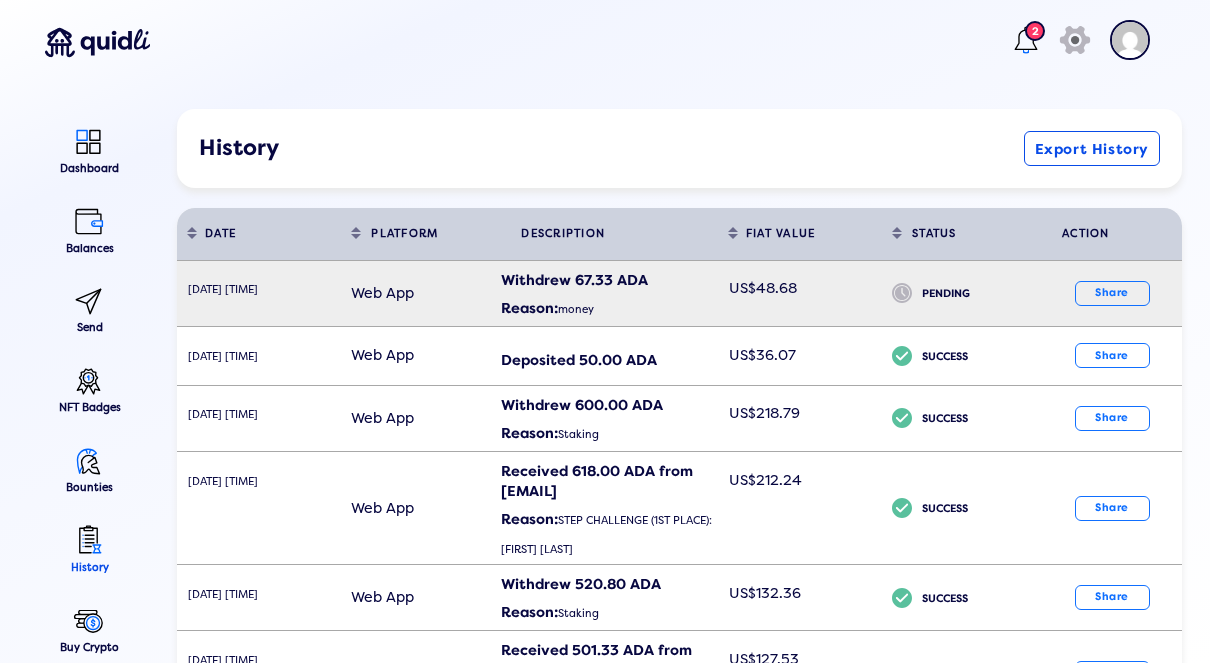 click on "Web App" 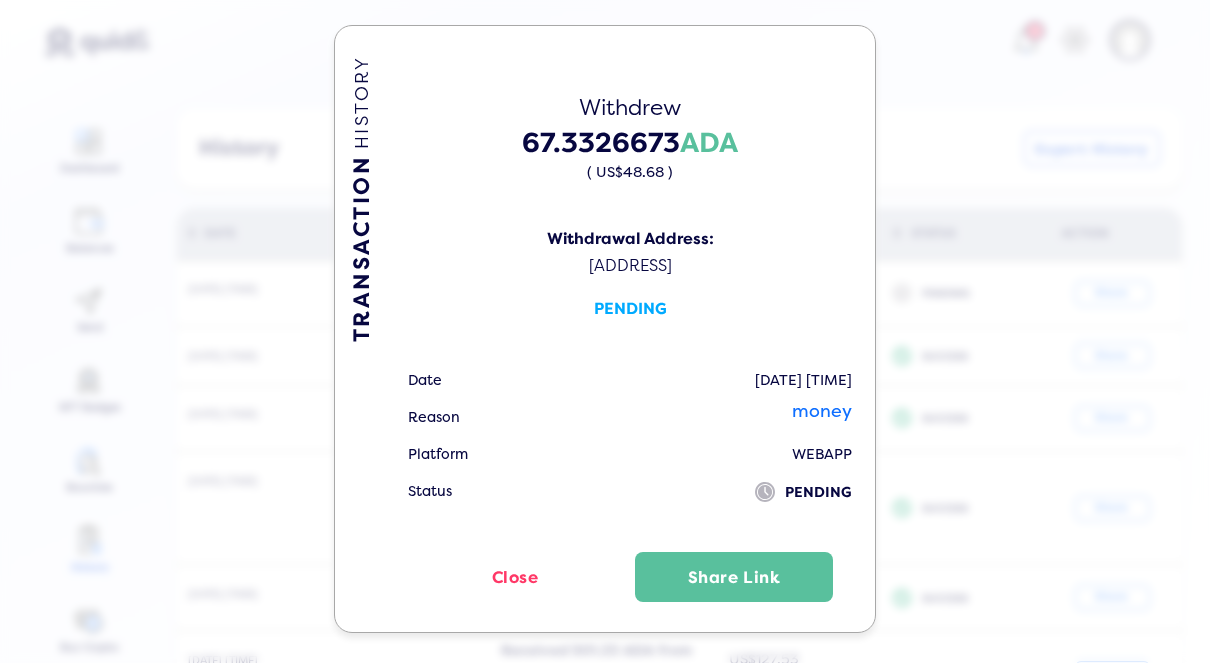 scroll, scrollTop: 65, scrollLeft: 0, axis: vertical 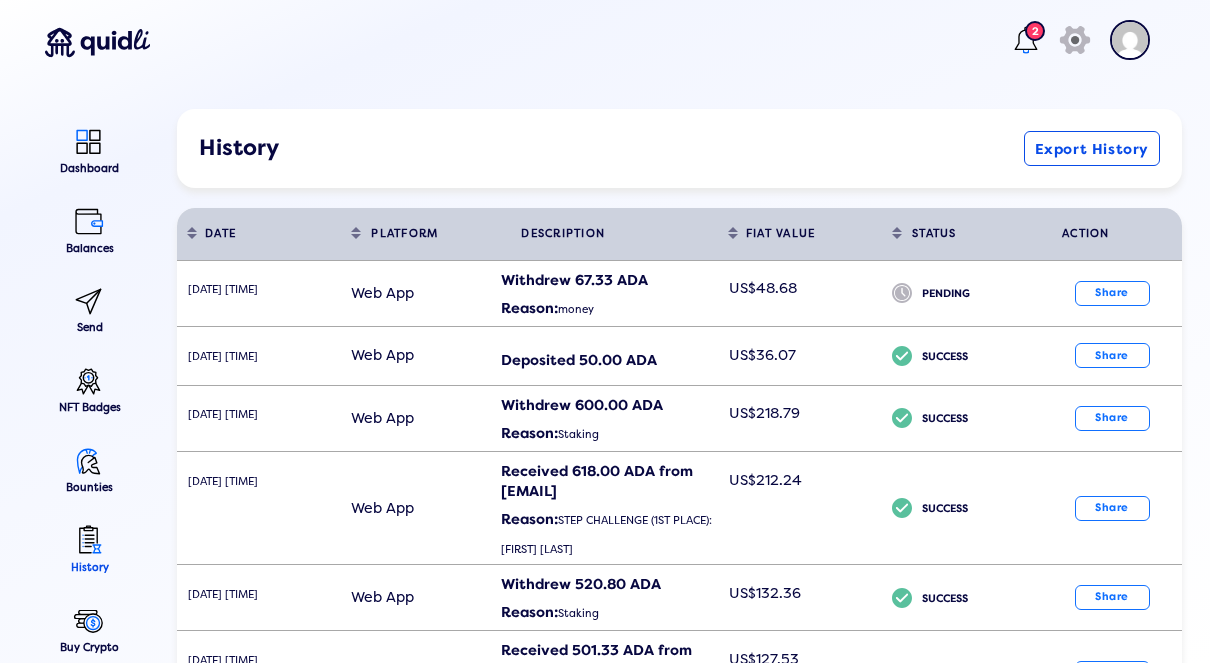 click on "TRANSACTION  HISTORY Withdrew 67.3326673  ADA  ( US$48.68 )  Withdrawal Address: addr1q8uhcj9xufw4mgnrcxn99e306u50wu4xl0m7zpztjhqkhslehme8a343yefnqcmcv6f9ed3alejxjkff8zmstsdnglfsam2js4 PENDING Date 08/01/2025 11:16 AM Reason money Platform WEBAPP Status
icon PENDING  Close   Share Link" 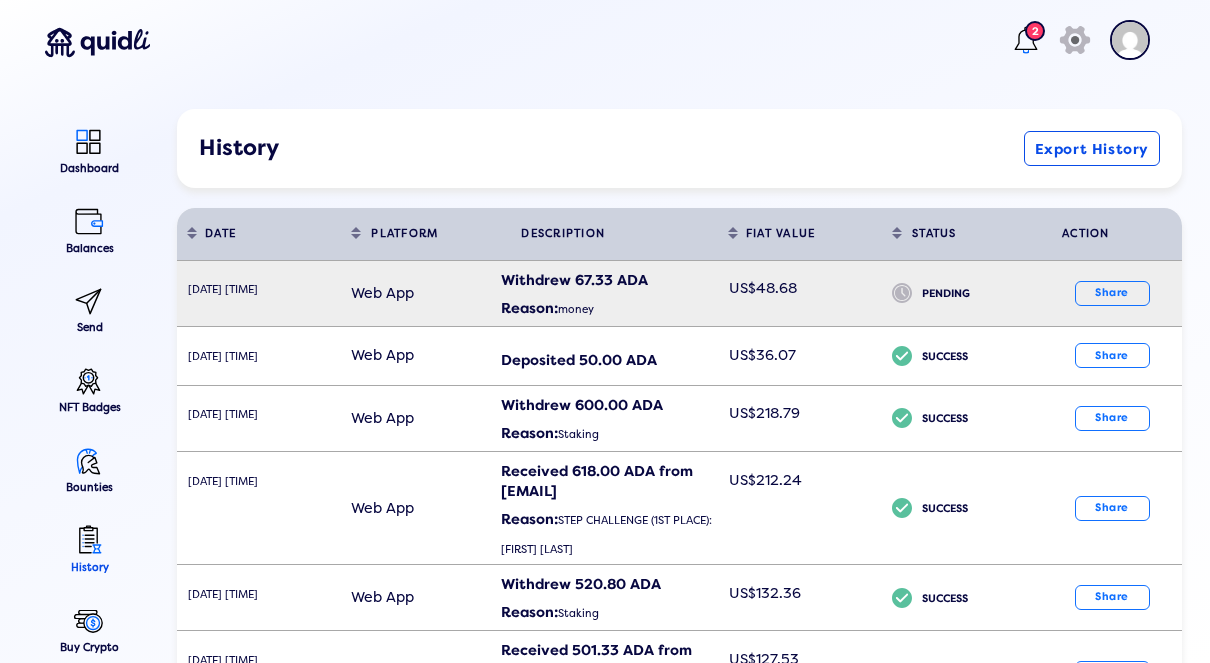 click on "PENDING" at bounding box center [977, 298] 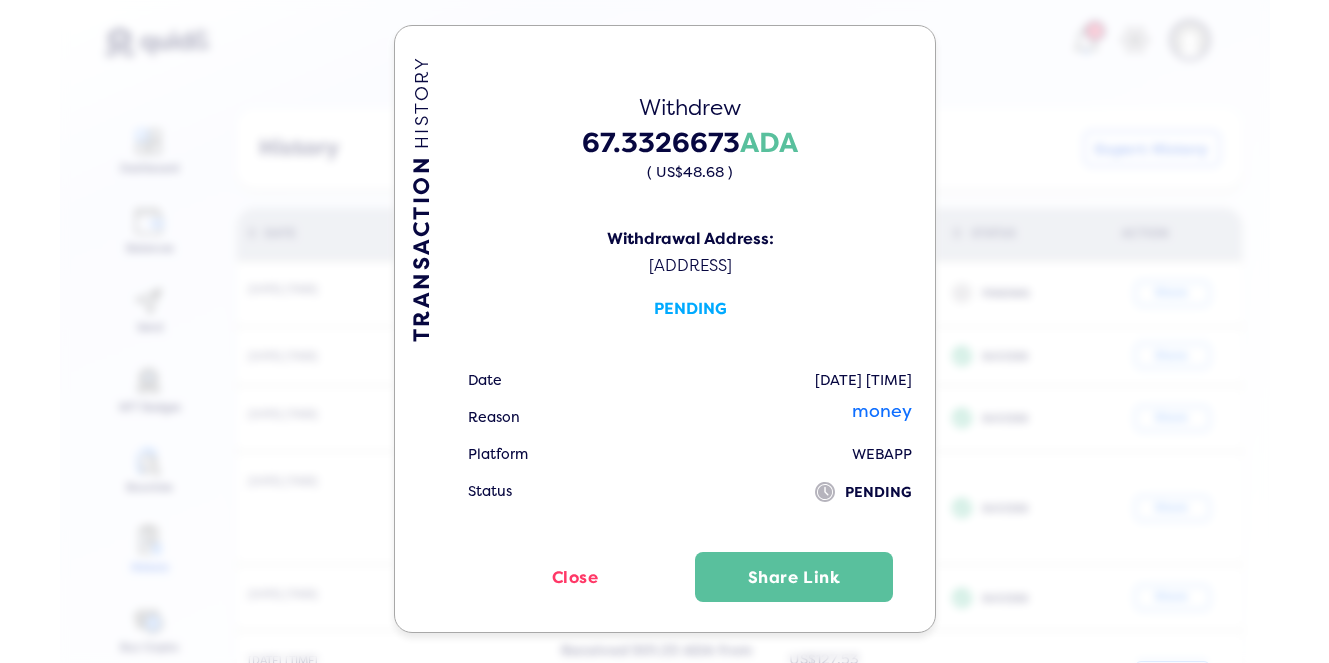 scroll, scrollTop: 65, scrollLeft: 0, axis: vertical 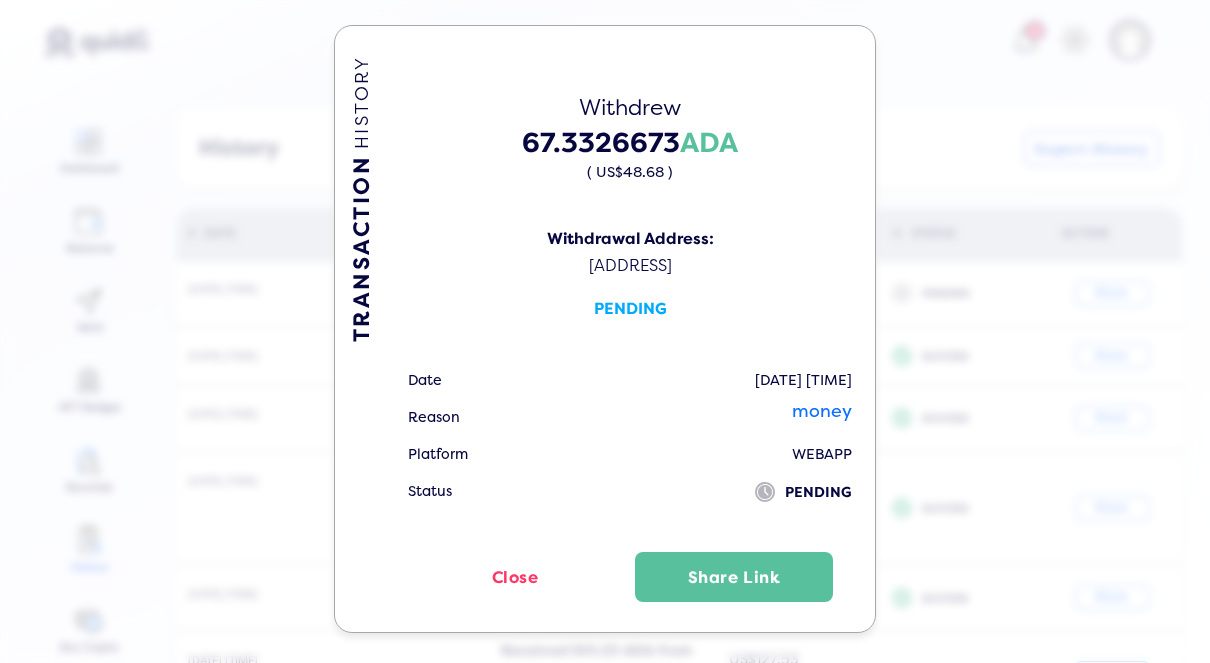 click on "TRANSACTION  HISTORY Withdrew 67.3326673  ADA  ( US$48.68 )  Withdrawal Address: addr1q8uhcj9xufw4mgnrcxn99e306u50wu4xl0m7zpztjhqkhslehme8a343yefnqcmcv6f9ed3alejxjkff8zmstsdnglfsam2js4 PENDING Date 08/01/2025 11:16 AM Reason money Platform WEBAPP Status
icon PENDING  Close   Share Link" 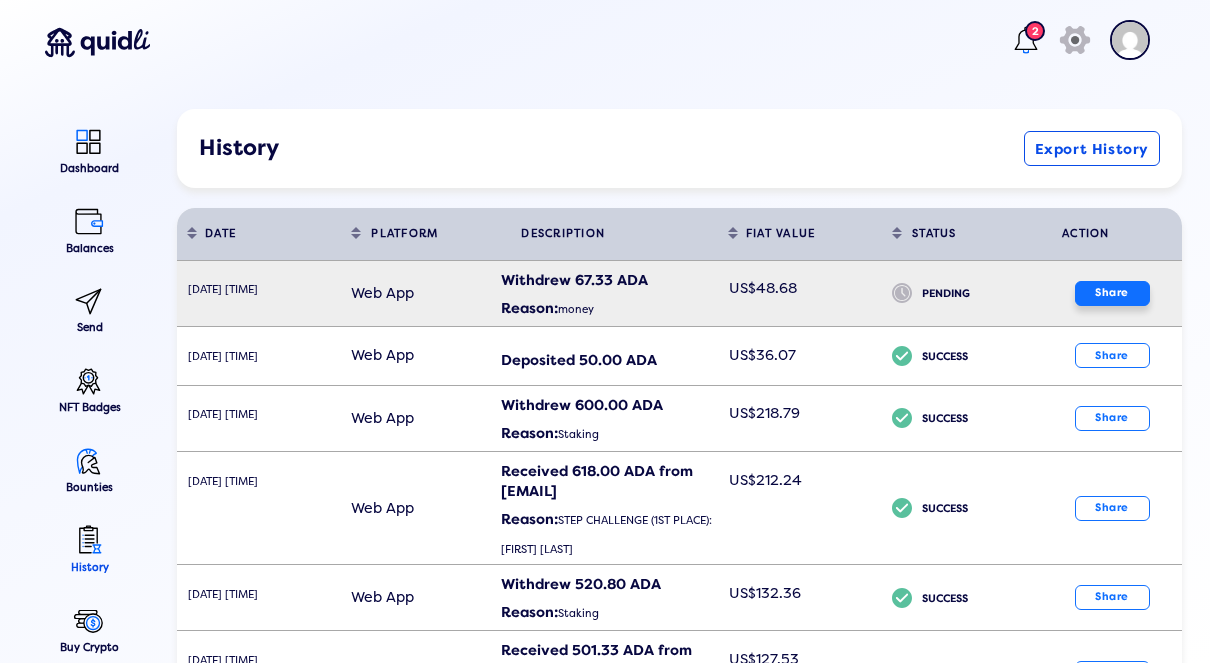 click on "Share" at bounding box center [1112, 293] 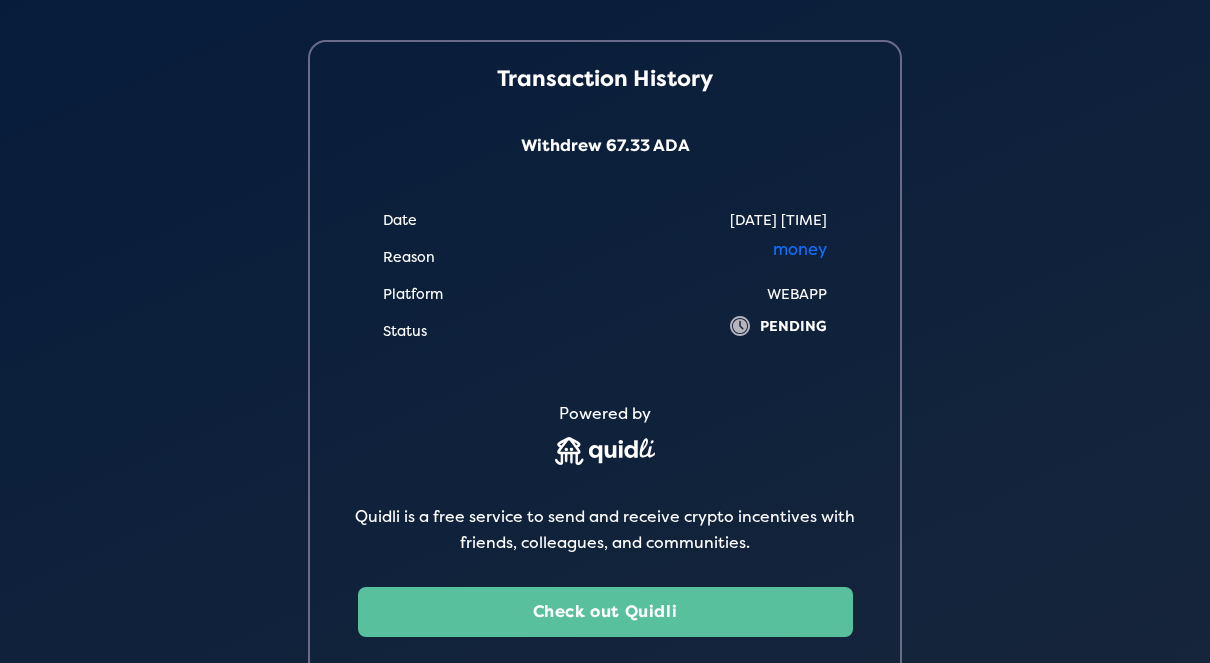 scroll, scrollTop: 0, scrollLeft: 0, axis: both 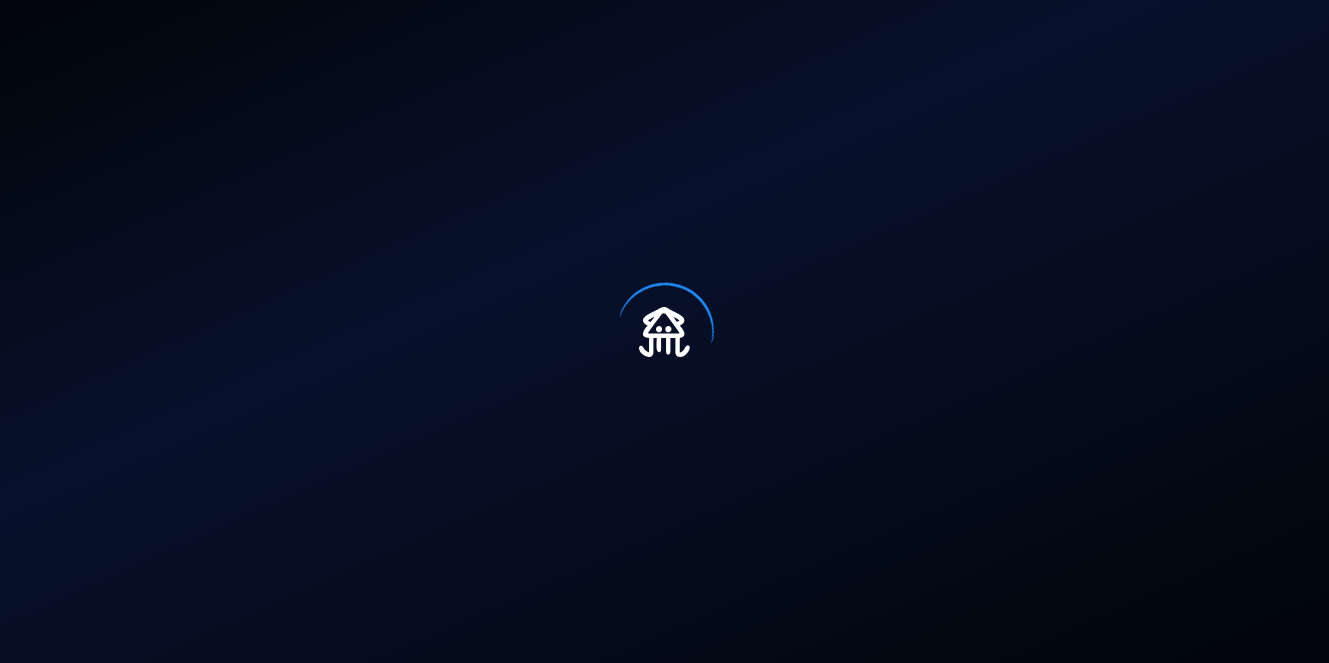 select on "50" 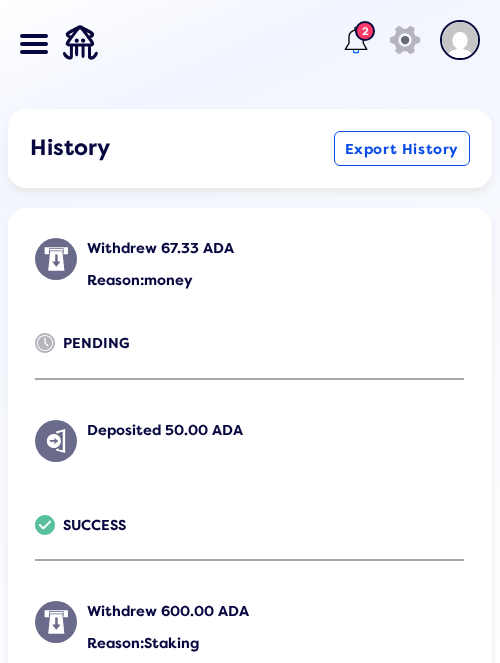 select on "50" 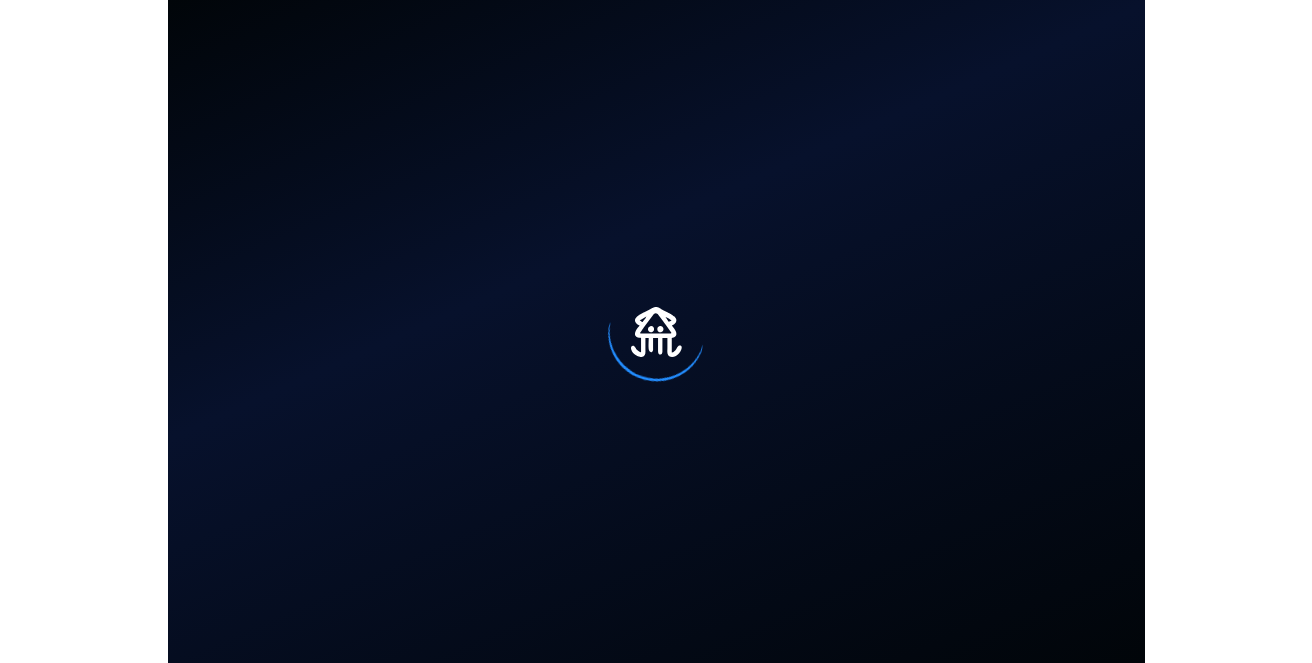 scroll, scrollTop: 0, scrollLeft: 0, axis: both 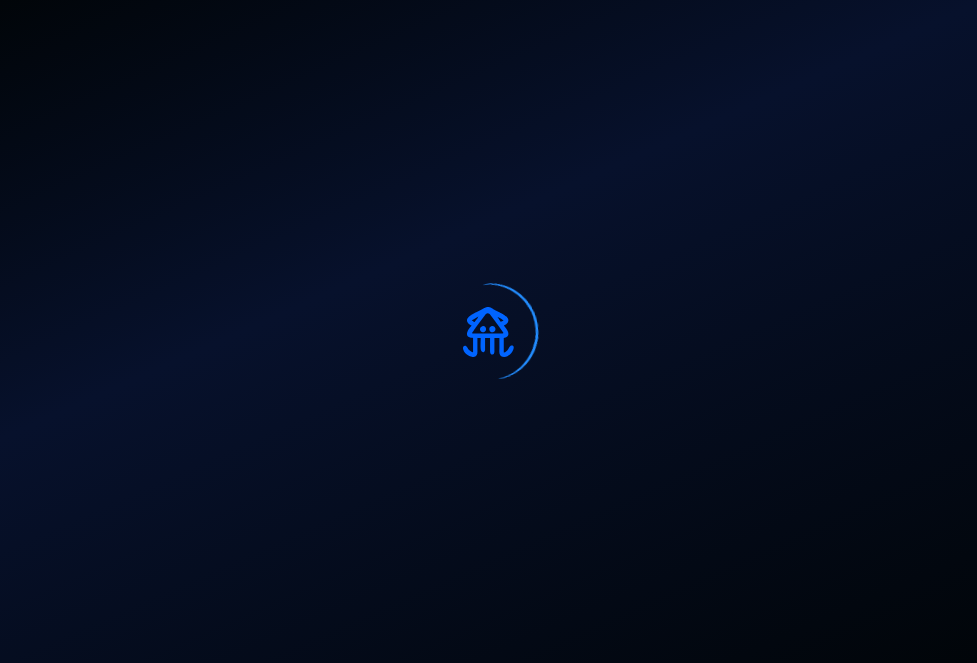 select on "50" 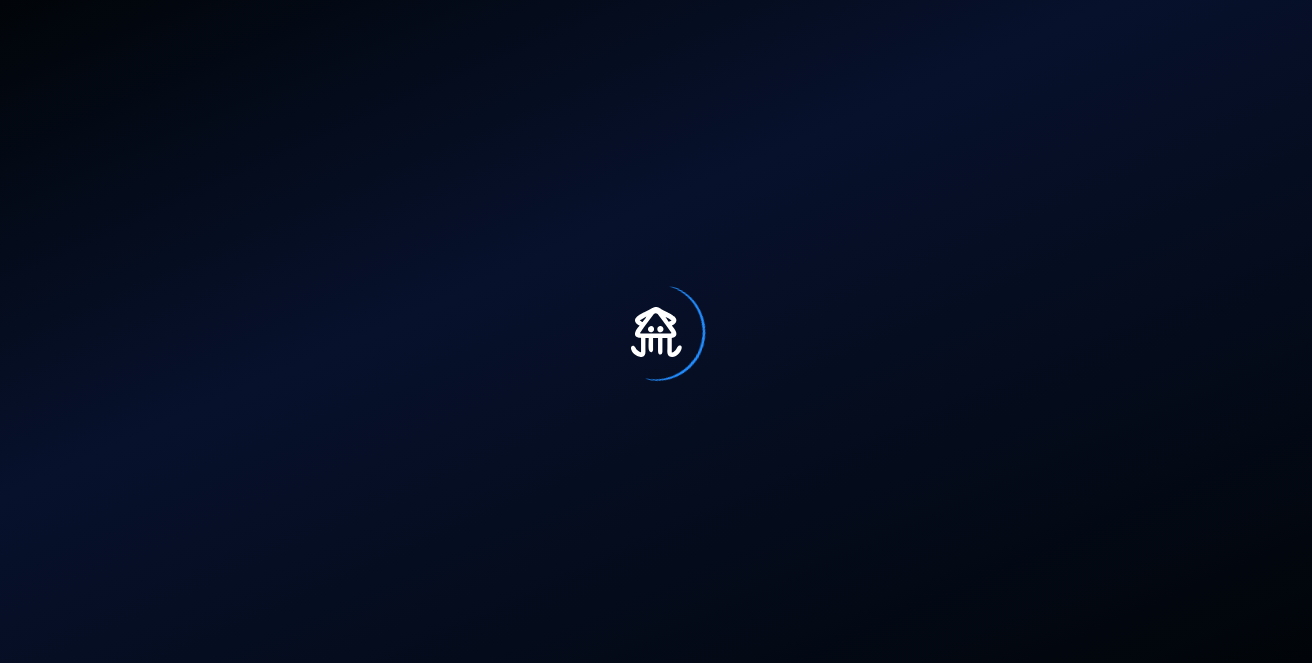 scroll, scrollTop: 0, scrollLeft: 0, axis: both 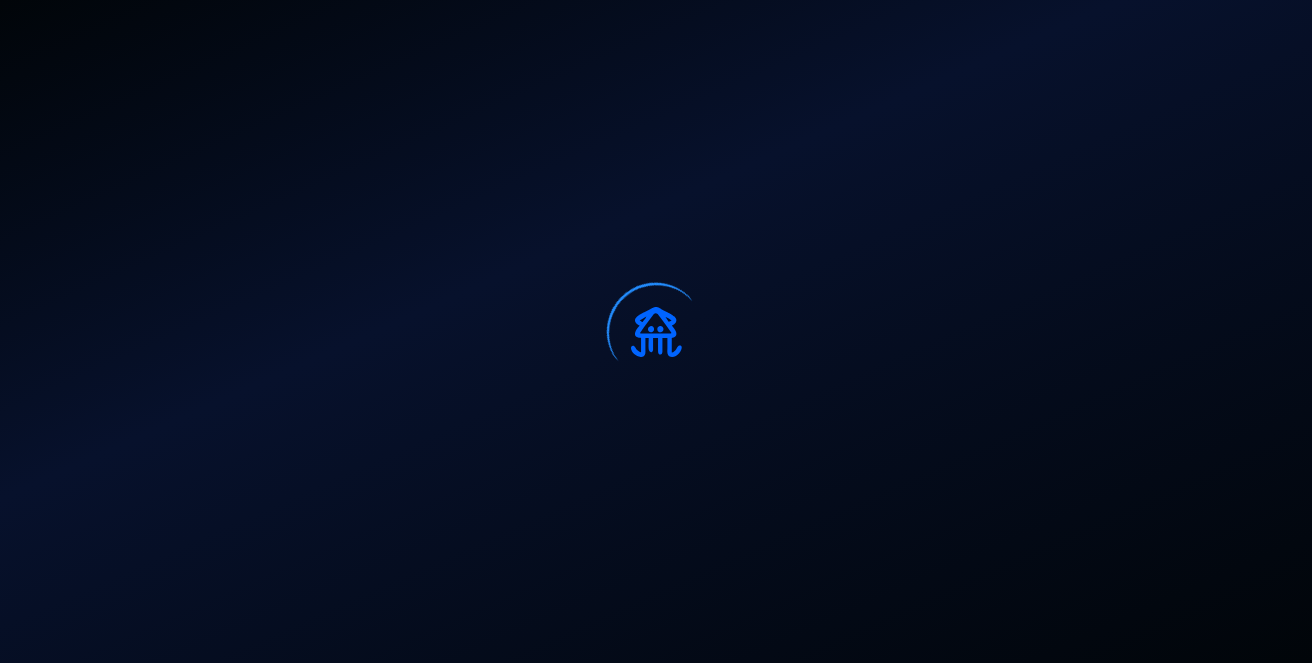 select on "50" 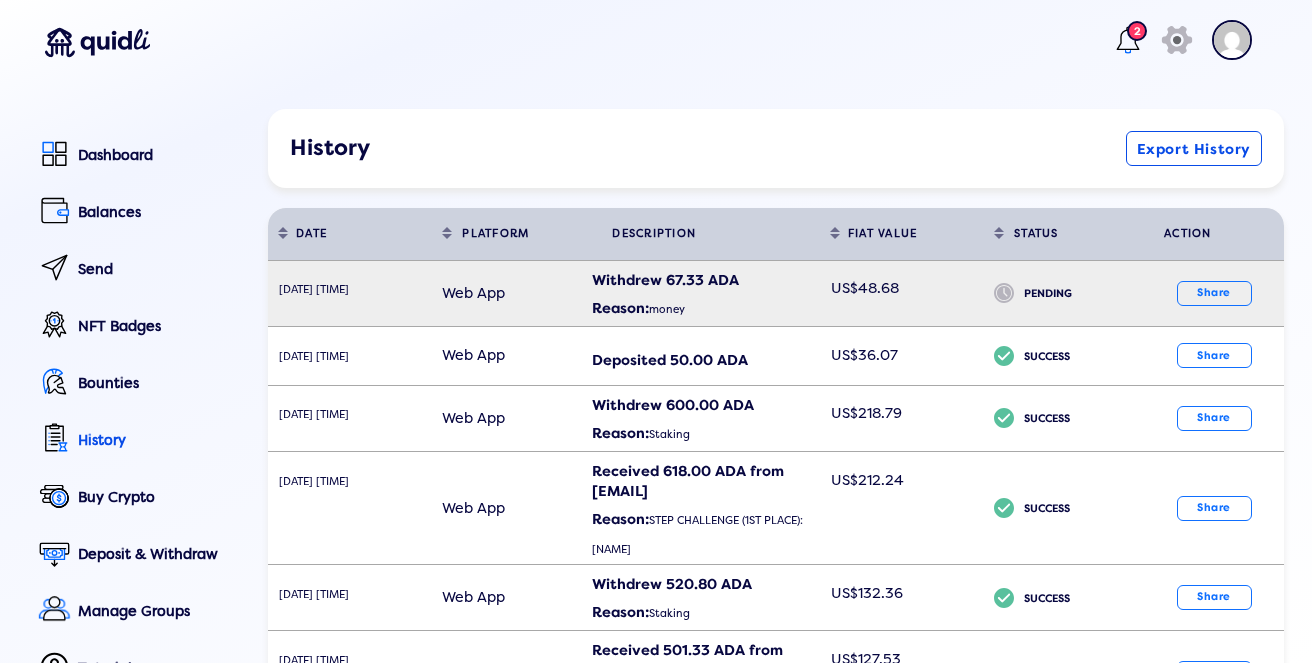 click on "Reason:  money" at bounding box center [705, 308] 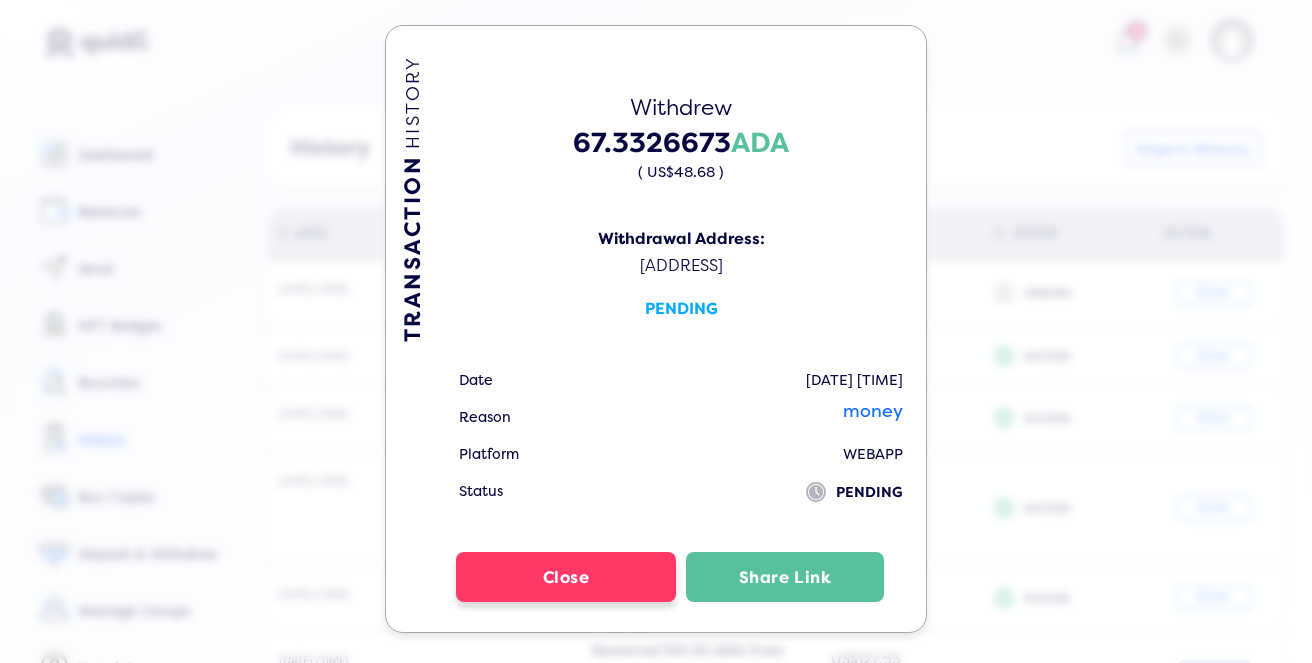 scroll, scrollTop: 65, scrollLeft: 0, axis: vertical 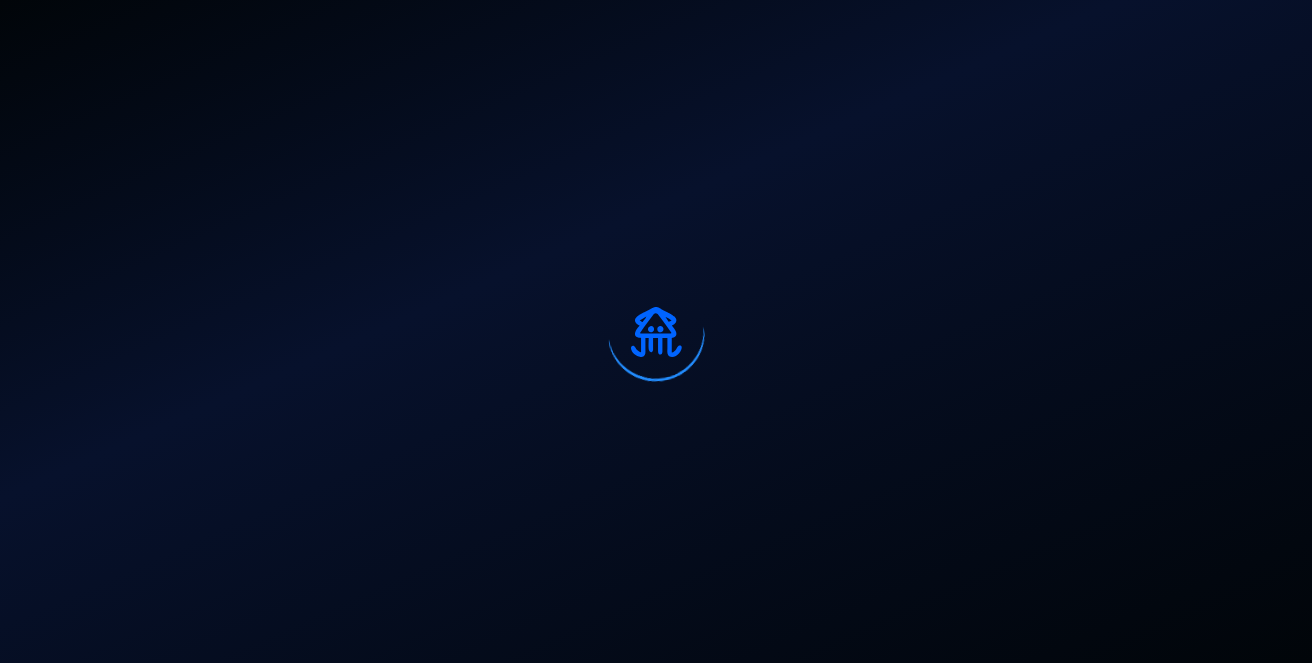 select on "50" 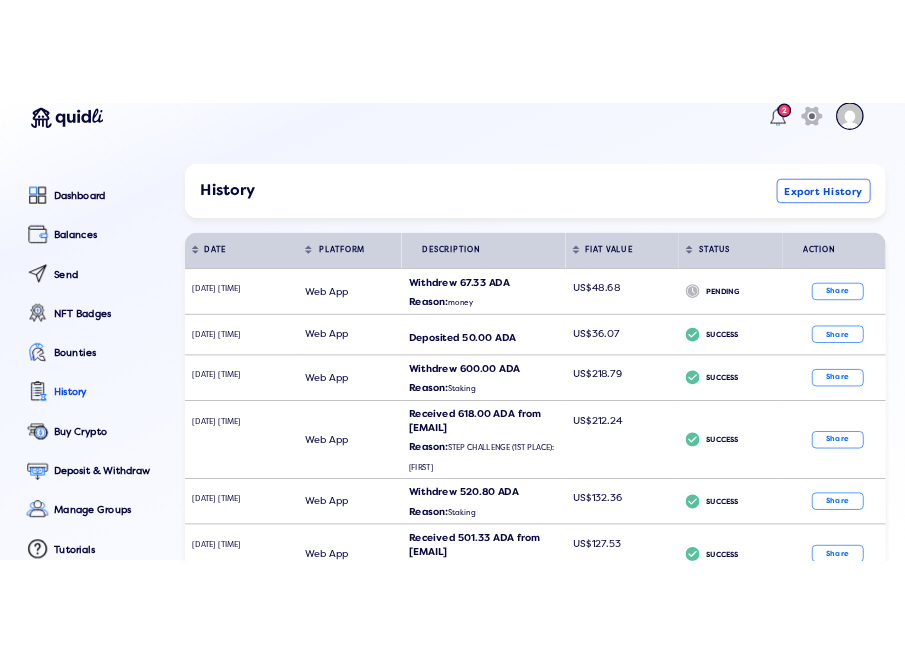 scroll, scrollTop: 0, scrollLeft: 0, axis: both 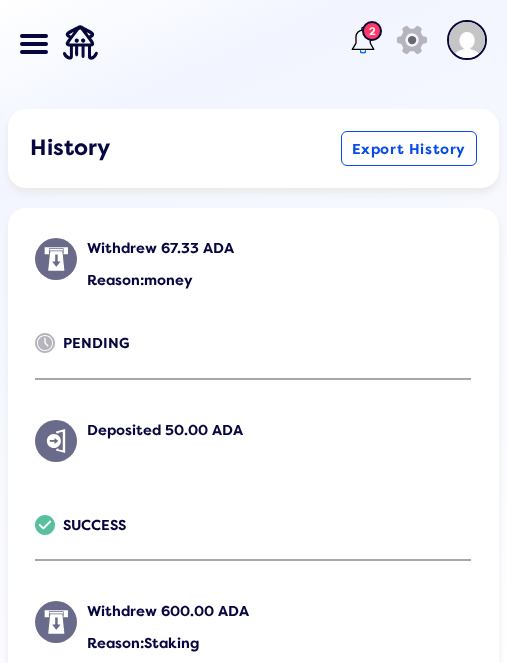 select on "50" 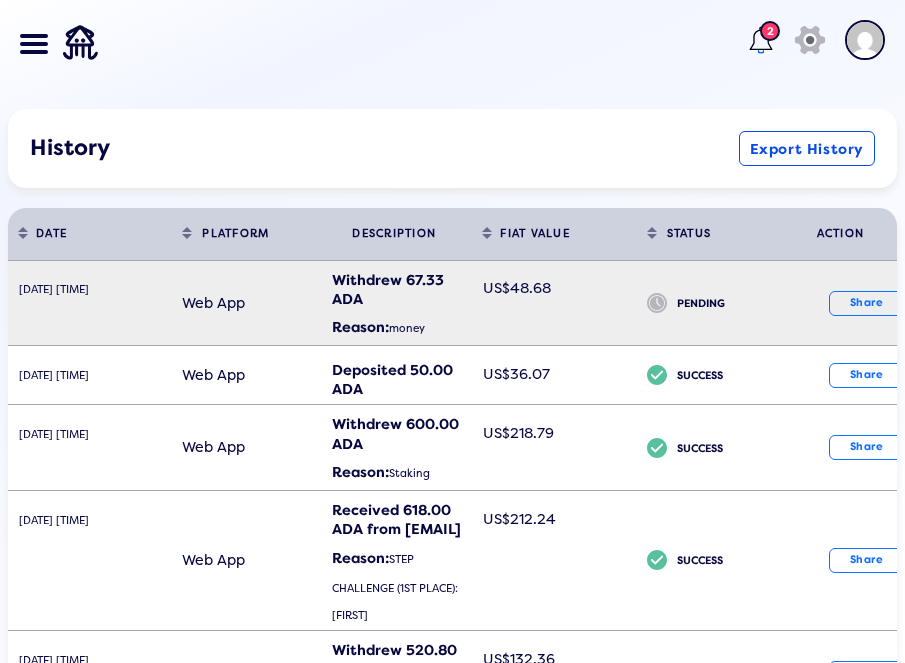 click on "US$48.68" at bounding box center [517, 288] 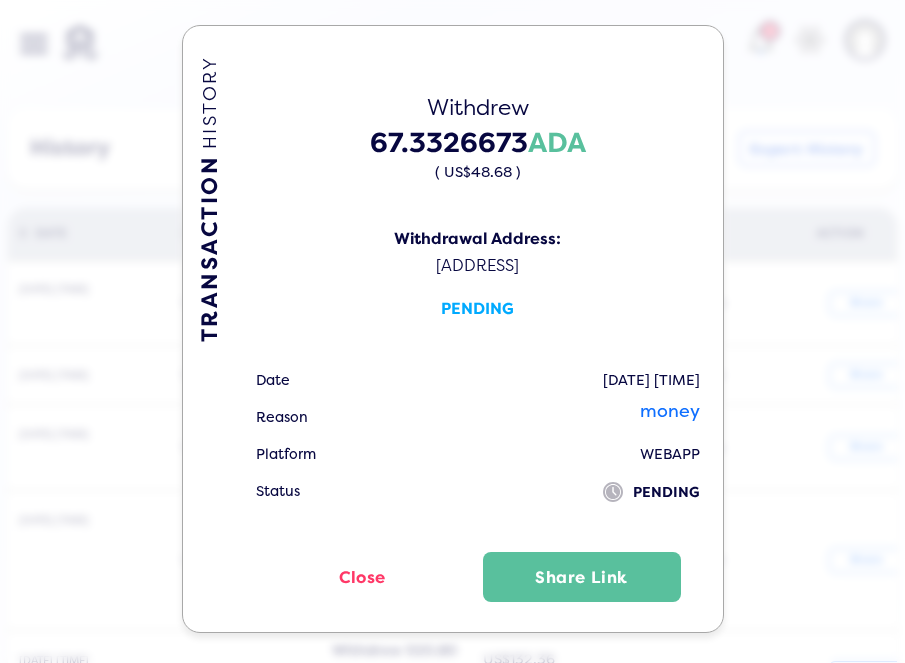 scroll, scrollTop: 65, scrollLeft: 0, axis: vertical 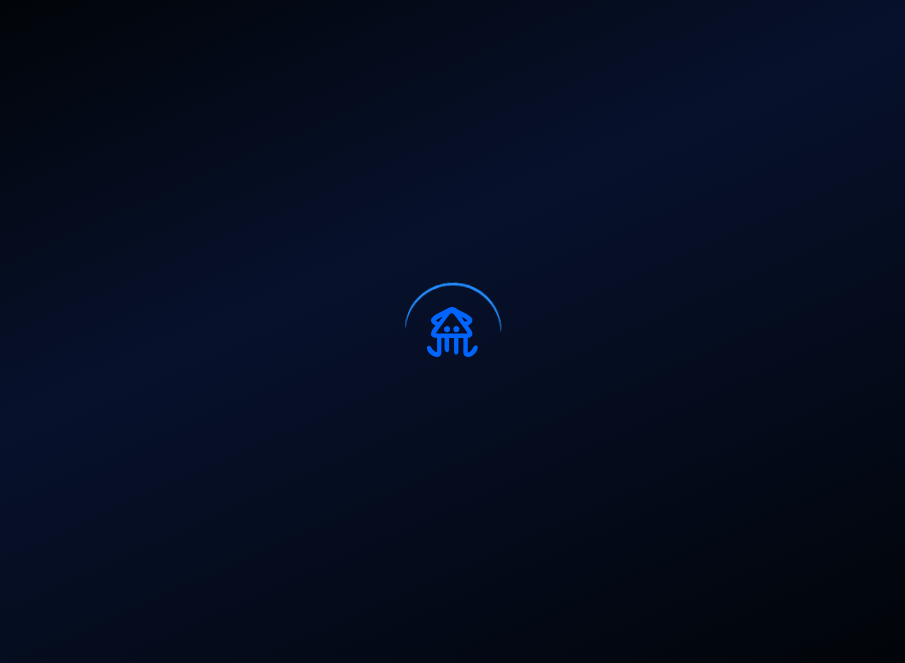 select on "50" 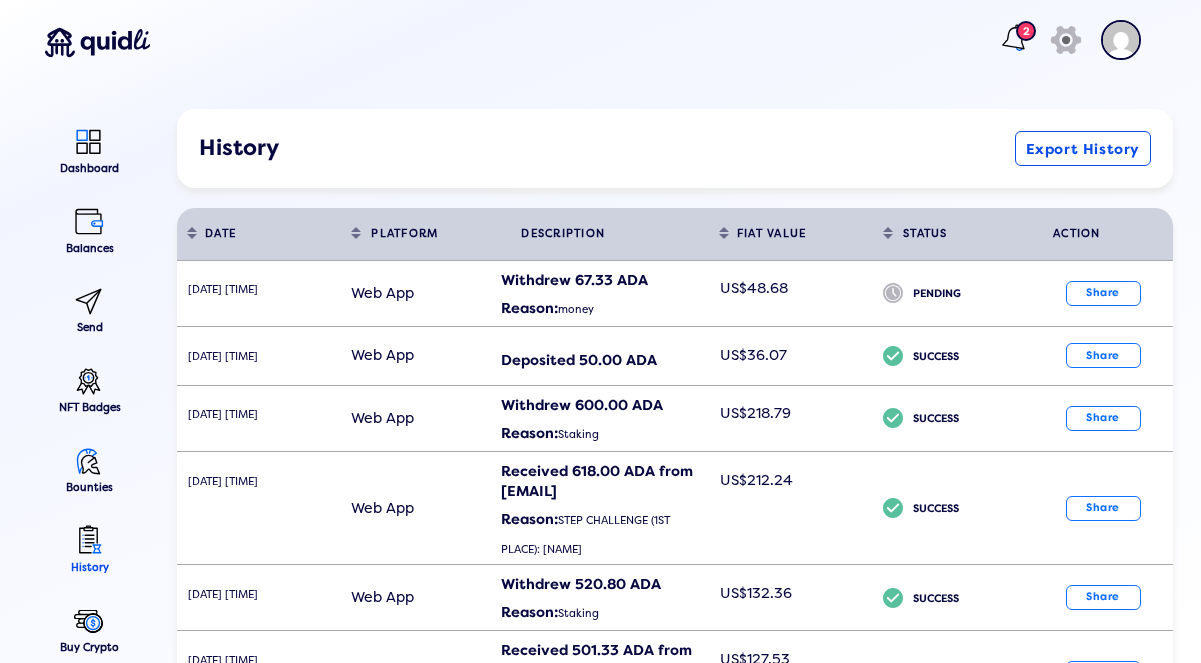 click at bounding box center [1017, 40] 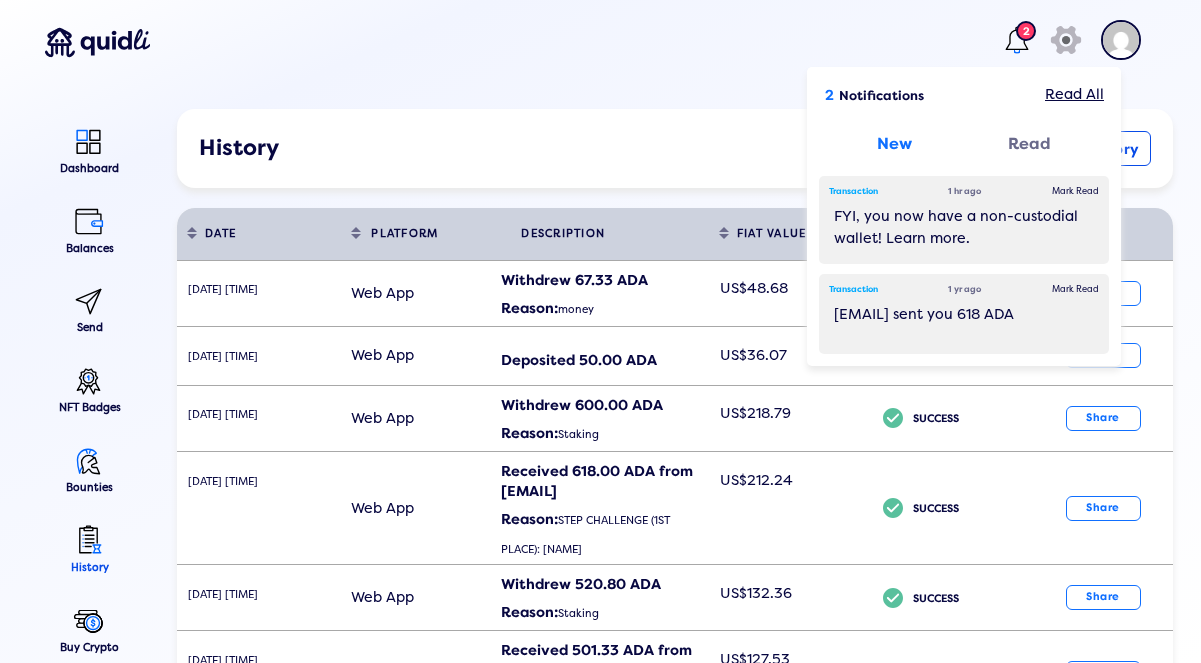 click on "History  Export History" at bounding box center [675, 148] 